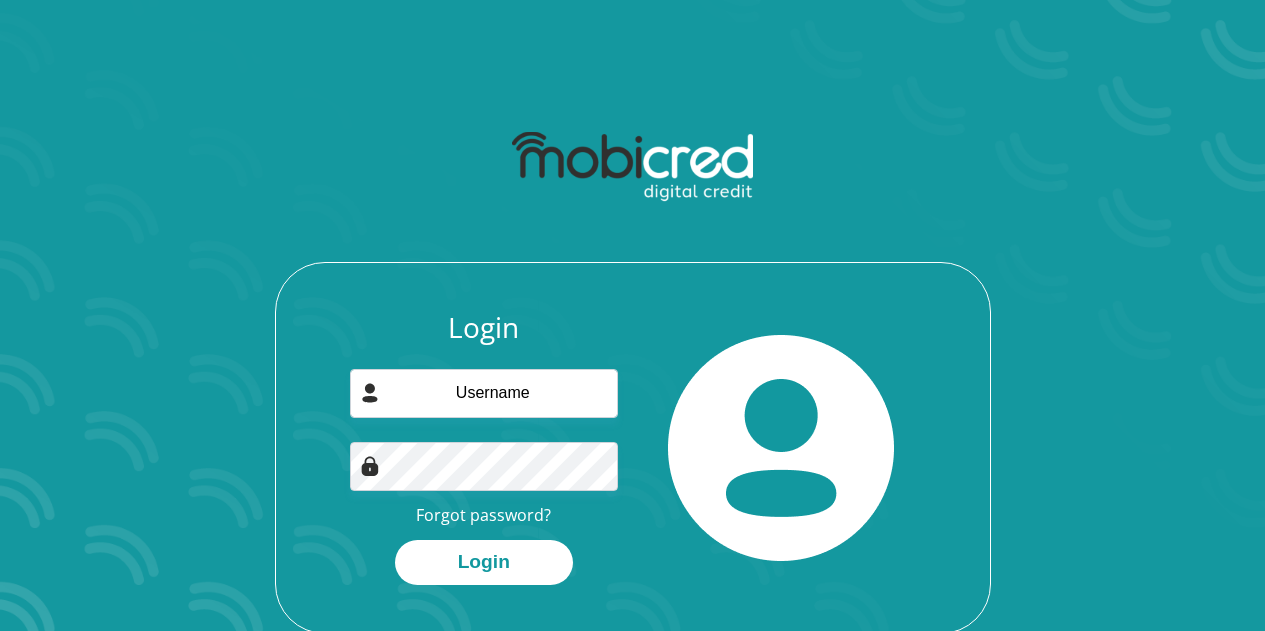scroll, scrollTop: 0, scrollLeft: 0, axis: both 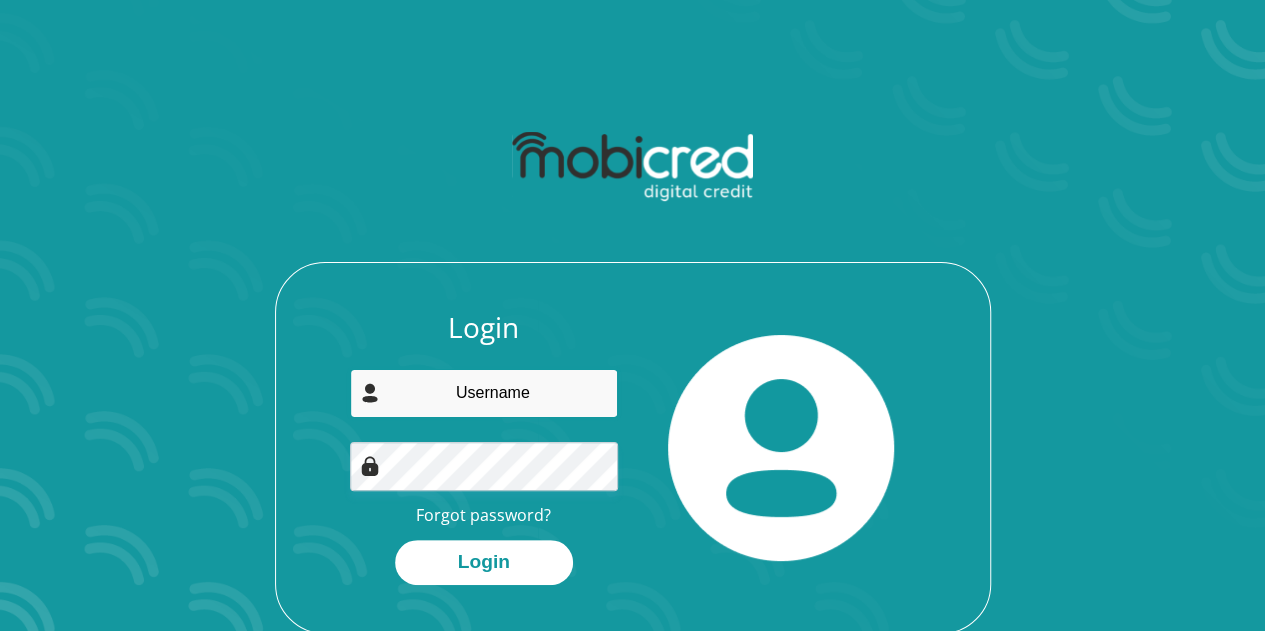 click at bounding box center [484, 393] 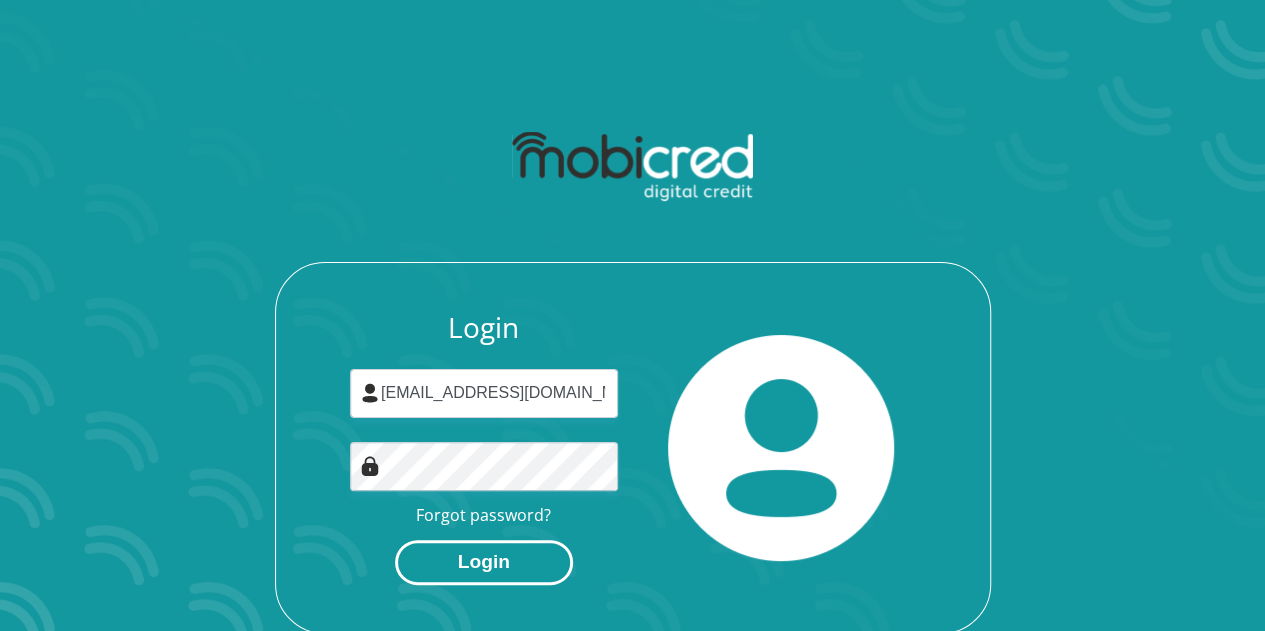 click on "Login" at bounding box center (484, 562) 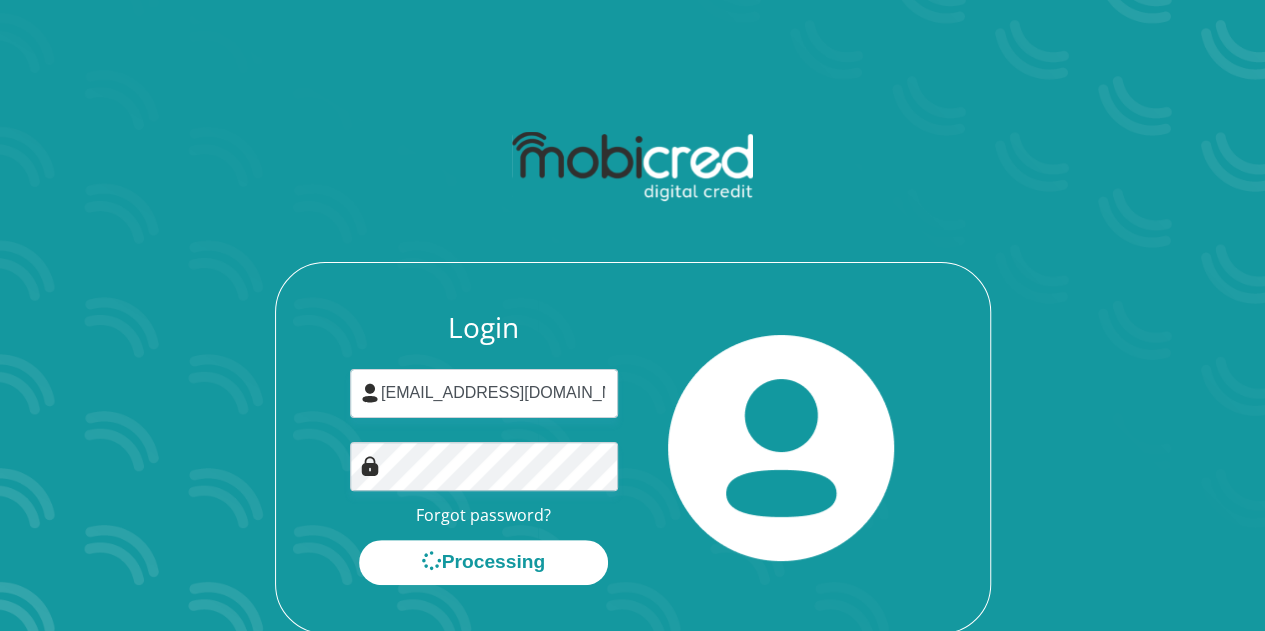 scroll, scrollTop: 0, scrollLeft: 0, axis: both 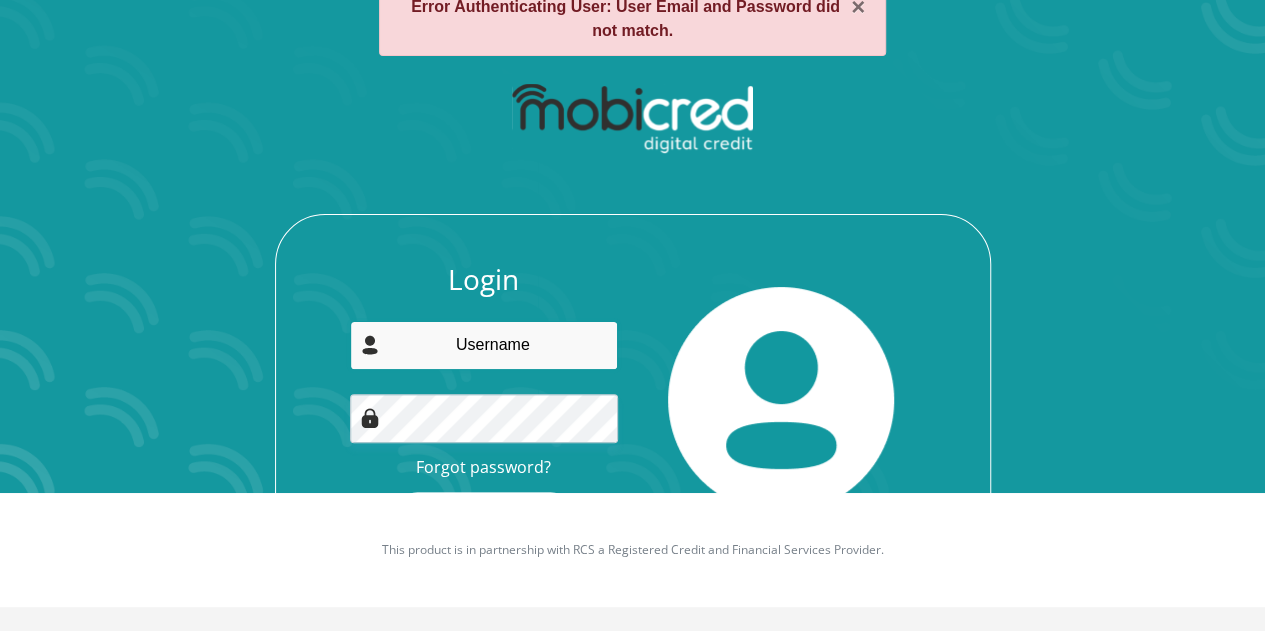 click at bounding box center [484, 345] 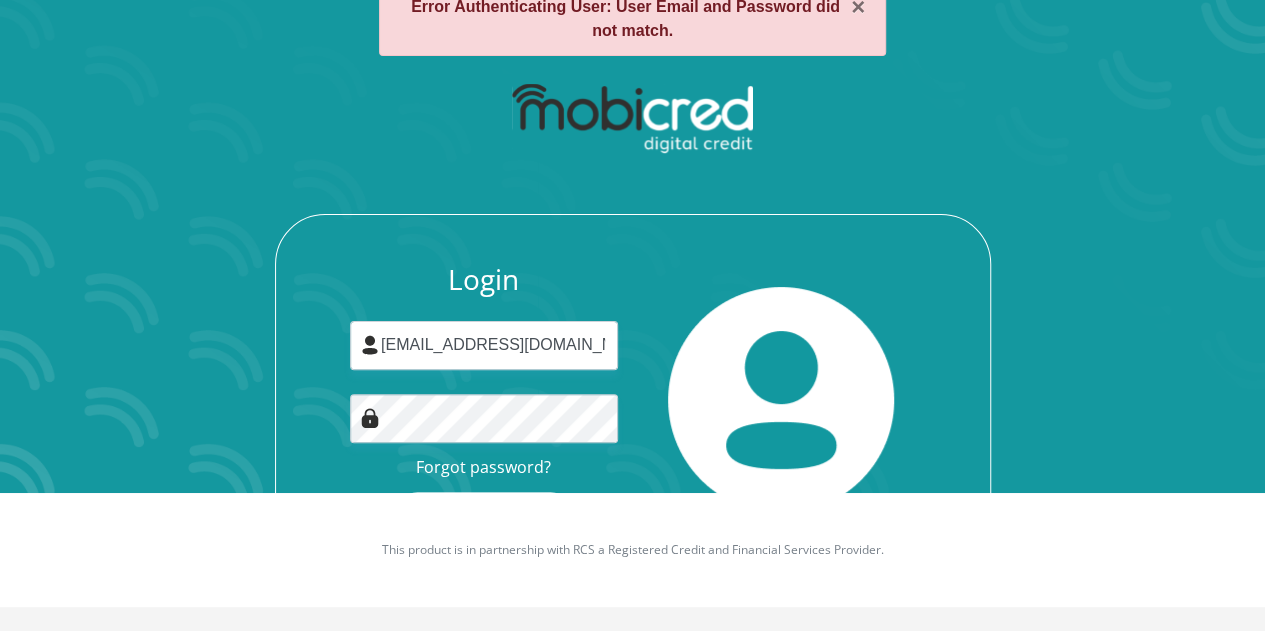 click at bounding box center (781, 400) 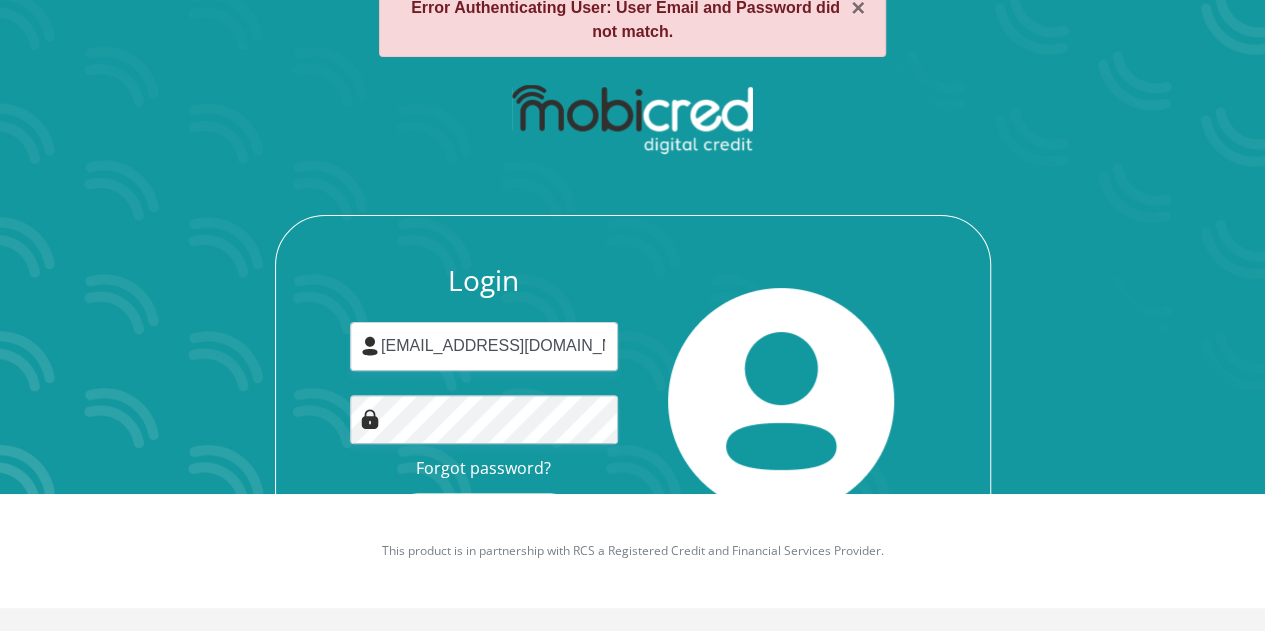 scroll, scrollTop: 138, scrollLeft: 0, axis: vertical 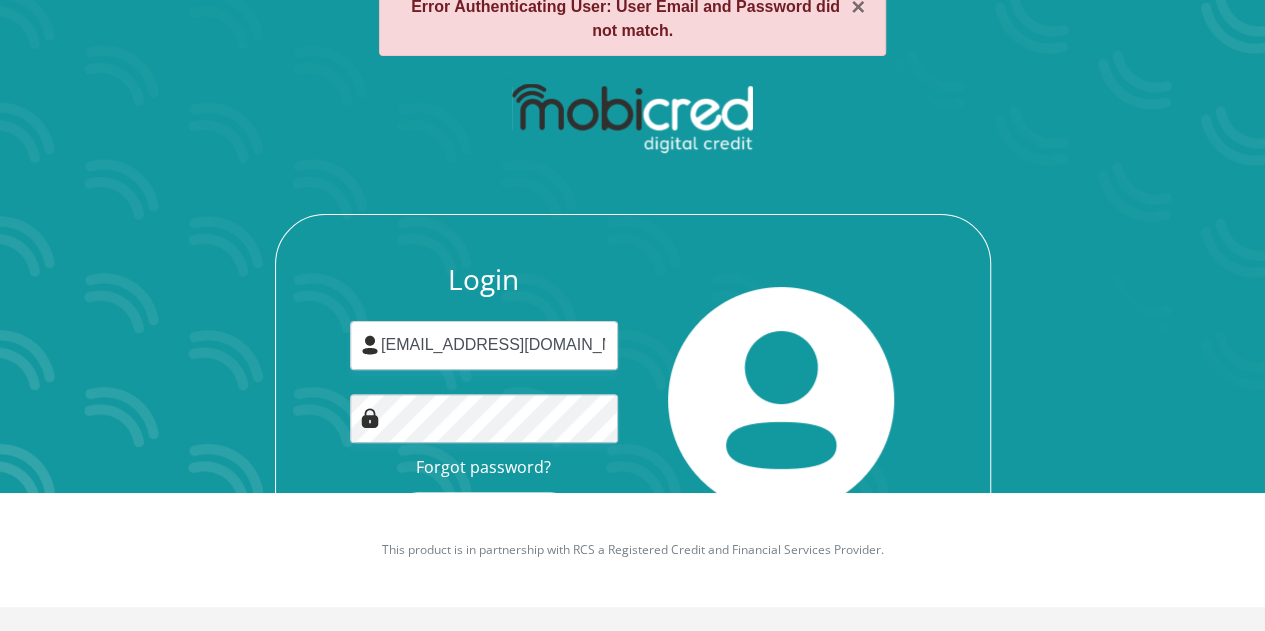 click on "This product is in partnership with RCS a Registered Credit and Financial Services Provider." at bounding box center [632, 550] 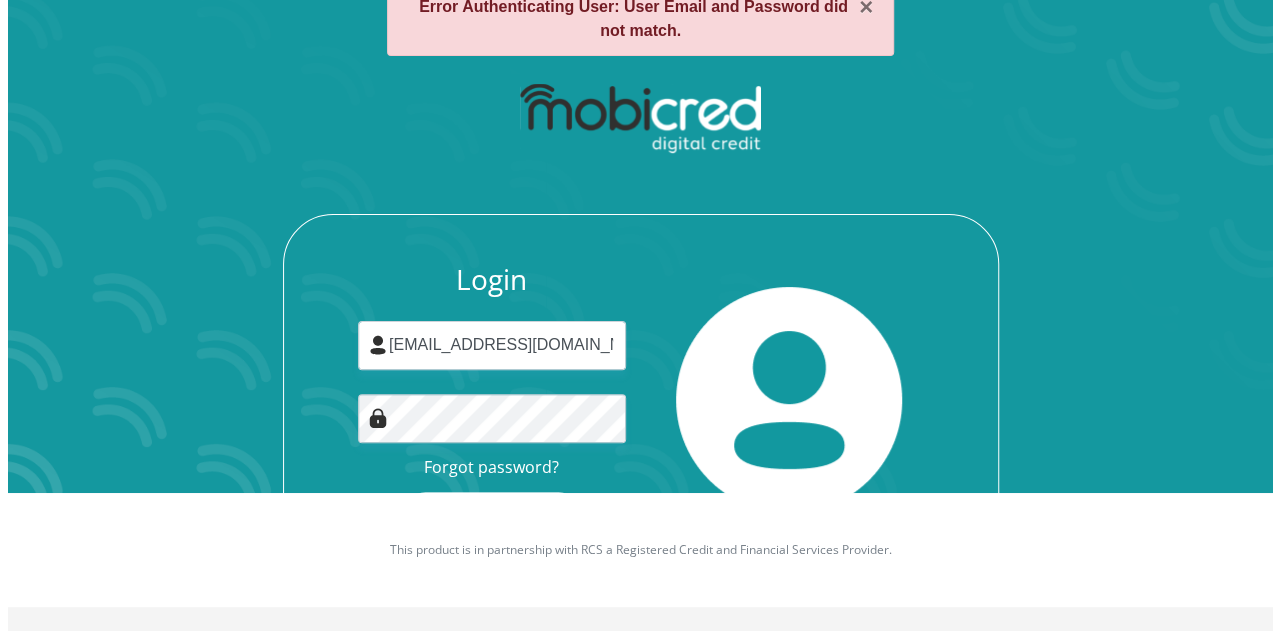 scroll, scrollTop: 0, scrollLeft: 0, axis: both 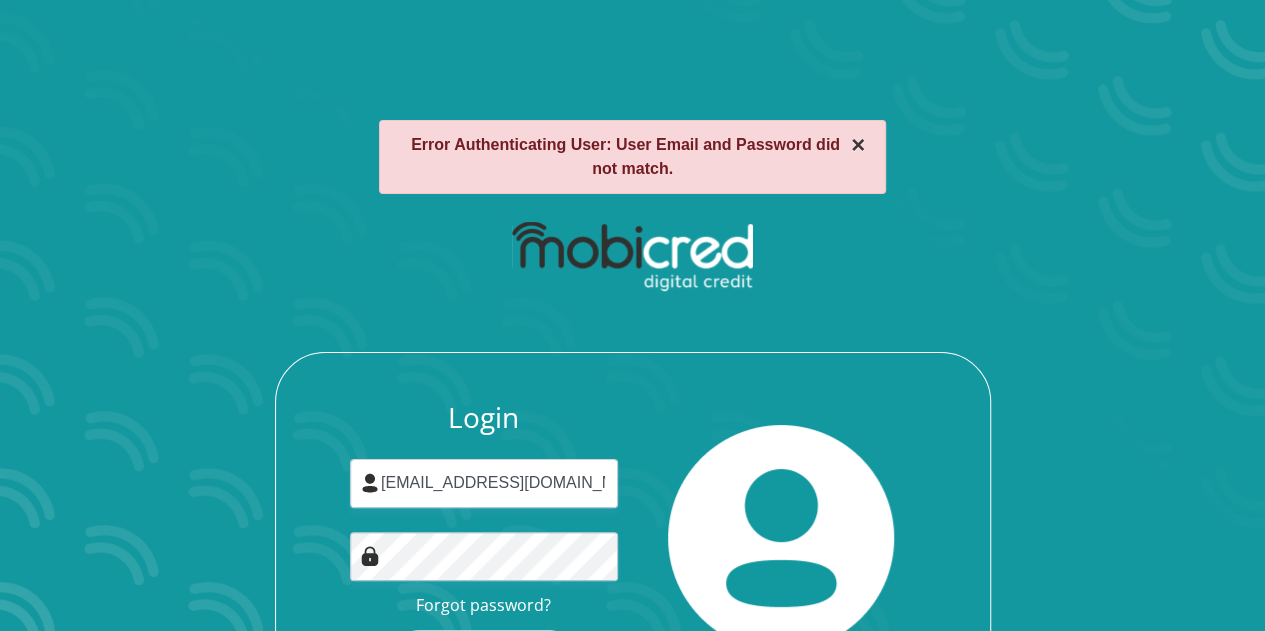 click on "×" at bounding box center [858, 145] 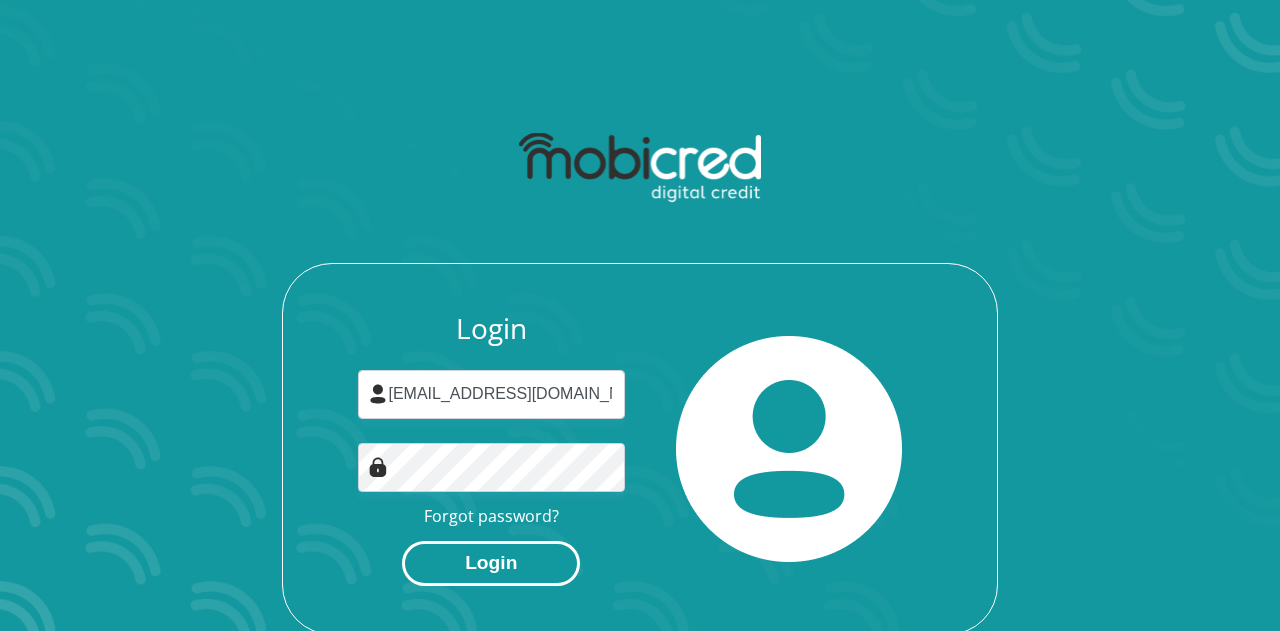 click on "Login" at bounding box center (491, 563) 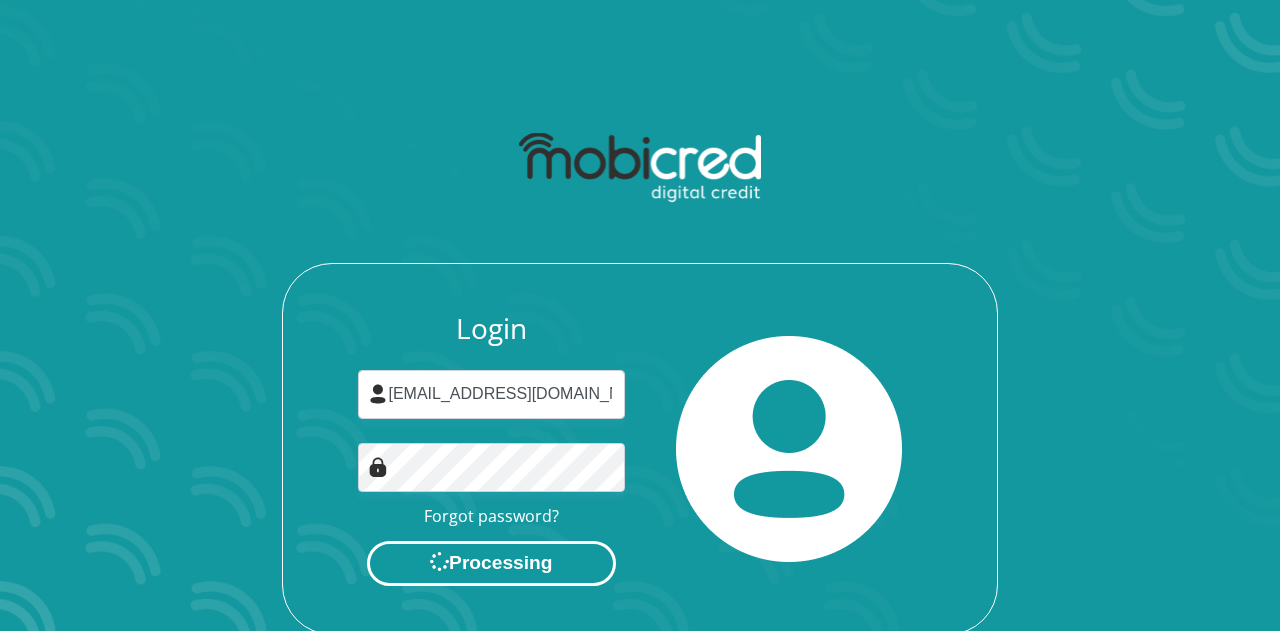 scroll, scrollTop: 0, scrollLeft: 0, axis: both 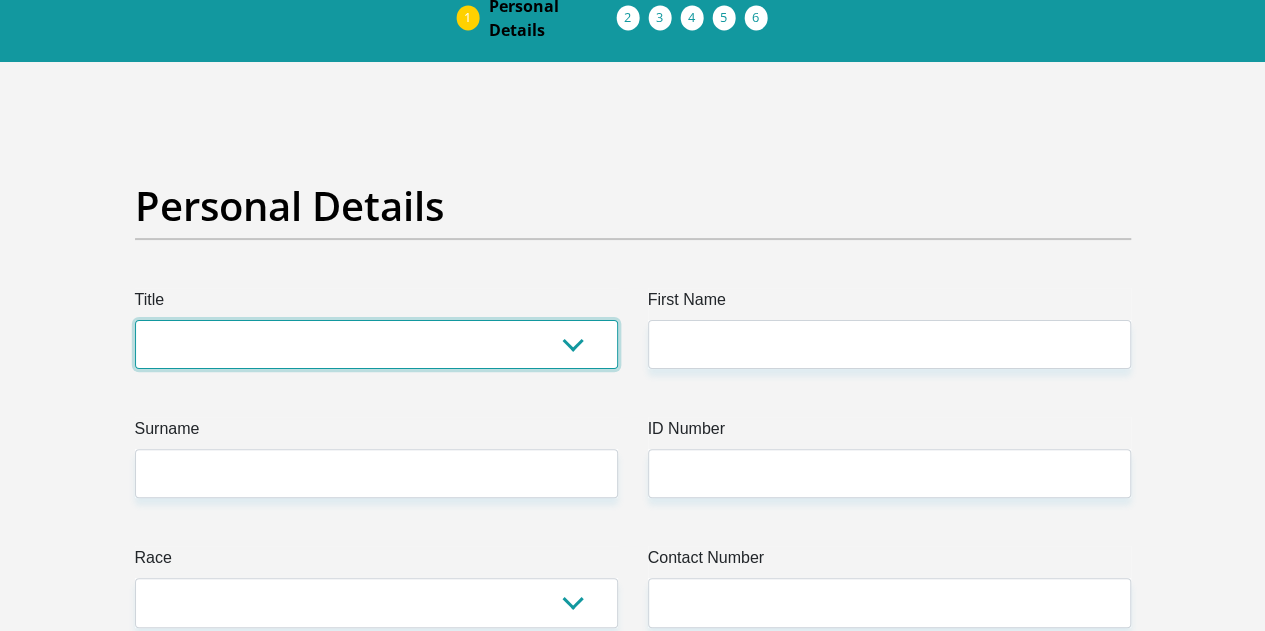 click on "Mr
Ms
Mrs
Dr
Other" at bounding box center (376, 344) 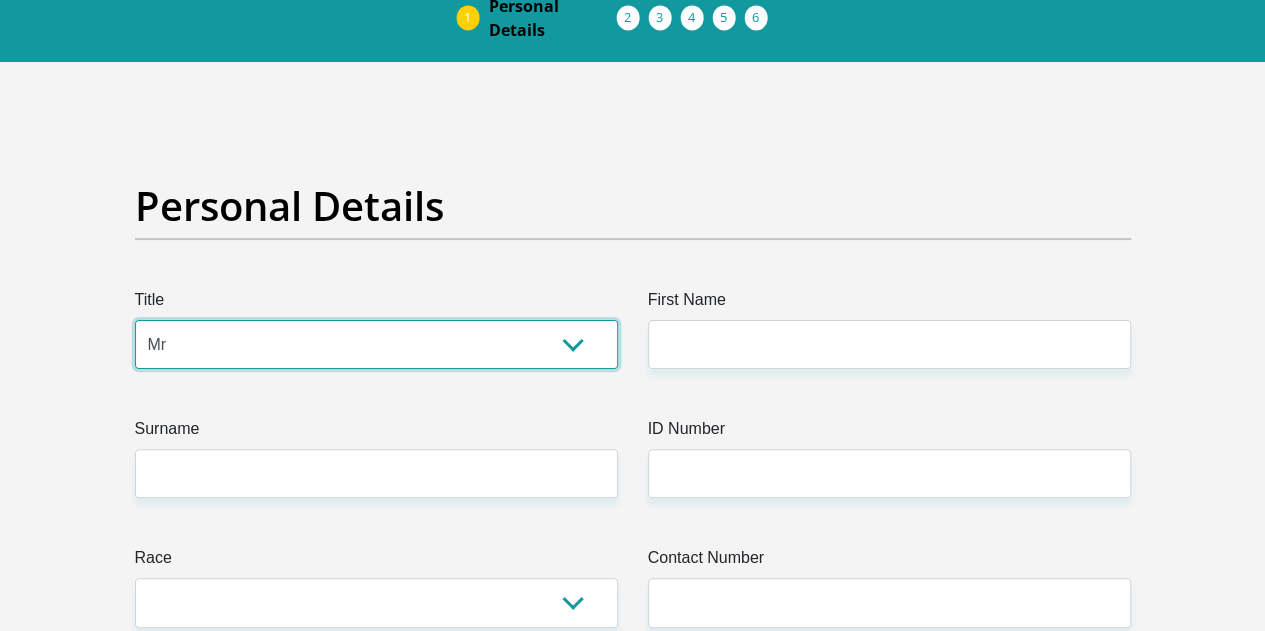 click on "Mr
Ms
Mrs
Dr
Other" at bounding box center (376, 344) 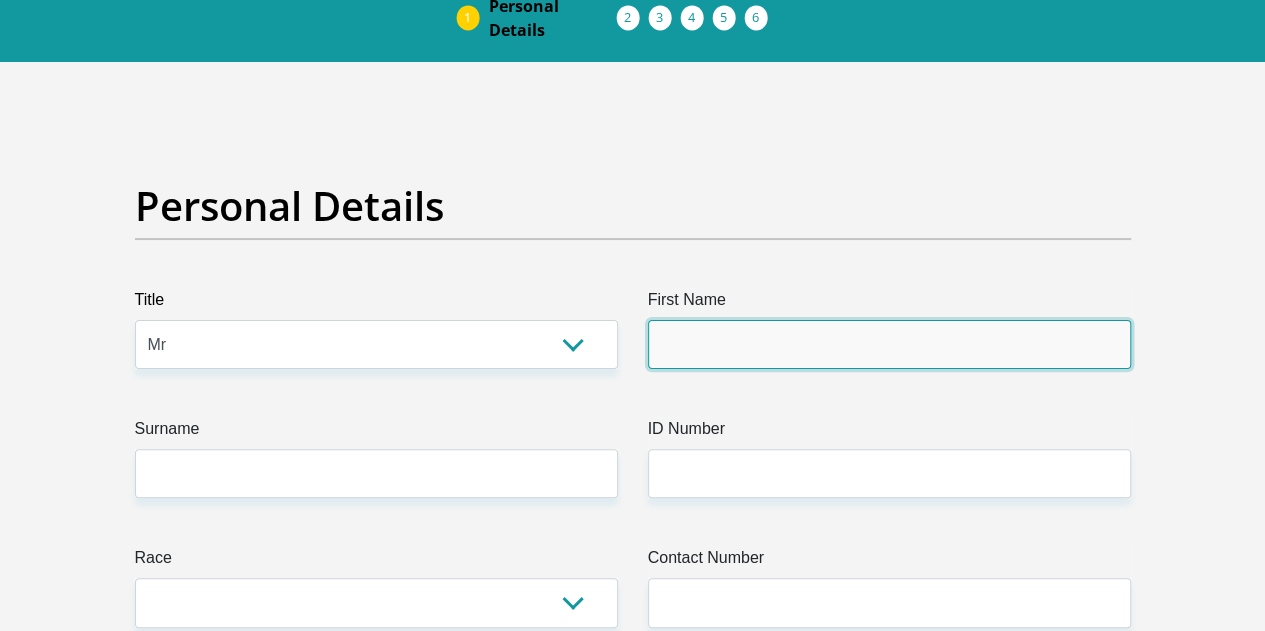 click on "First Name" at bounding box center (889, 344) 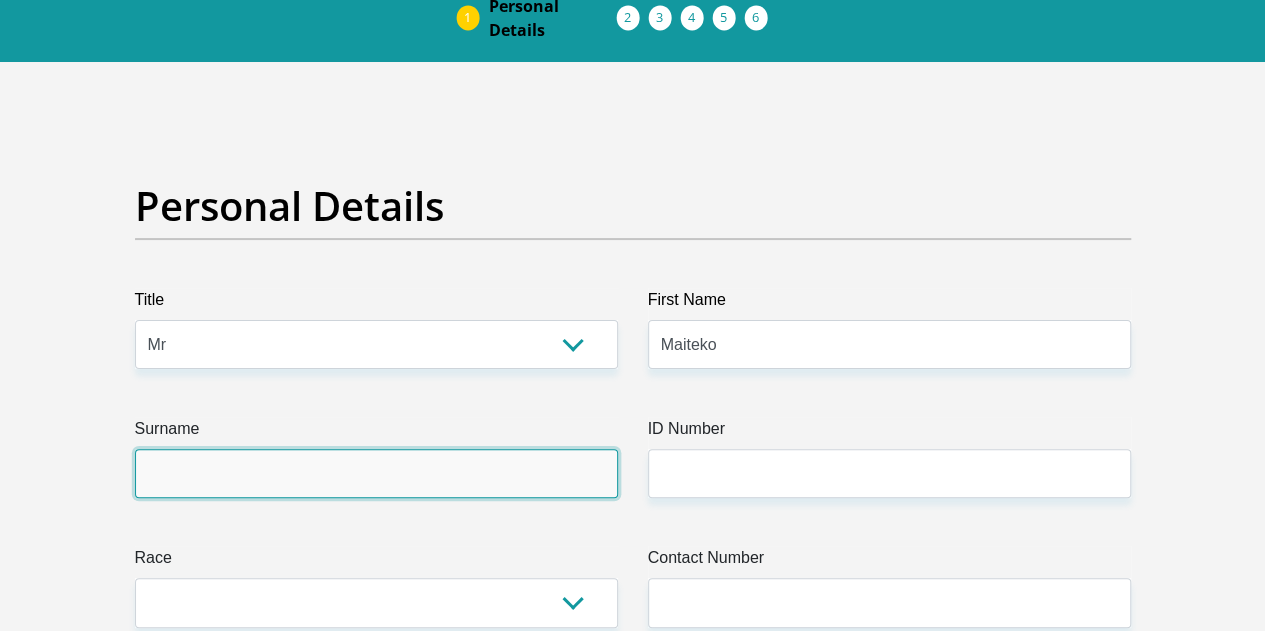 click on "Surname" at bounding box center (376, 473) 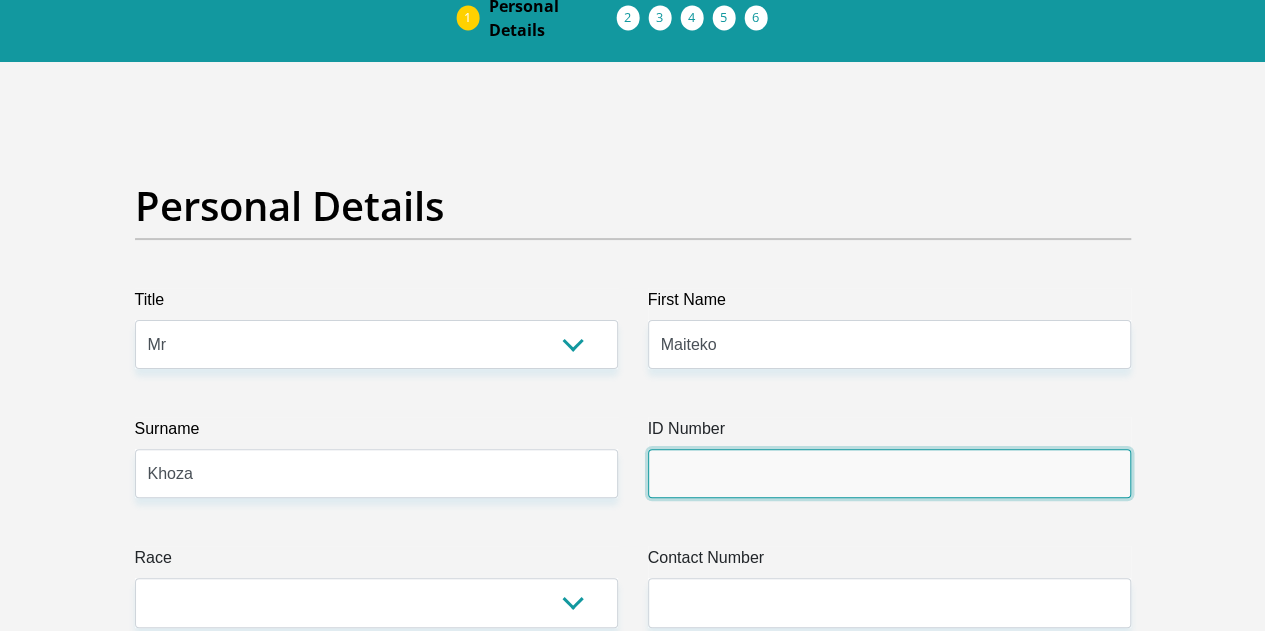 click on "ID Number" at bounding box center [889, 473] 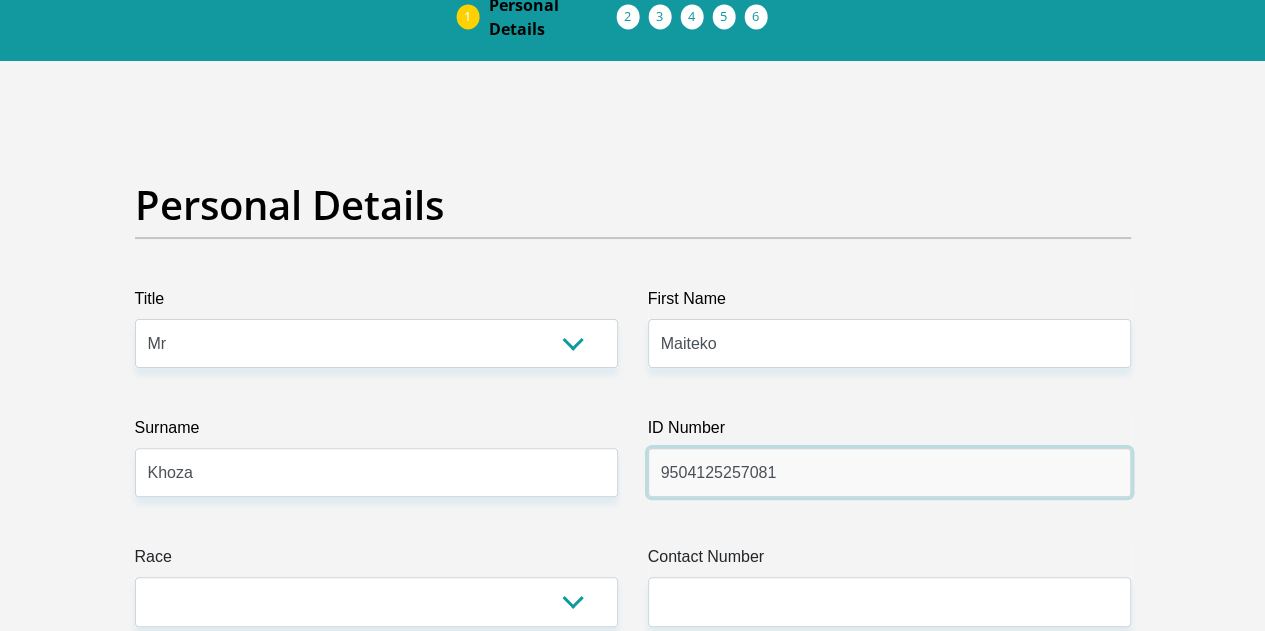 scroll, scrollTop: 200, scrollLeft: 0, axis: vertical 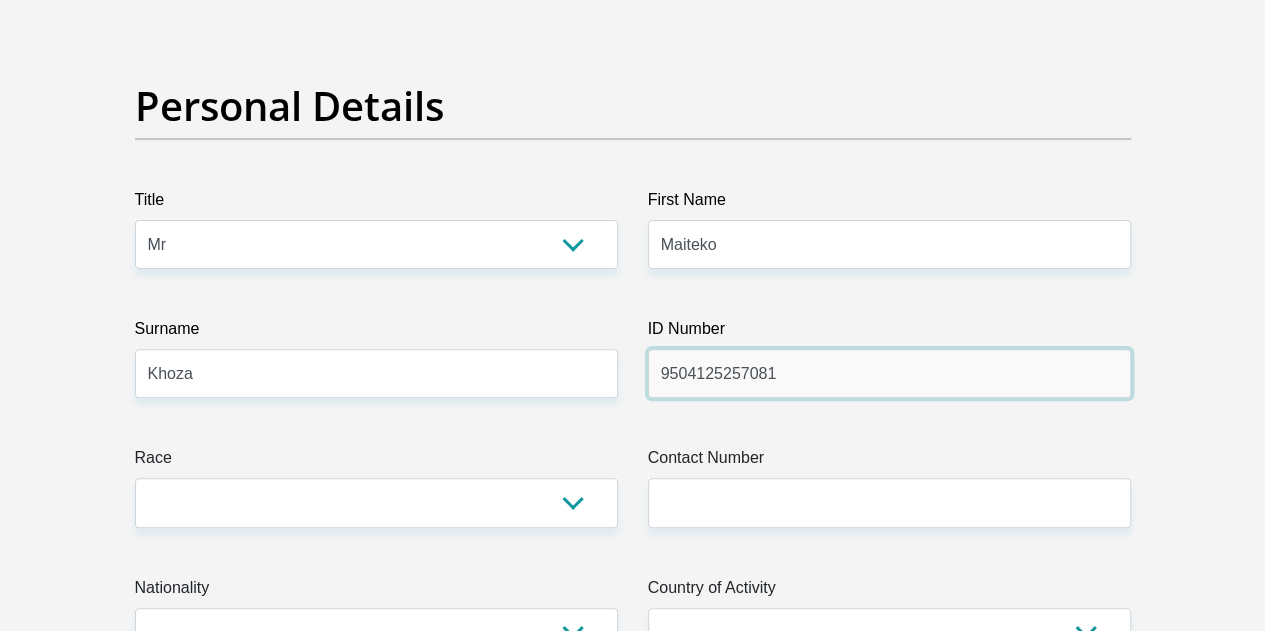 type on "9504125257081" 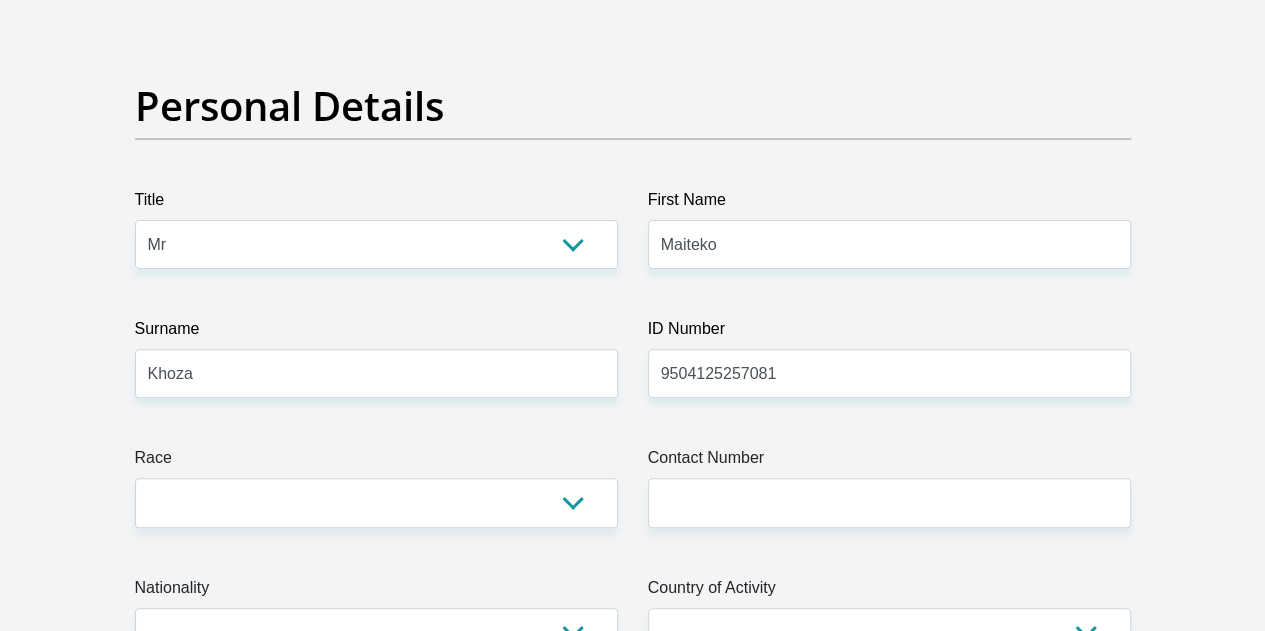drag, startPoint x: 549, startPoint y: 394, endPoint x: 478, endPoint y: 452, distance: 91.67879 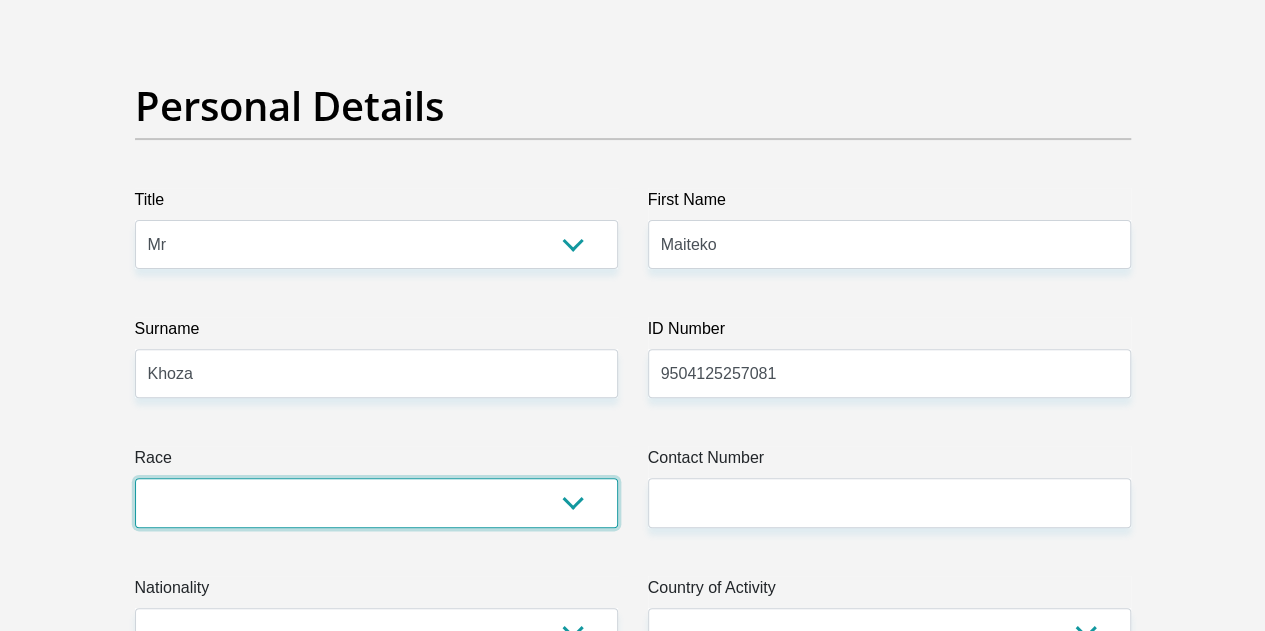 click on "Black
Coloured
Indian
White
Other" at bounding box center (376, 502) 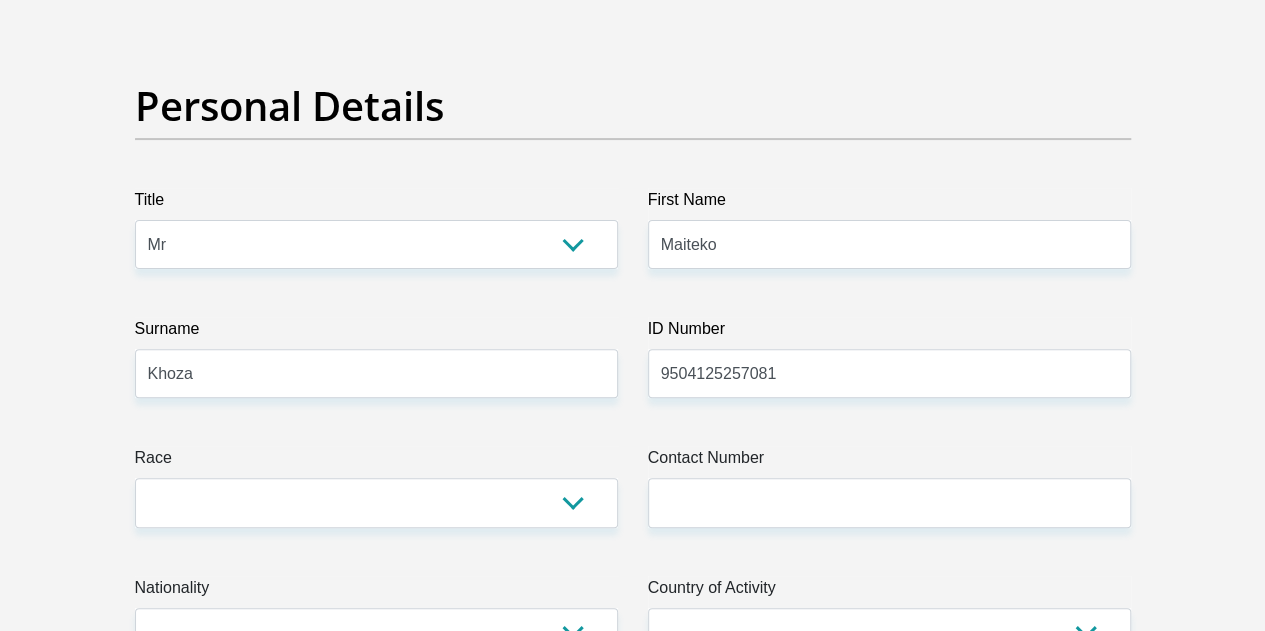 click on "Title
Mr
Ms
Mrs
Dr
Other
First Name
Maiteko
Surname
Khoza
ID Number
9504125257081
Please input valid ID number
Race
Black
Coloured
Indian
White
Other
Contact Number
Please input valid contact number
Nationality
South Africa
Afghanistan
Aland Islands" at bounding box center [633, 3441] 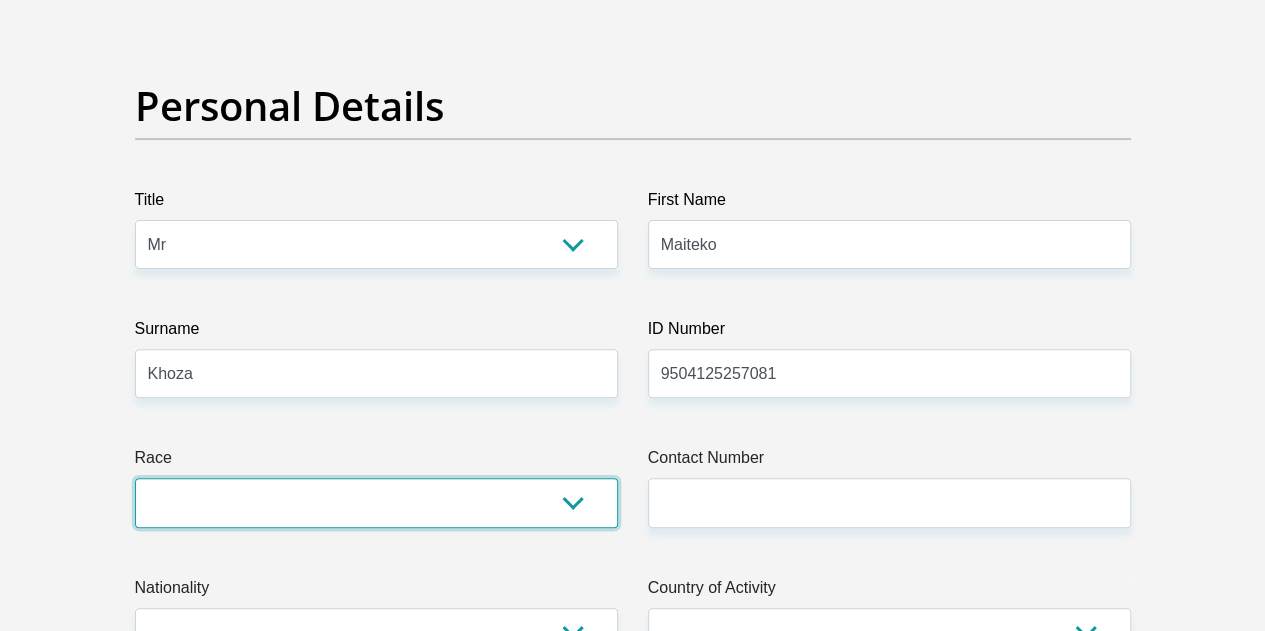 click on "Black
Coloured
Indian
White
Other" at bounding box center [376, 502] 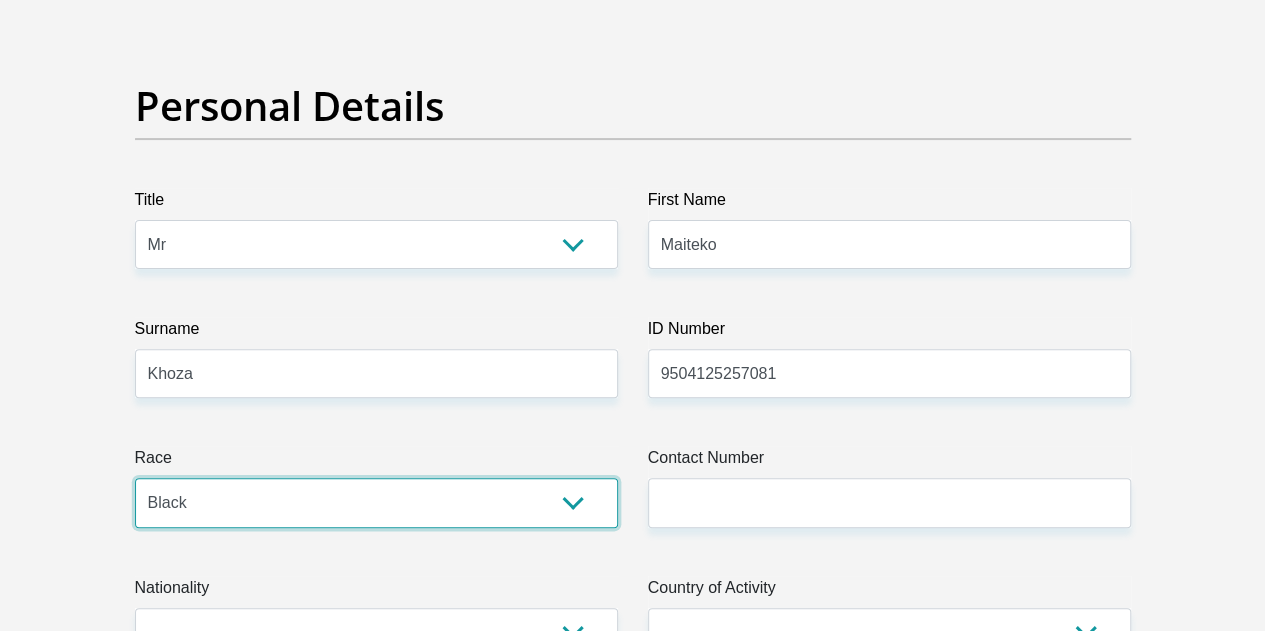 click on "Black
Coloured
Indian
White
Other" at bounding box center [376, 502] 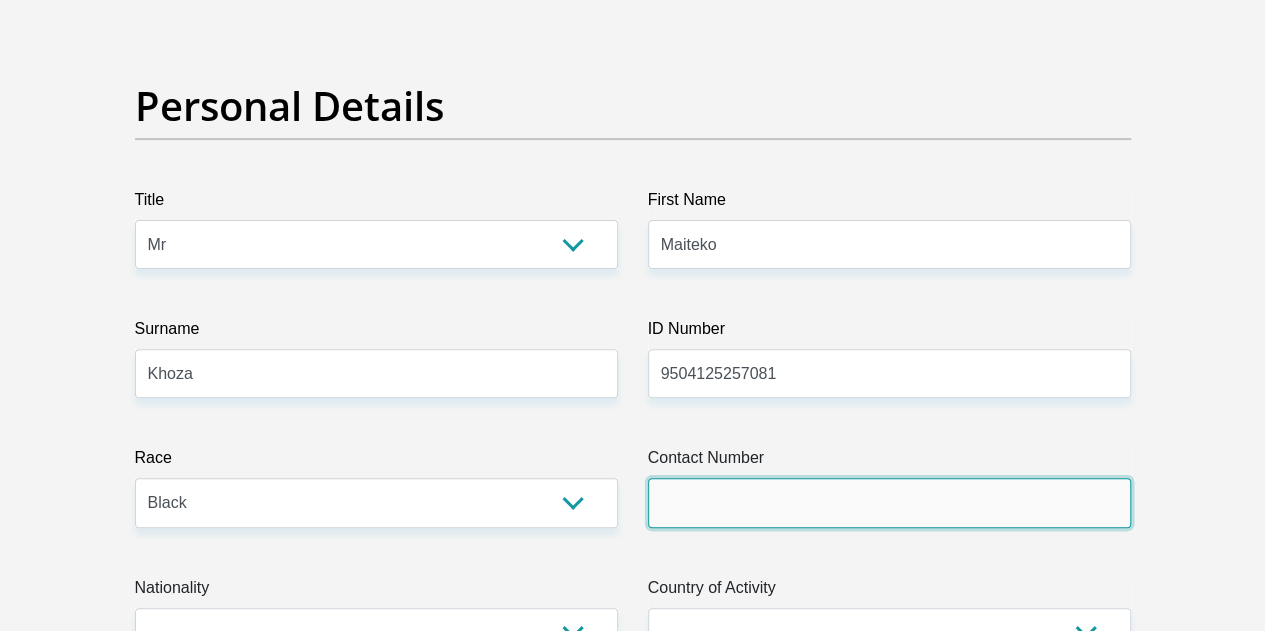 click on "Contact Number" at bounding box center [889, 502] 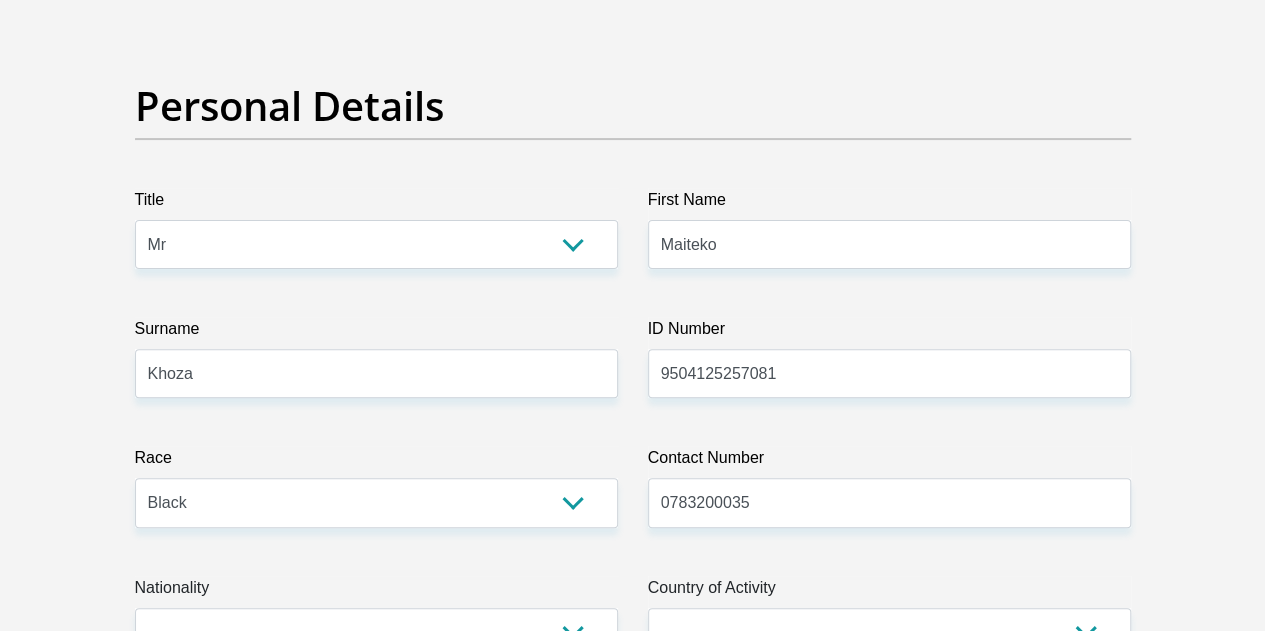 click on "Title
Mr
Ms
Mrs
Dr
Other
First Name
Maiteko
Surname
Khoza
ID Number
9504125257081
Please input valid ID number
Race
Black
Coloured
Indian
White
Other
Contact Number
0783200035
Please input valid contact number
Nationality
South Africa
Afghanistan
Aland Islands  Albania  Algeria" at bounding box center (633, 3441) 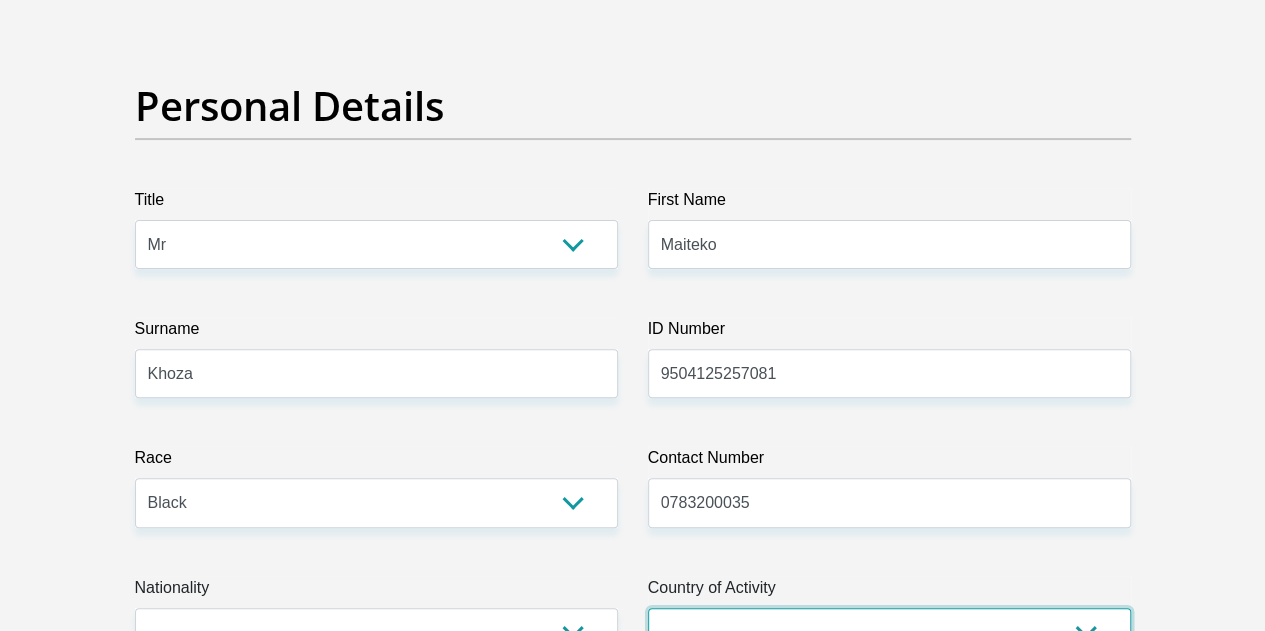 click on "South Africa
Afghanistan
Aland Islands
Albania
Algeria
America Samoa
American Virgin Islands
Andorra
Angola
Anguilla
Antarctica
Antigua and Barbuda
Argentina
Armenia
Aruba
Ascension Island
Australia
Austria
Azerbaijan
Chad" at bounding box center [889, 632] 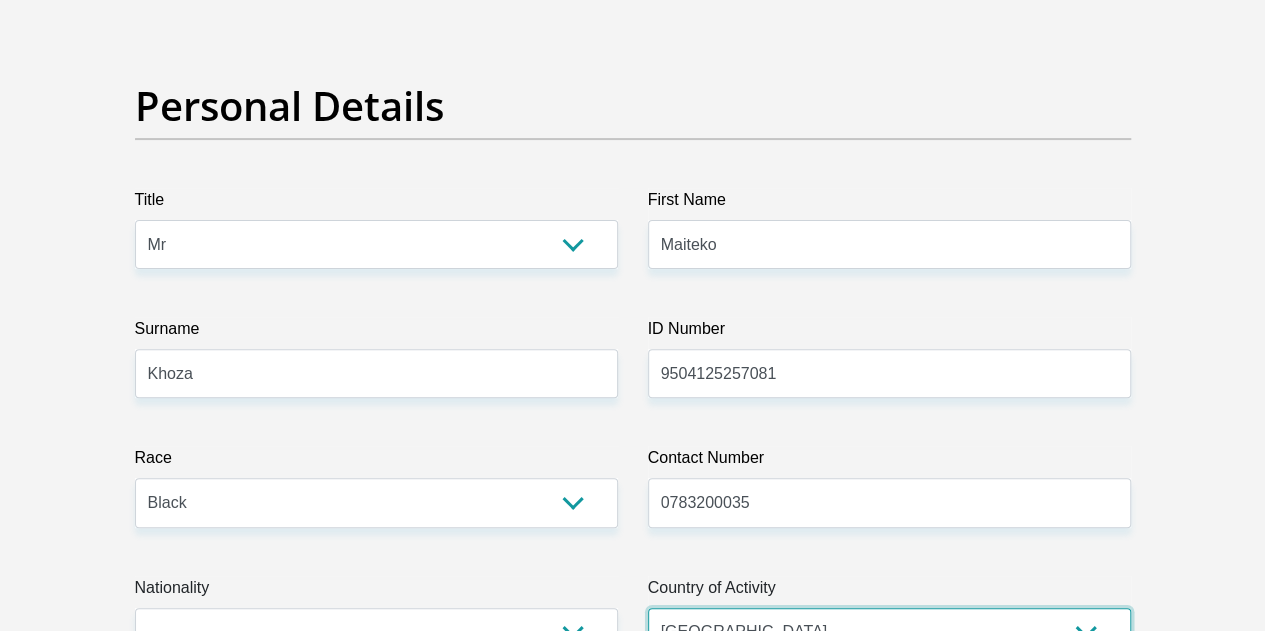 click on "South Africa
Afghanistan
Aland Islands
Albania
Algeria
America Samoa
American Virgin Islands
Andorra
Angola
Anguilla
Antarctica
Antigua and Barbuda
Argentina
Armenia
Aruba
Ascension Island
Australia
Austria
Azerbaijan
Chad" at bounding box center (889, 632) 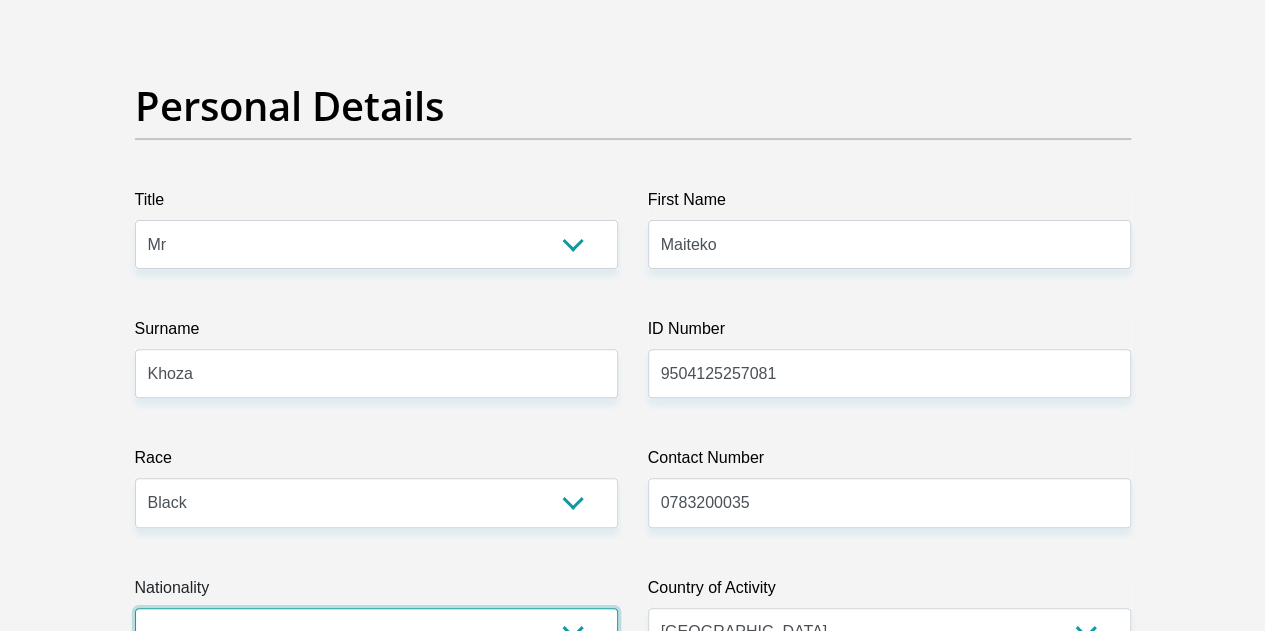 click on "South Africa
Afghanistan
Aland Islands
Albania
Algeria
America Samoa
American Virgin Islands
Andorra
Angola
Anguilla
Antarctica
Antigua and Barbuda
Argentina
Armenia
Aruba
Ascension Island
Australia
Austria
Azerbaijan
Bahamas
Bahrain
Bangladesh
Barbados
Chad" at bounding box center [376, 632] 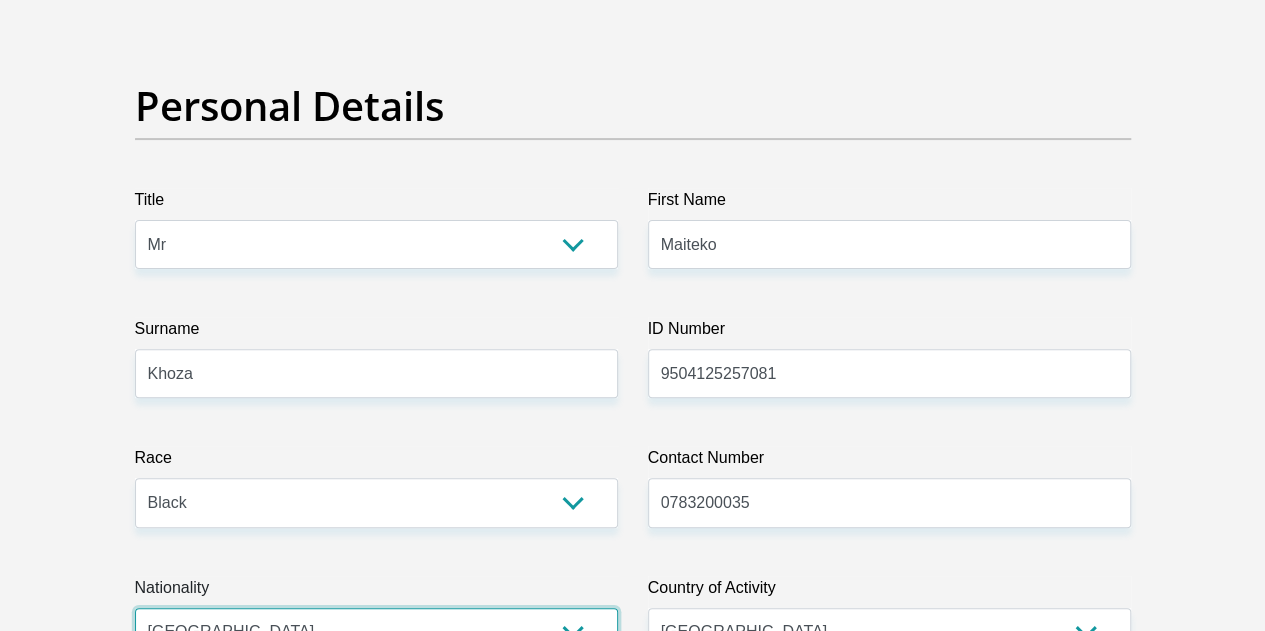 click on "South Africa
Afghanistan
Aland Islands
Albania
Algeria
America Samoa
American Virgin Islands
Andorra
Angola
Anguilla
Antarctica
Antigua and Barbuda
Argentina
Armenia
Aruba
Ascension Island
Australia
Austria
Azerbaijan
Bahamas
Bahrain
Bangladesh
Barbados
Chad" at bounding box center (376, 632) 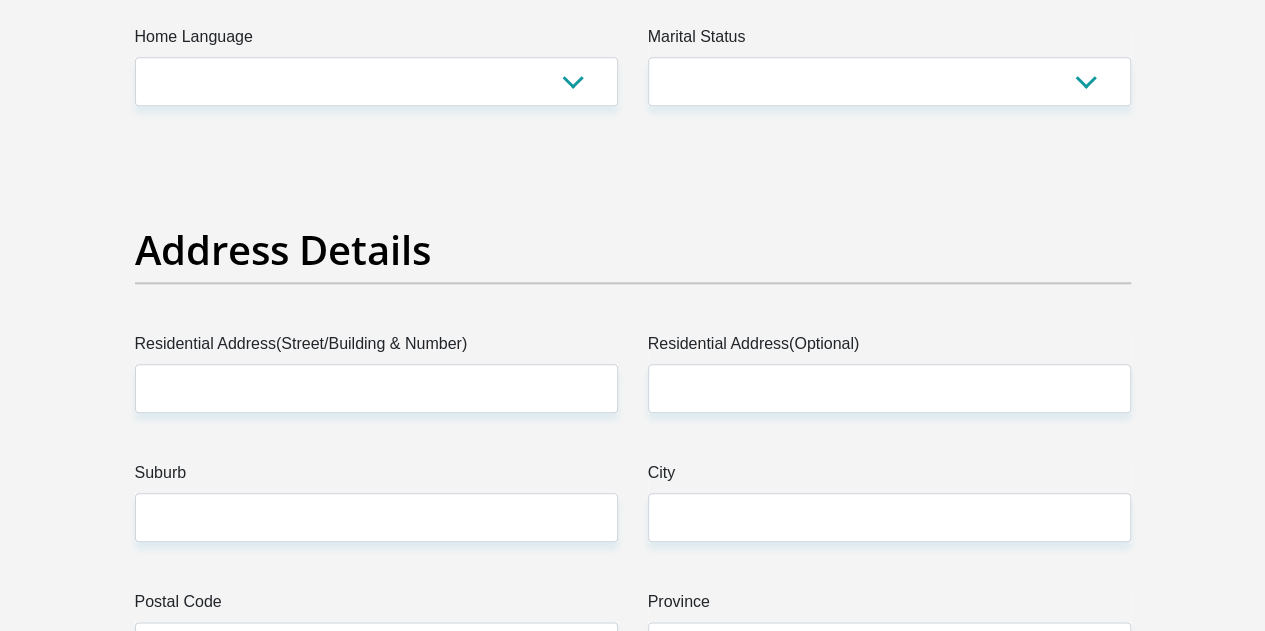 scroll, scrollTop: 1000, scrollLeft: 0, axis: vertical 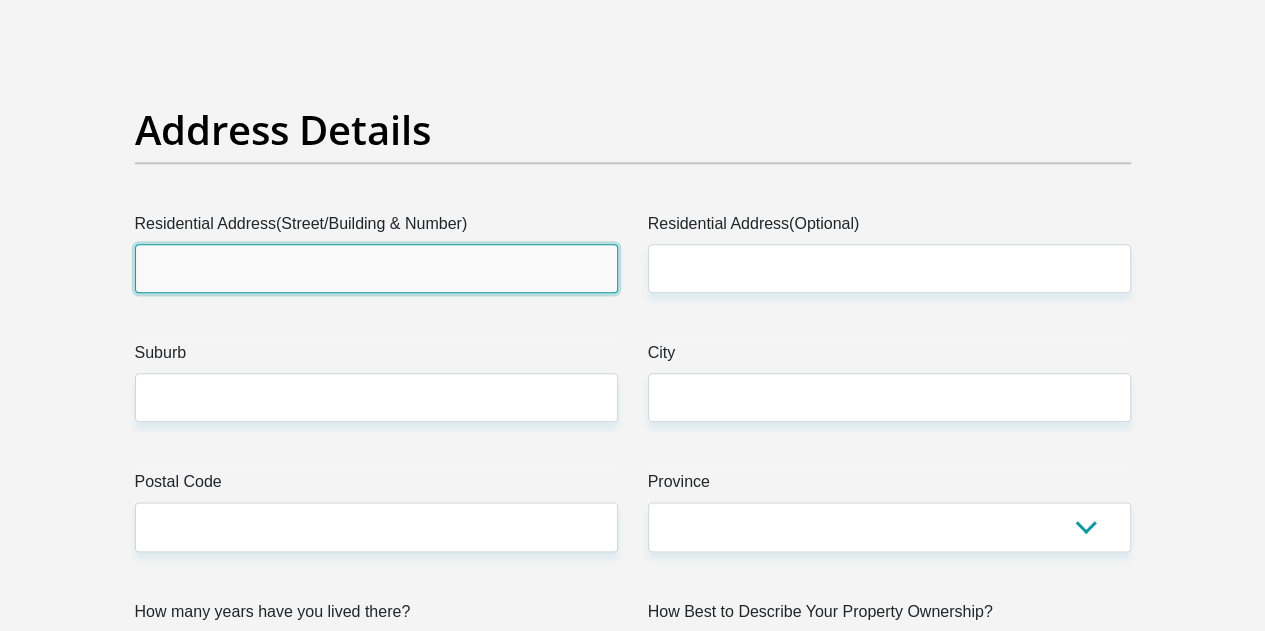 drag, startPoint x: 242, startPoint y: 193, endPoint x: 262, endPoint y: 198, distance: 20.615528 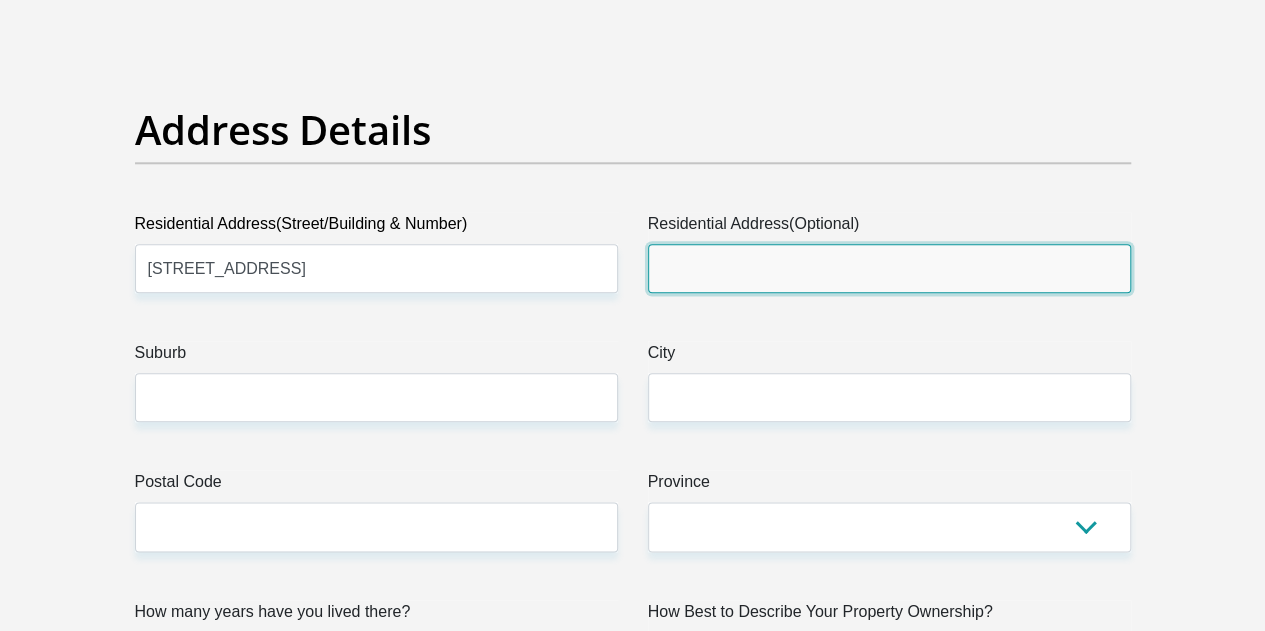 click on "Residential Address(Optional)" at bounding box center [889, 268] 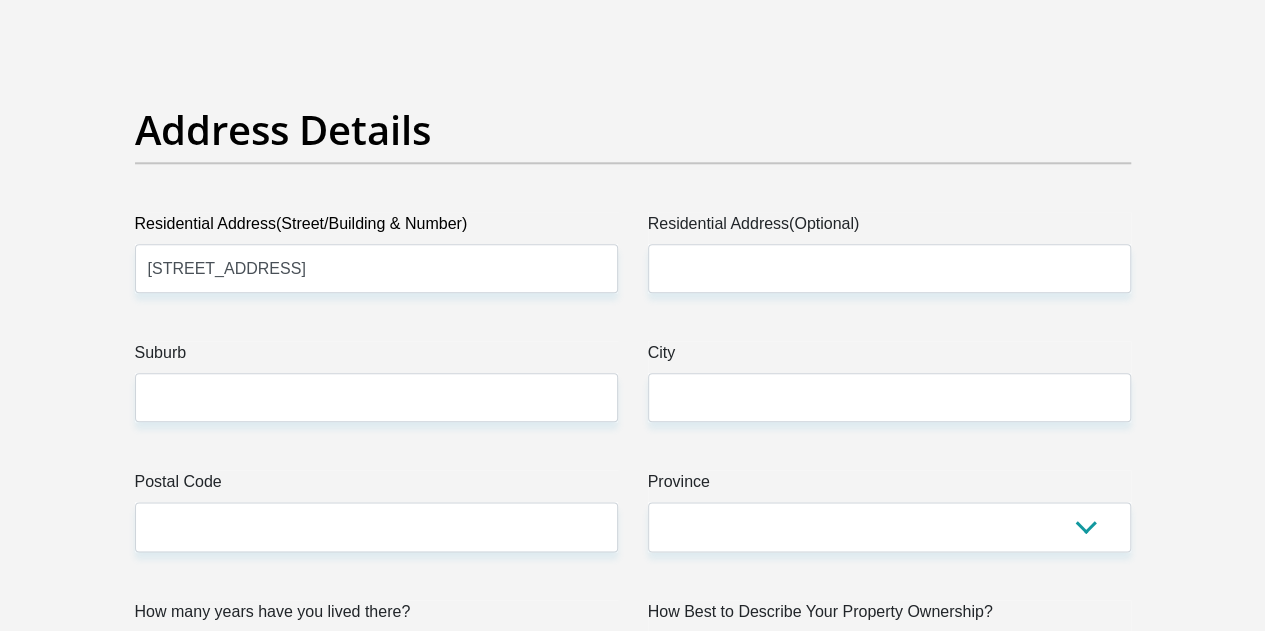click on "Title
Mr
Ms
Mrs
Dr
Other
First Name
Maiteko
Surname
Khoza
ID Number
9504125257081
Please input valid ID number
Race
Black
Coloured
Indian
White
Other
Contact Number
0783200035
Please input valid contact number
Nationality
South Africa
Afghanistan
Aland Islands  Albania  Algeria" at bounding box center [633, 2641] 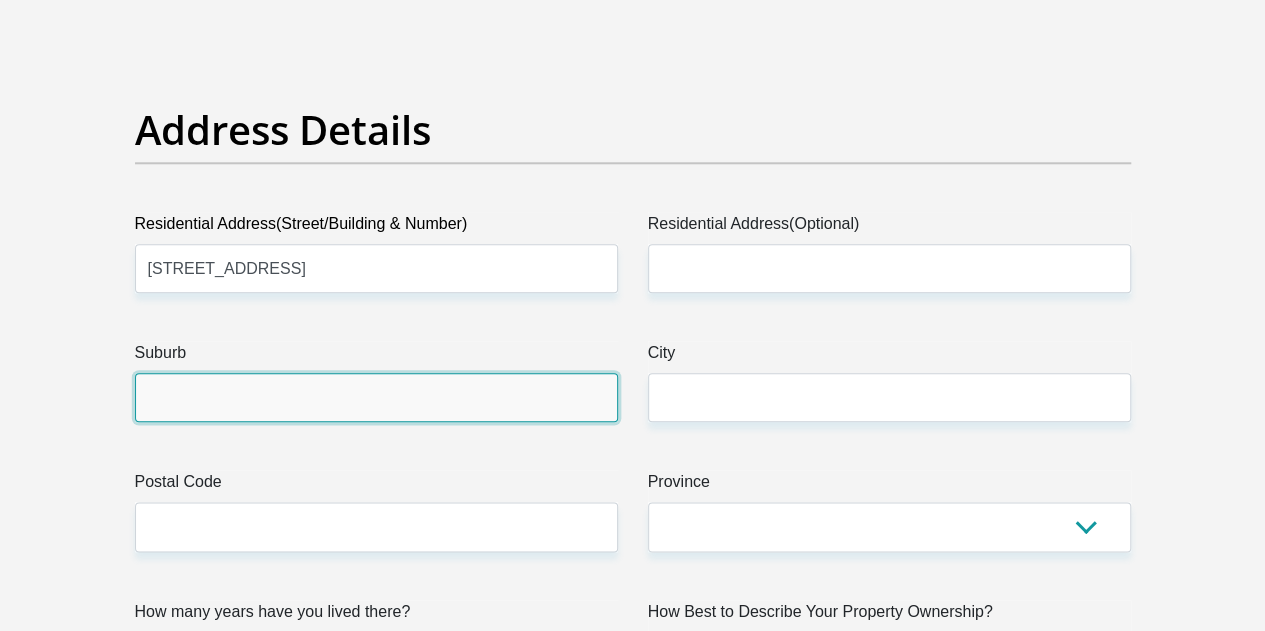 click on "Suburb" at bounding box center [376, 397] 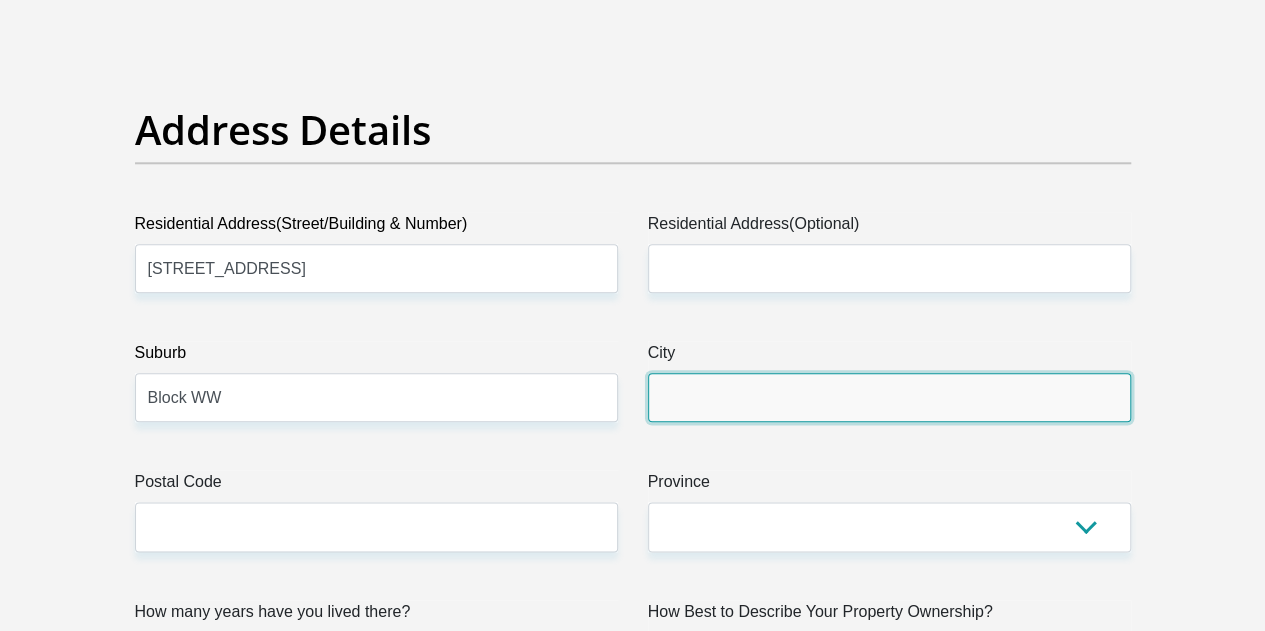 click on "City" at bounding box center (889, 397) 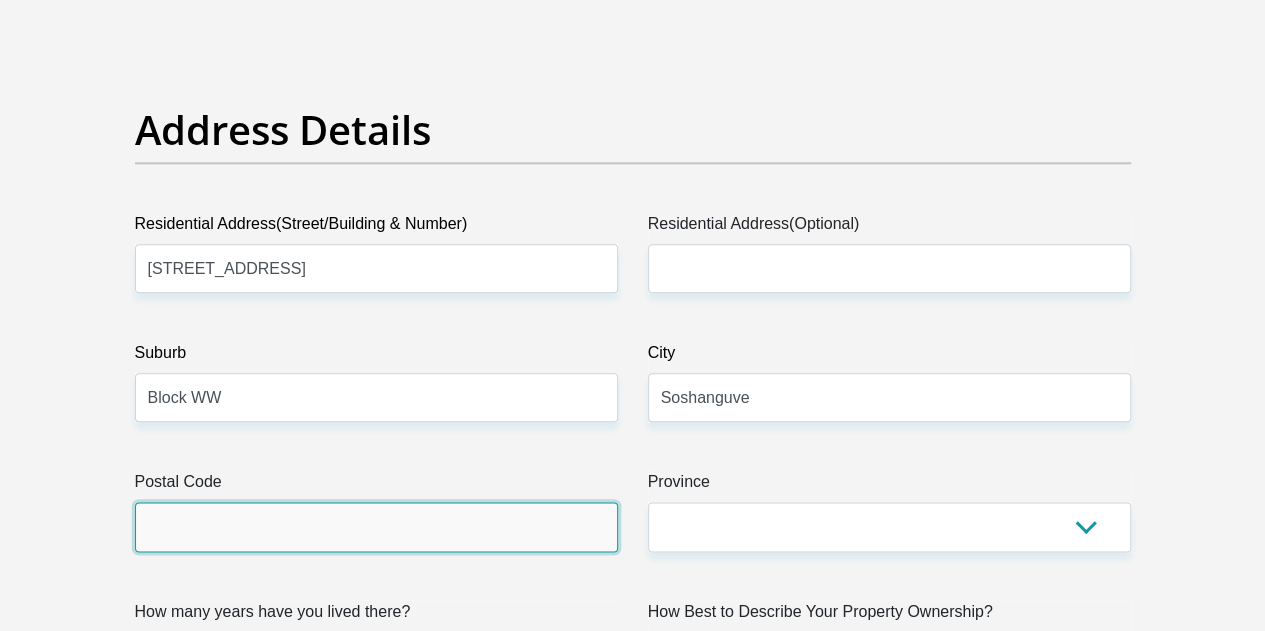 click on "Postal Code" at bounding box center [376, 526] 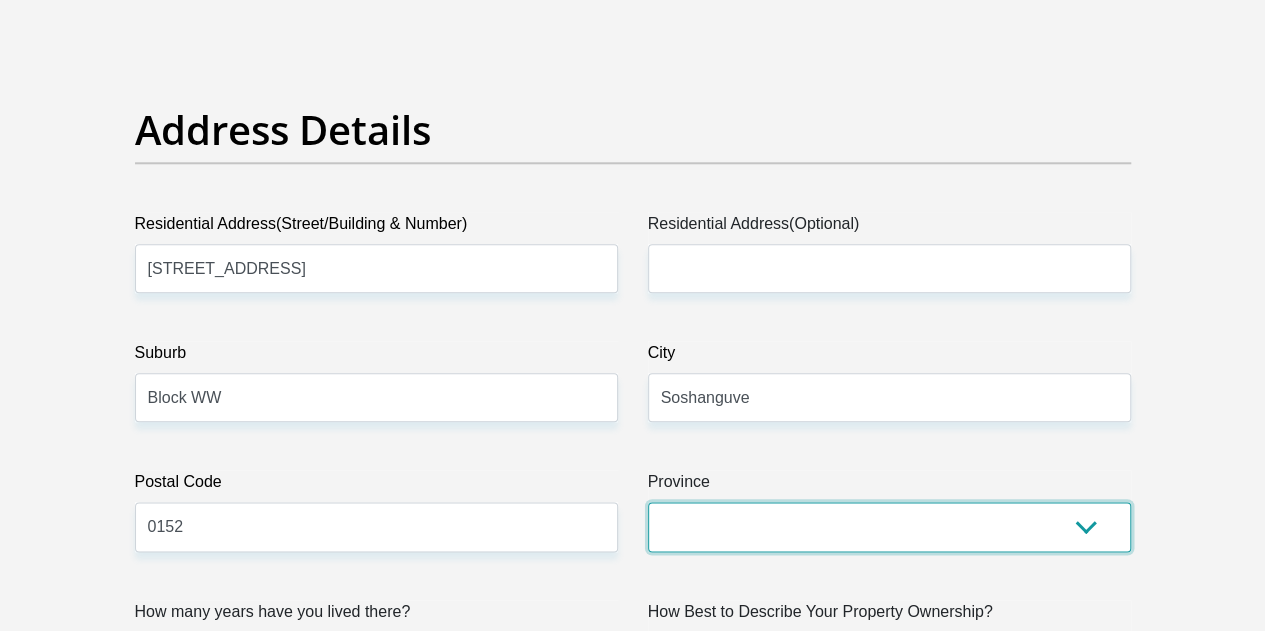 drag, startPoint x: 673, startPoint y: 455, endPoint x: 684, endPoint y: 429, distance: 28.231188 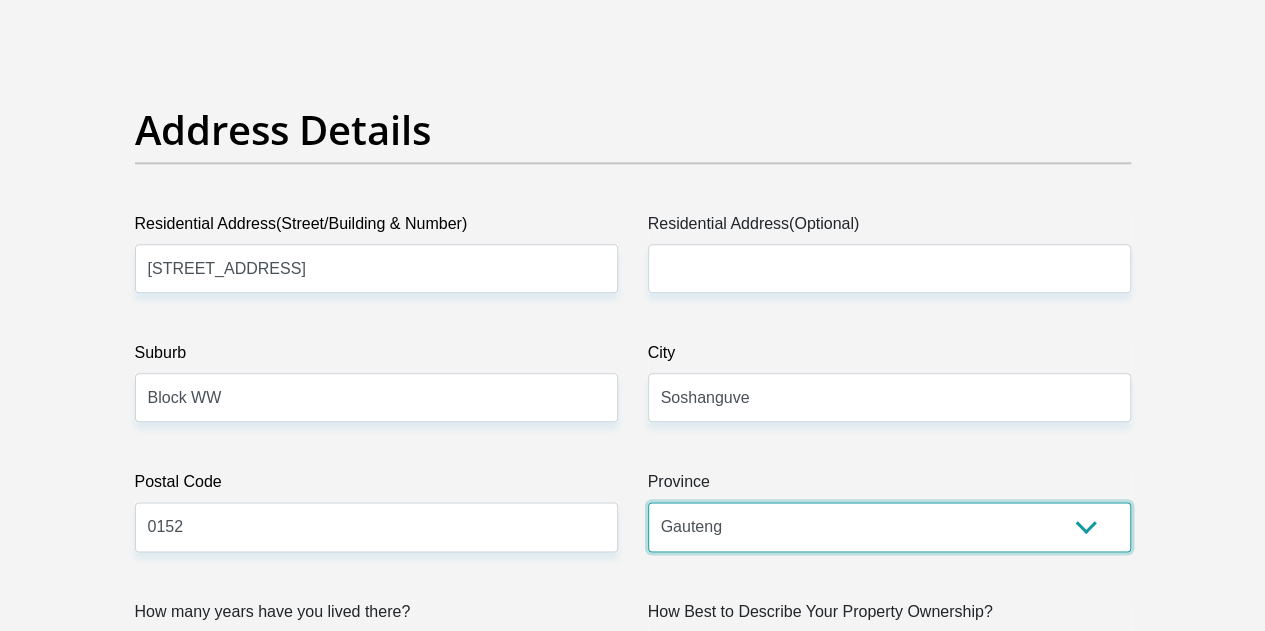 click on "Eastern Cape
Free State
Gauteng
KwaZulu-Natal
Limpopo
Mpumalanga
Northern Cape
North West
Western Cape" at bounding box center [889, 526] 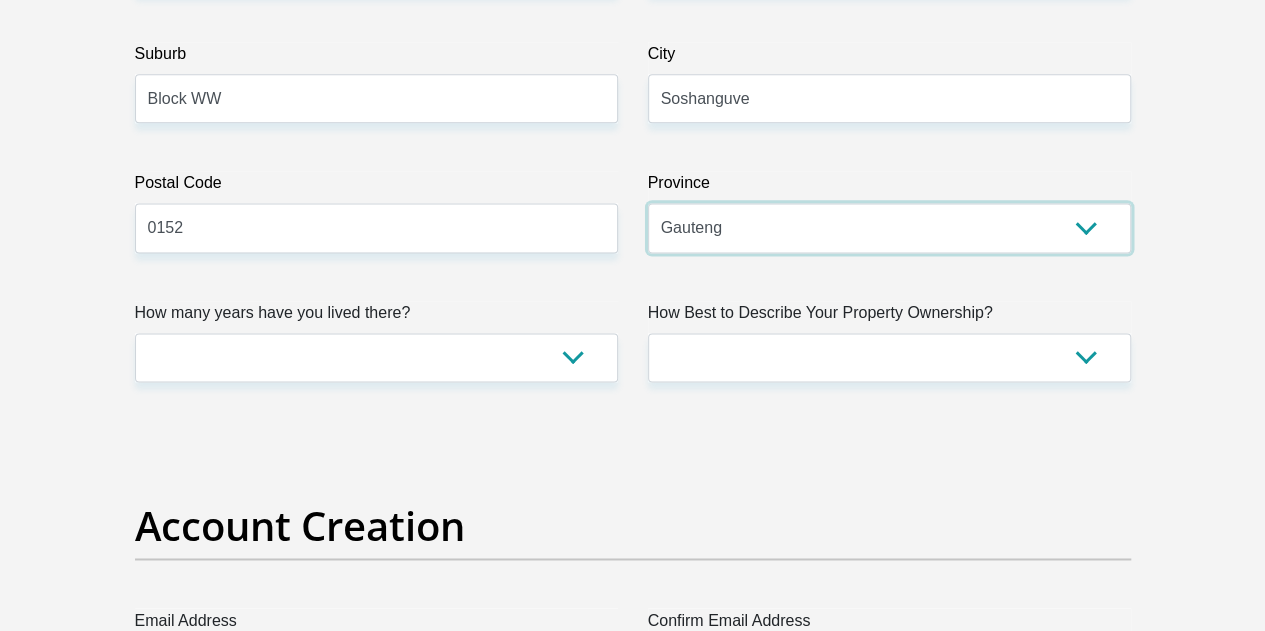 scroll, scrollTop: 1300, scrollLeft: 0, axis: vertical 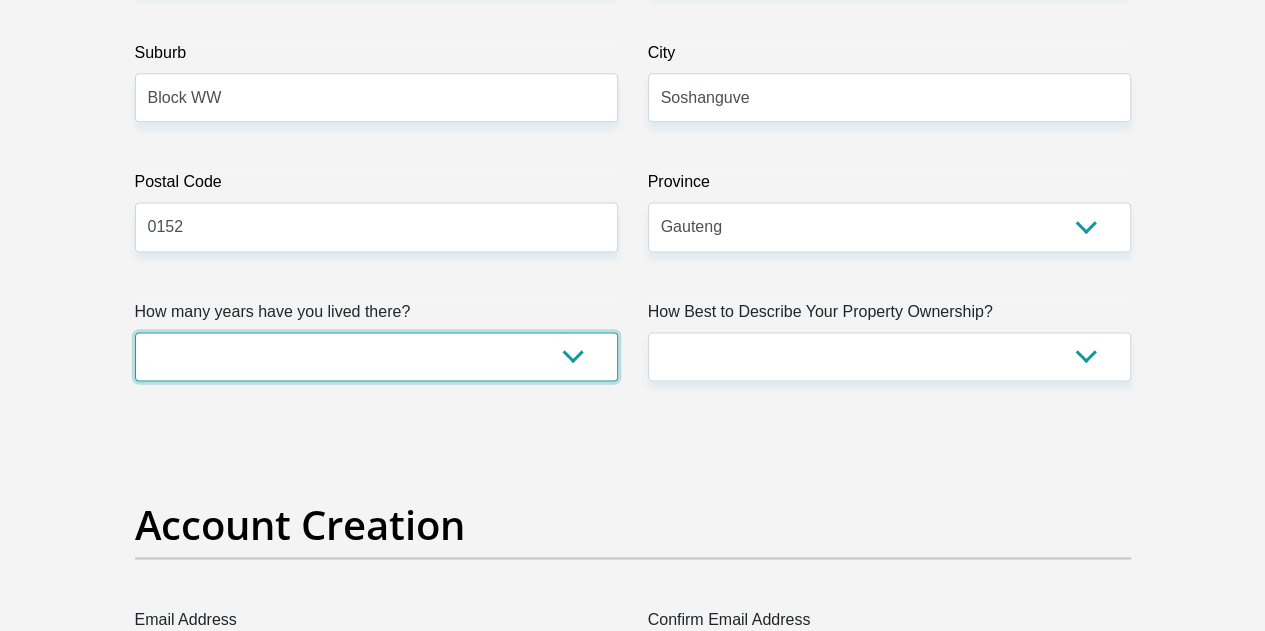 click on "less than 1 year
1-3 years
3-5 years
5+ years" at bounding box center (376, 356) 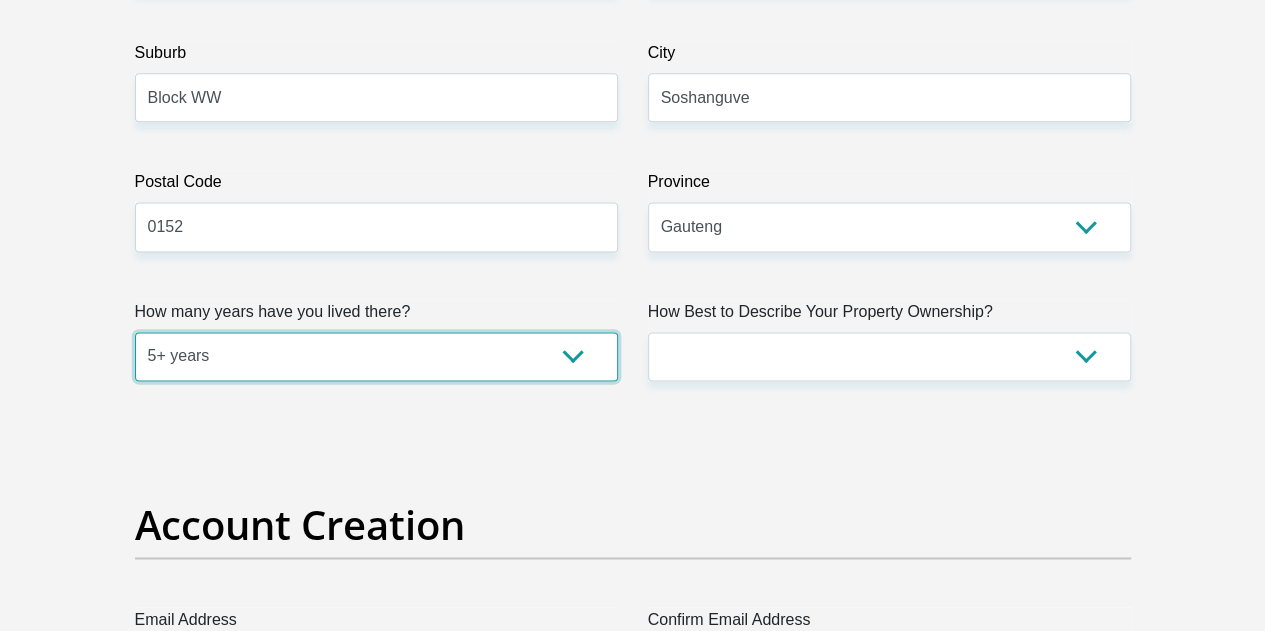 click on "less than 1 year
1-3 years
3-5 years
5+ years" at bounding box center (376, 356) 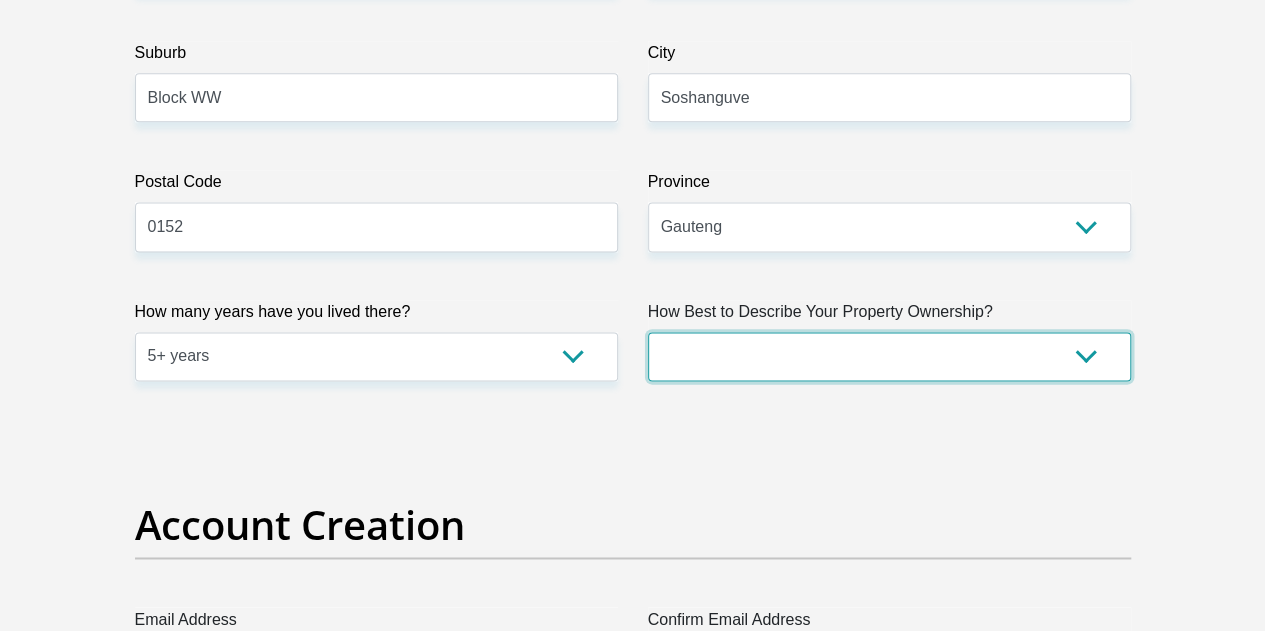 drag, startPoint x: 694, startPoint y: 269, endPoint x: 704, endPoint y: 271, distance: 10.198039 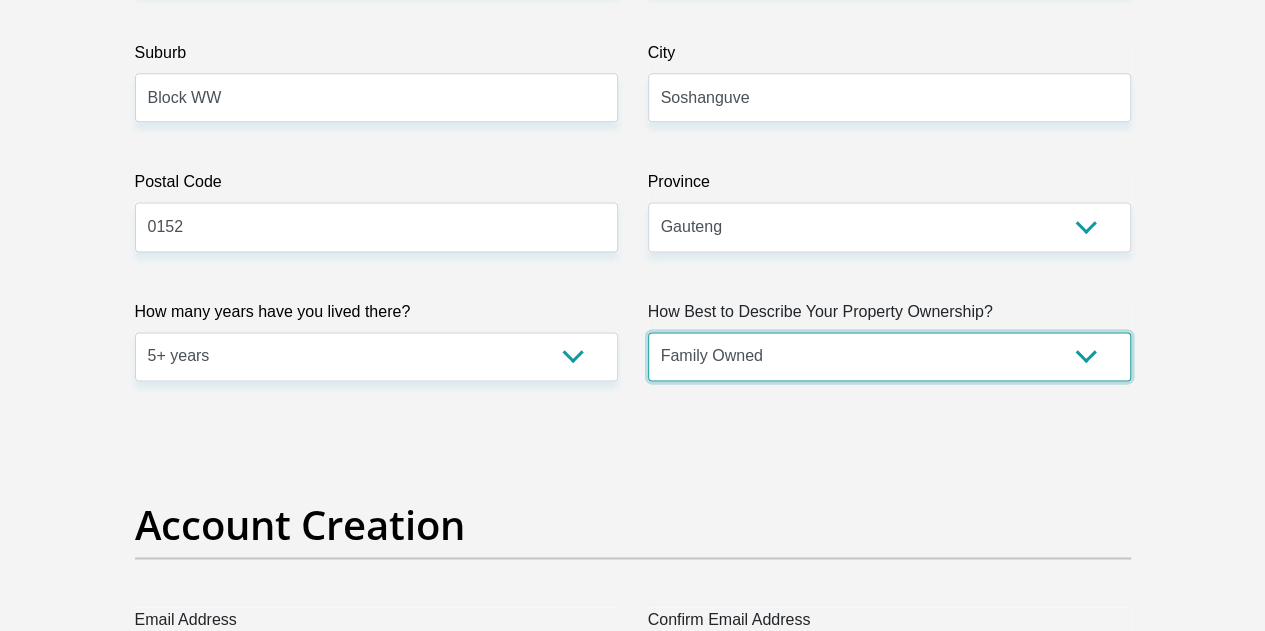 click on "Owned
Rented
Family Owned
Company Dwelling" at bounding box center [889, 356] 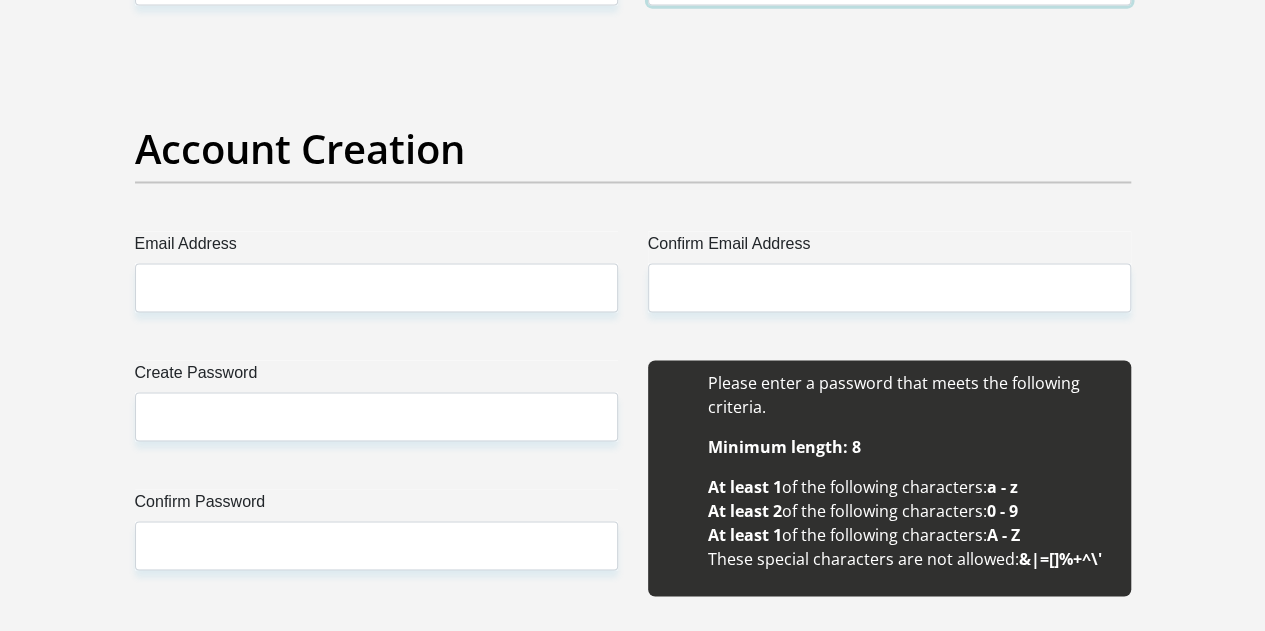 scroll, scrollTop: 1700, scrollLeft: 0, axis: vertical 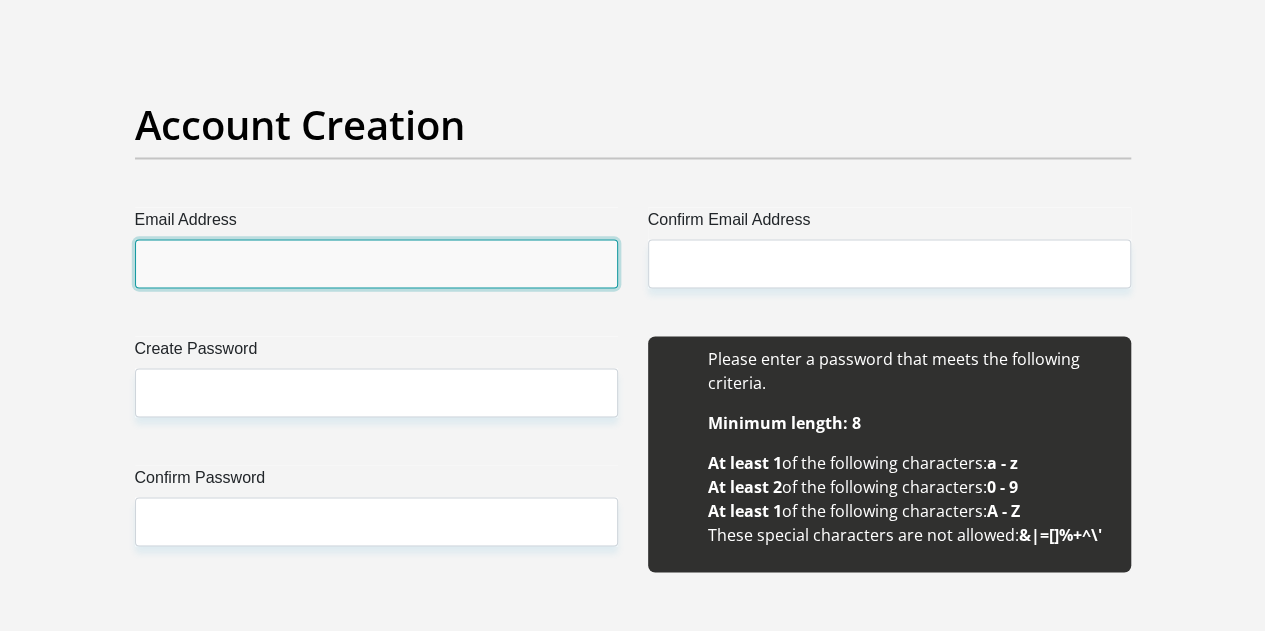 click on "Email Address" at bounding box center (376, 263) 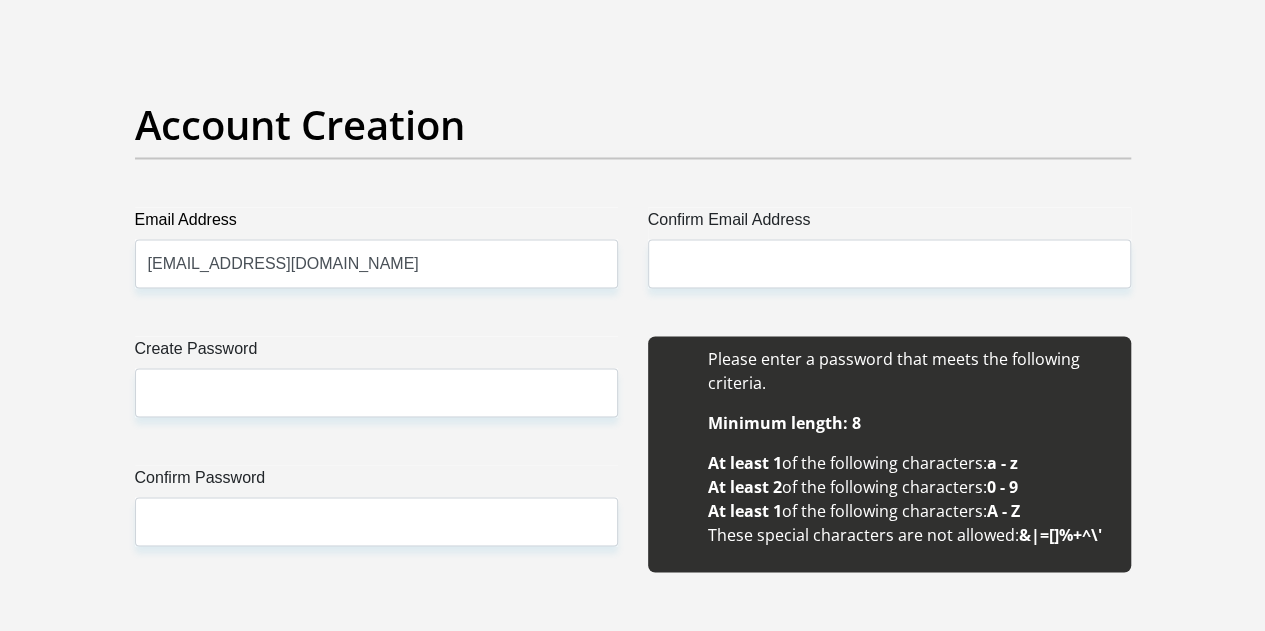 click on "Confirm Email Address" at bounding box center (889, 223) 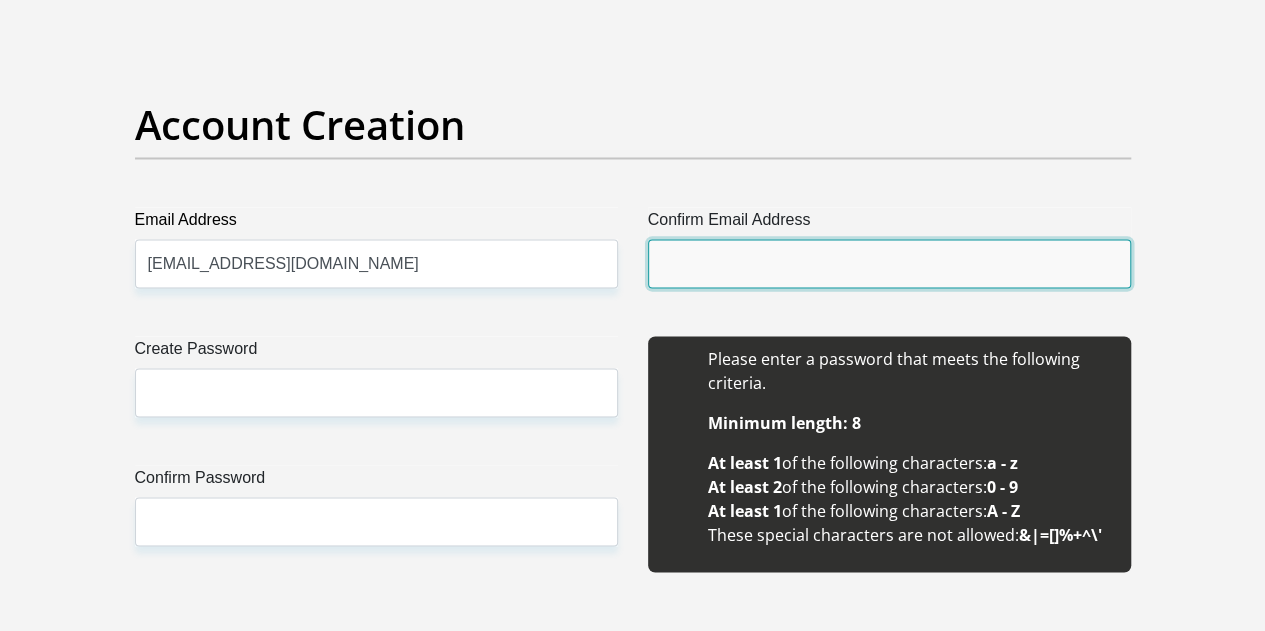 click on "Confirm Email Address" at bounding box center [889, 263] 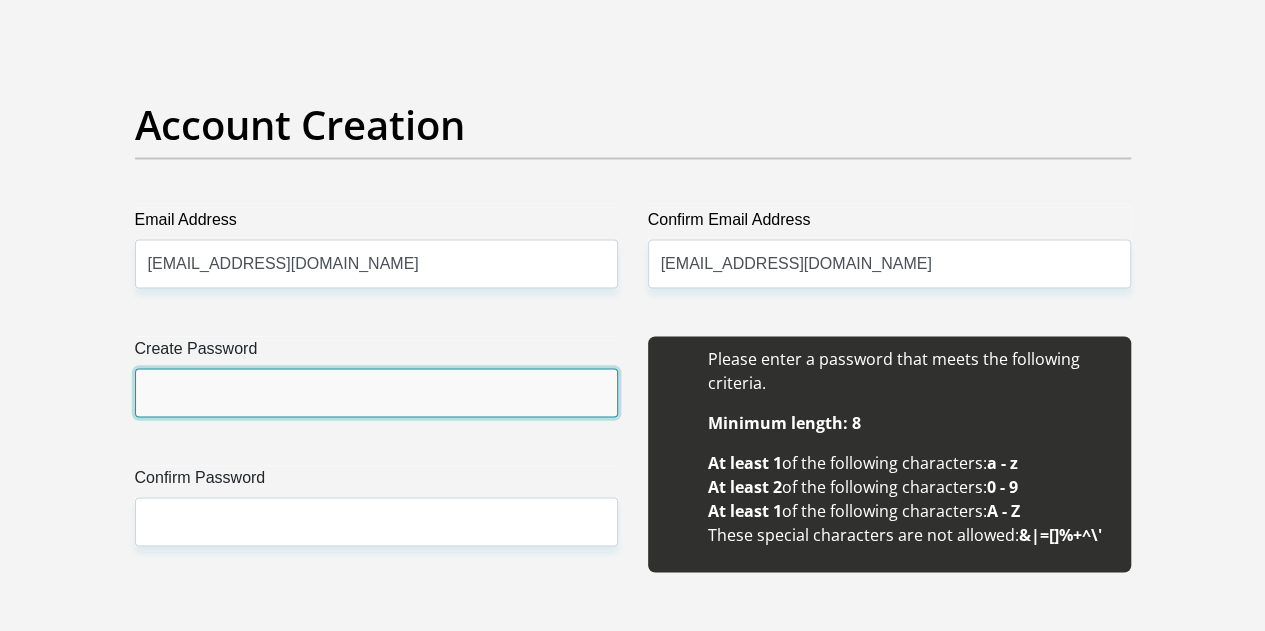 click on "Create Password" at bounding box center (376, 392) 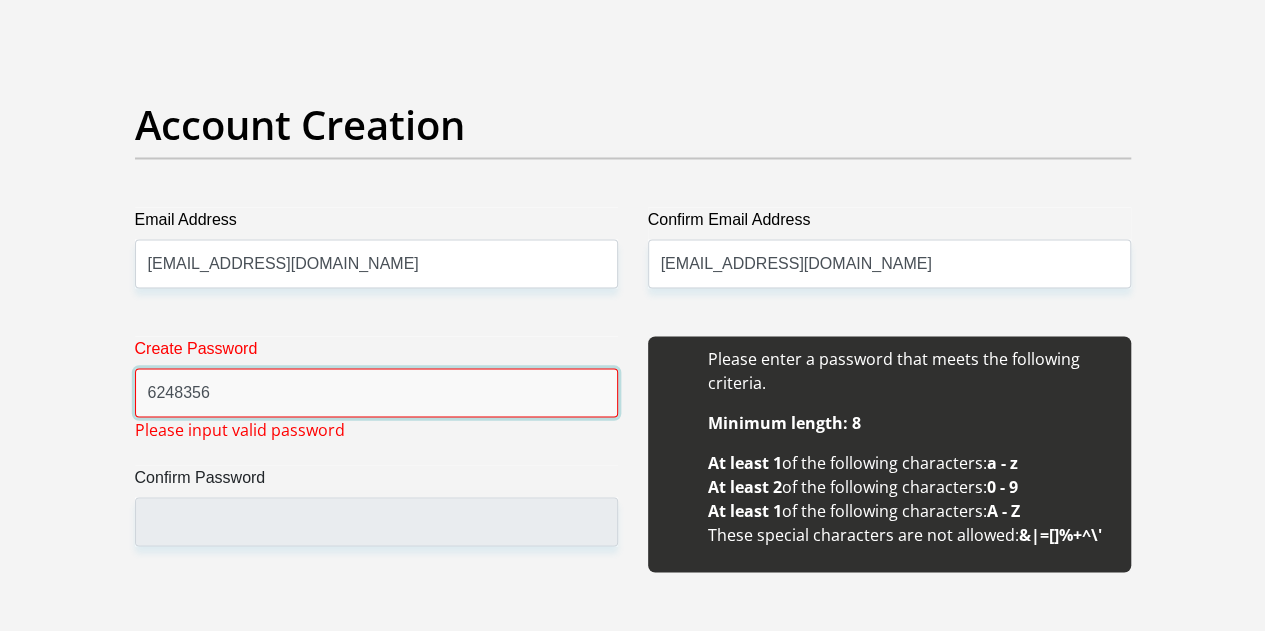 type on "6248356Mm" 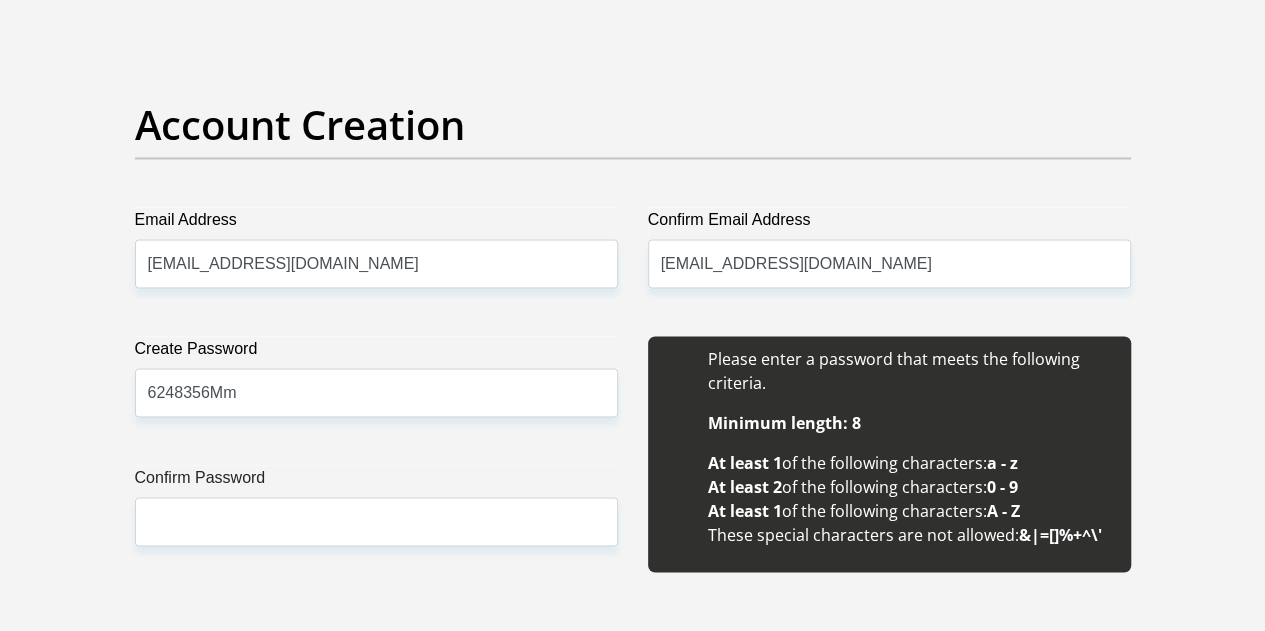 click on "Create Password
6248356Mm
Please input valid password
Confirm Password" at bounding box center [376, 465] 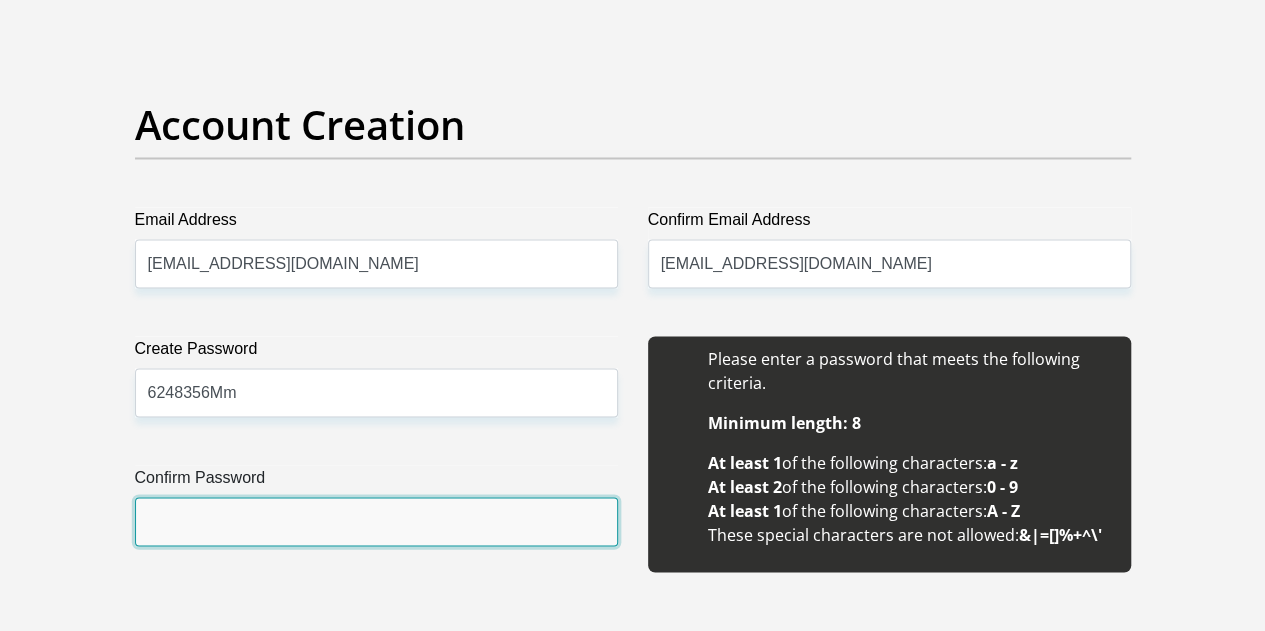 click on "Confirm Password" at bounding box center (376, 521) 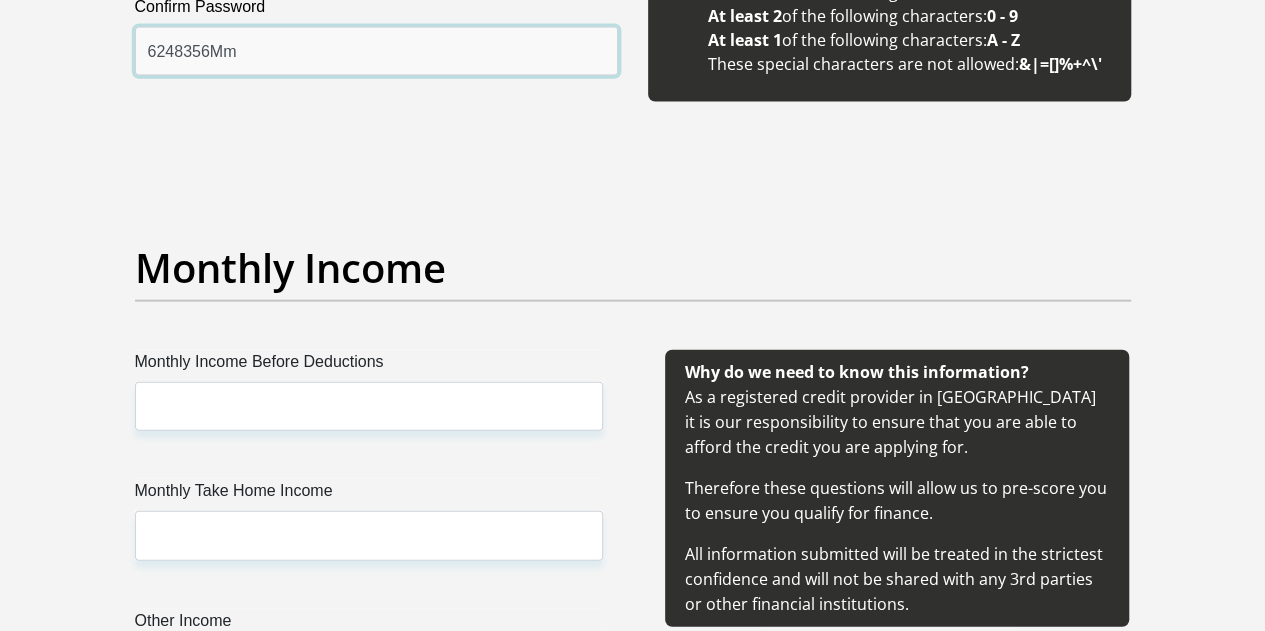 scroll, scrollTop: 2200, scrollLeft: 0, axis: vertical 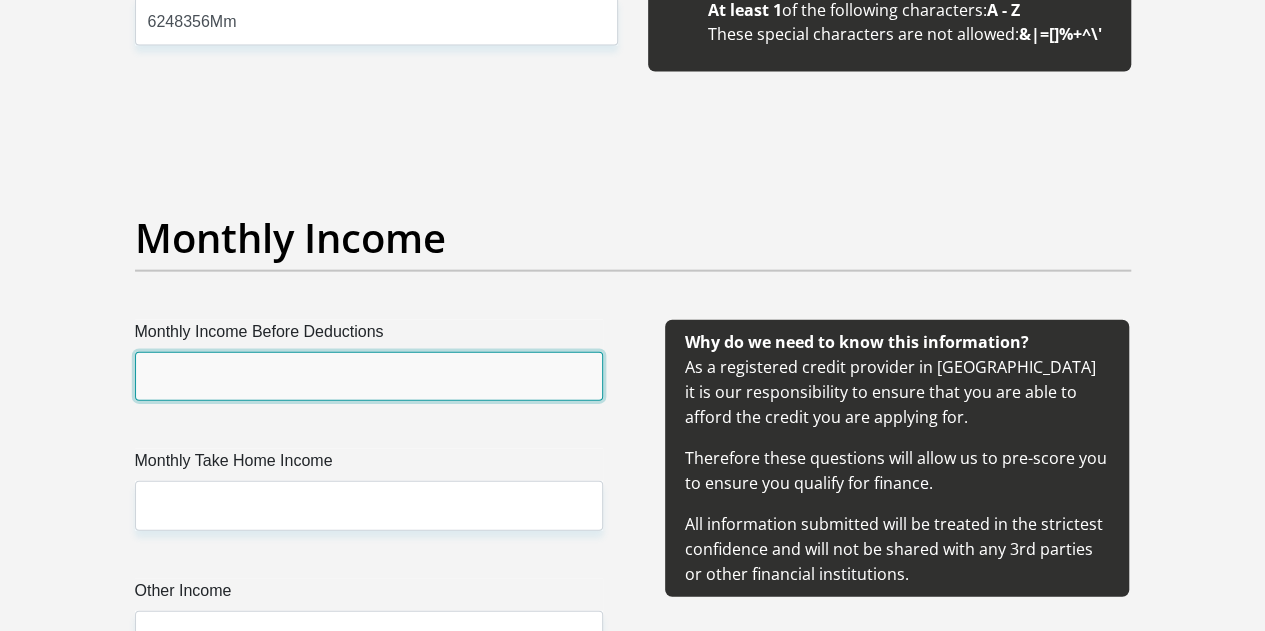 click on "Monthly Income Before Deductions" at bounding box center [369, 376] 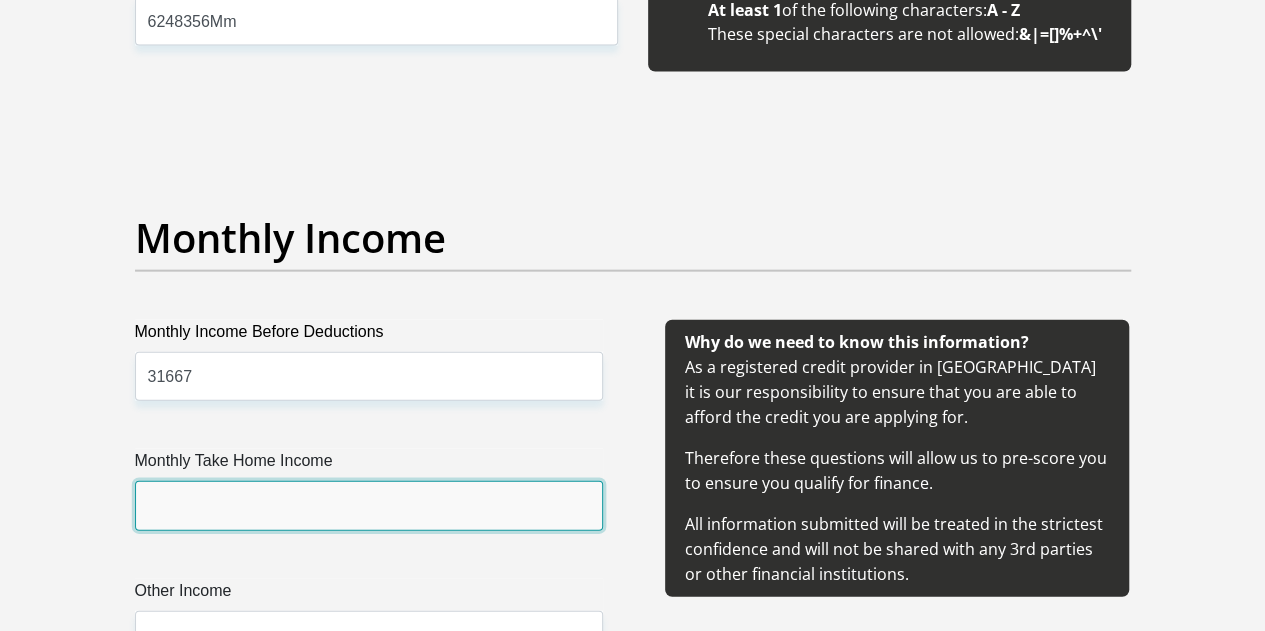 click on "Monthly Take Home Income" at bounding box center (369, 505) 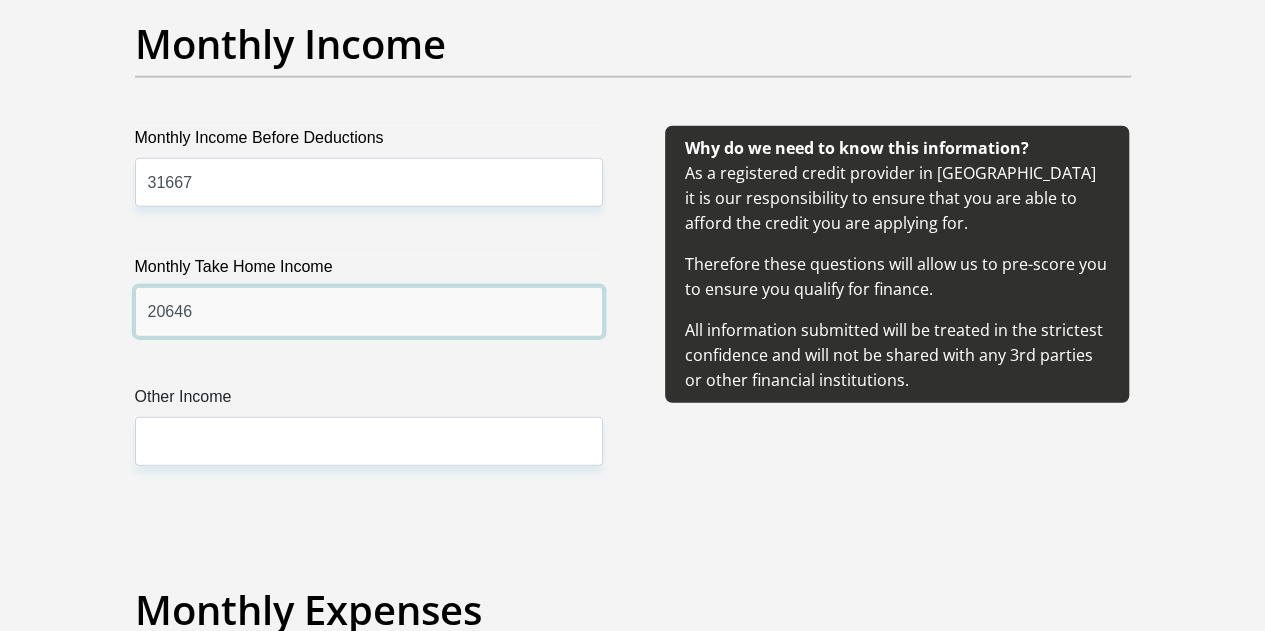 scroll, scrollTop: 2400, scrollLeft: 0, axis: vertical 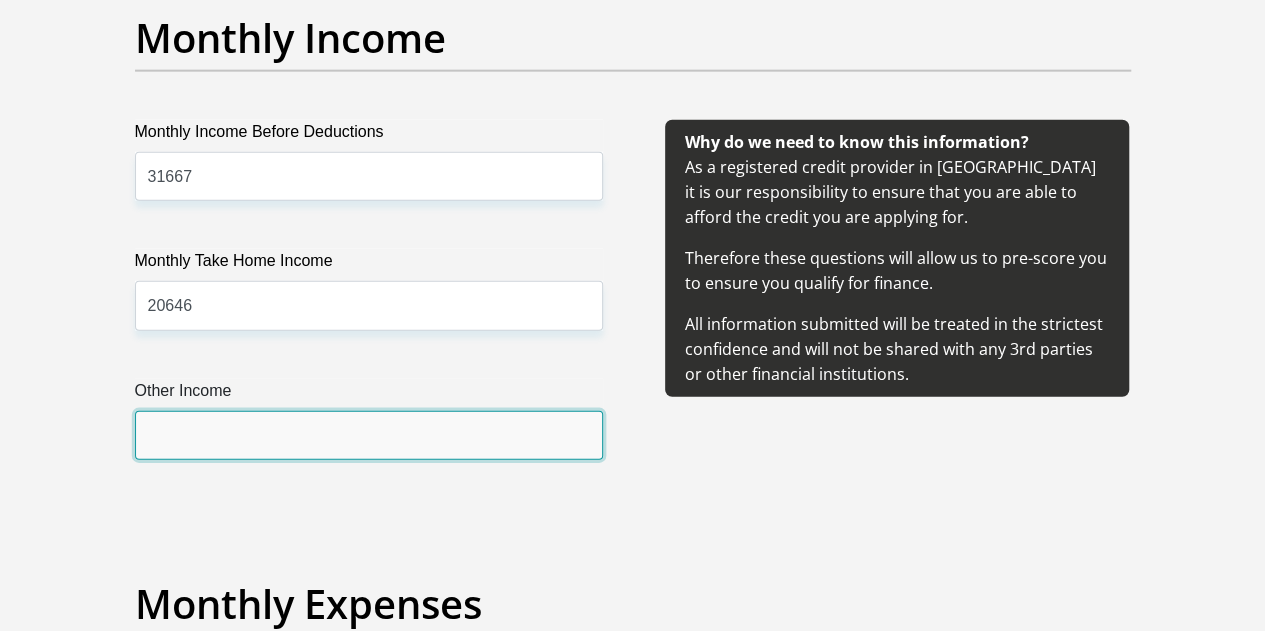click on "Other Income" at bounding box center (369, 435) 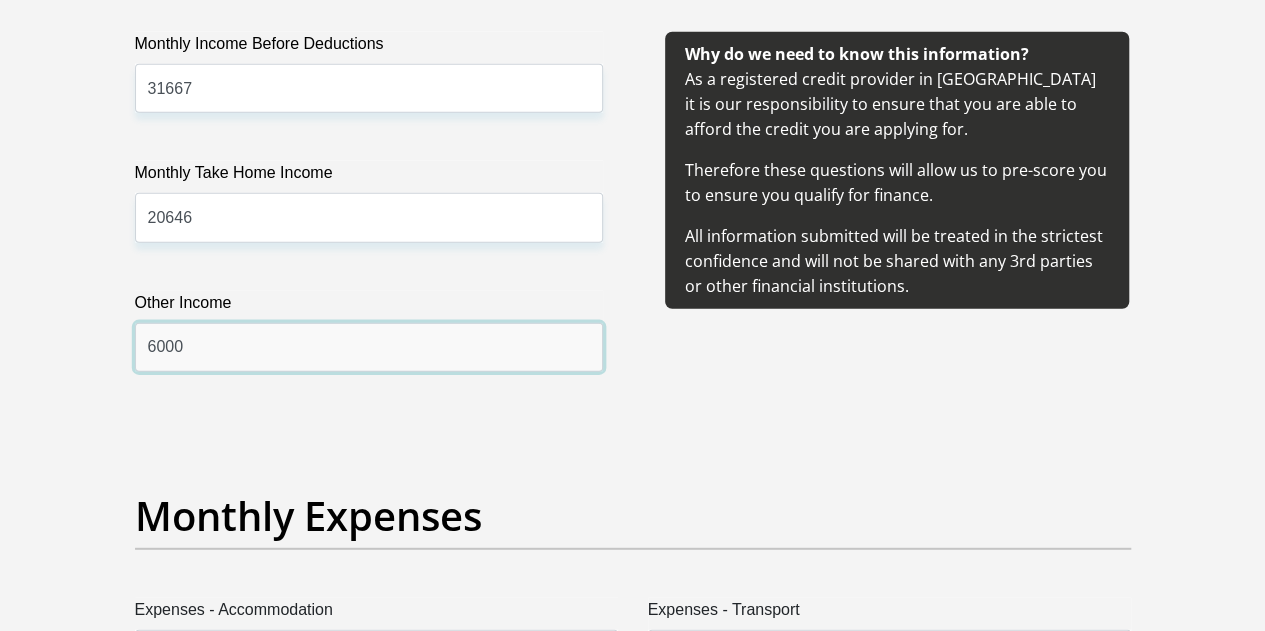 scroll, scrollTop: 2700, scrollLeft: 0, axis: vertical 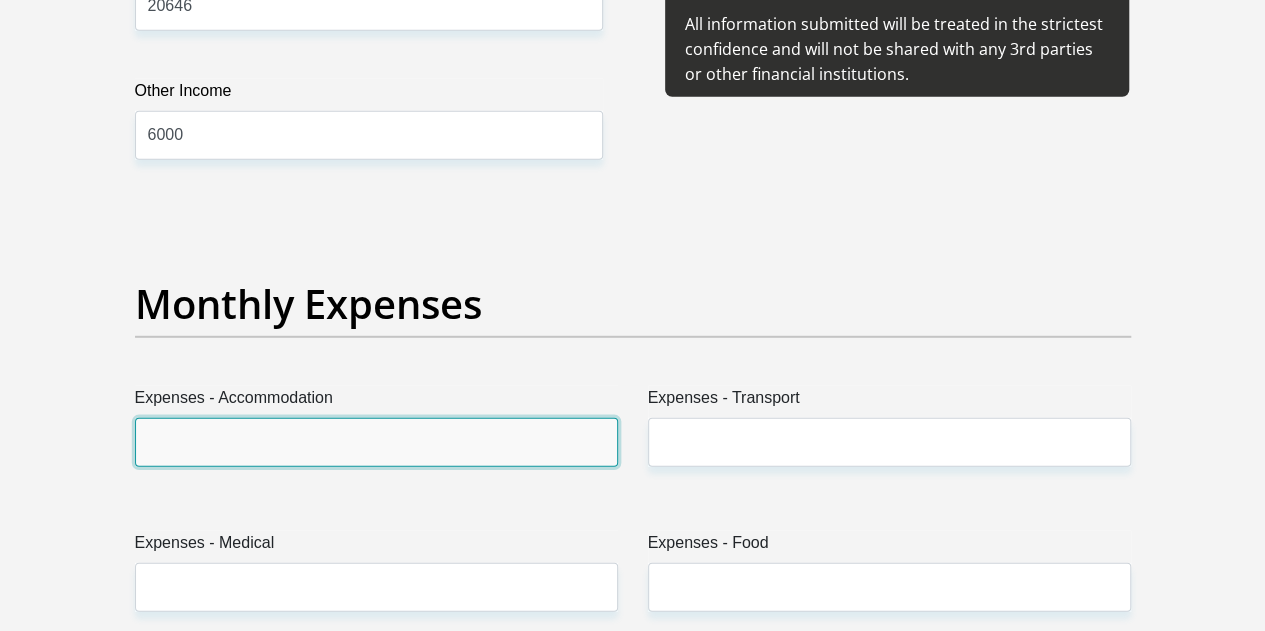 click on "Expenses - Accommodation" at bounding box center [376, 442] 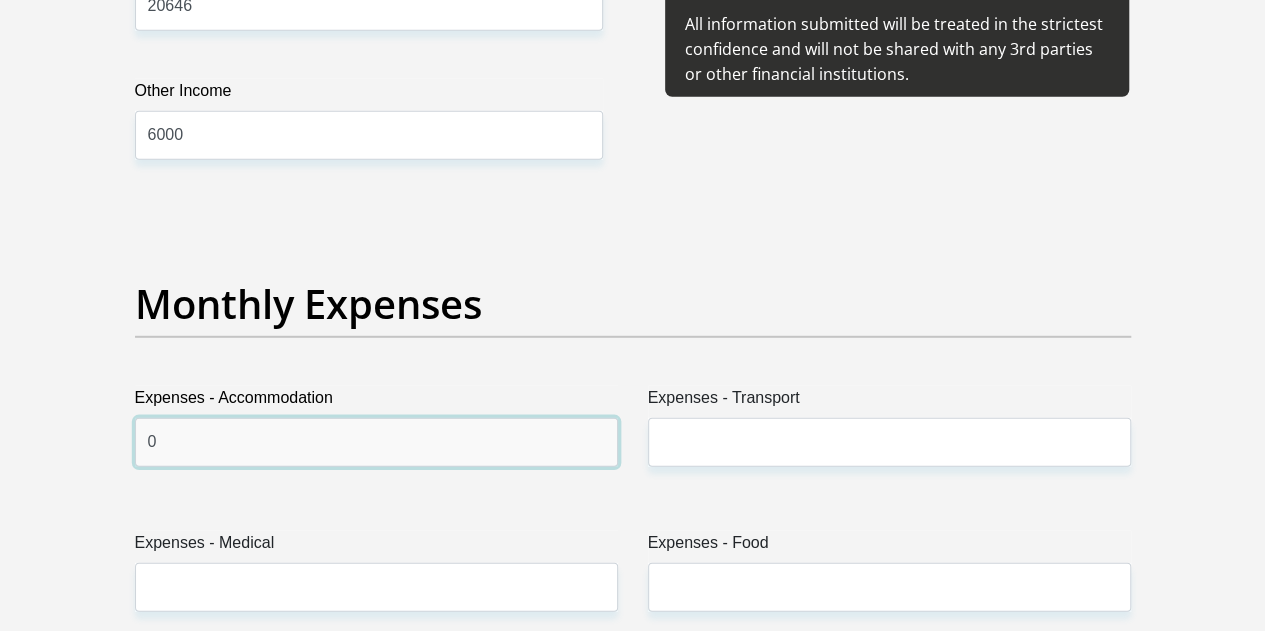 type on "0" 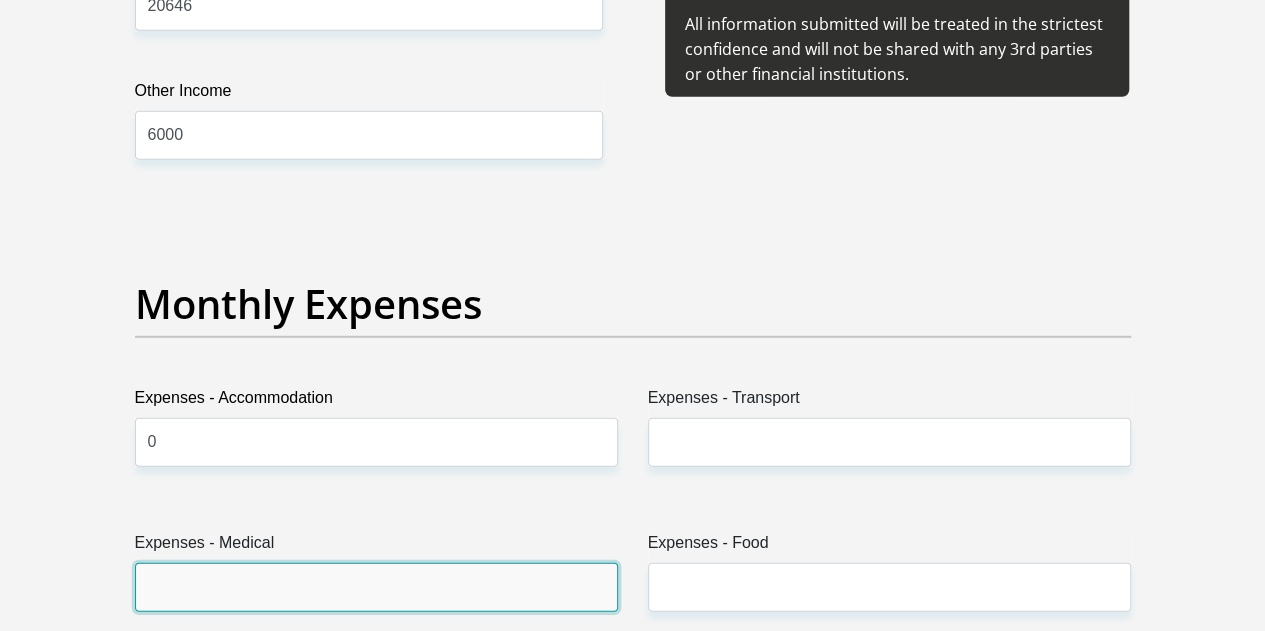 click on "Expenses - Medical" at bounding box center [376, 587] 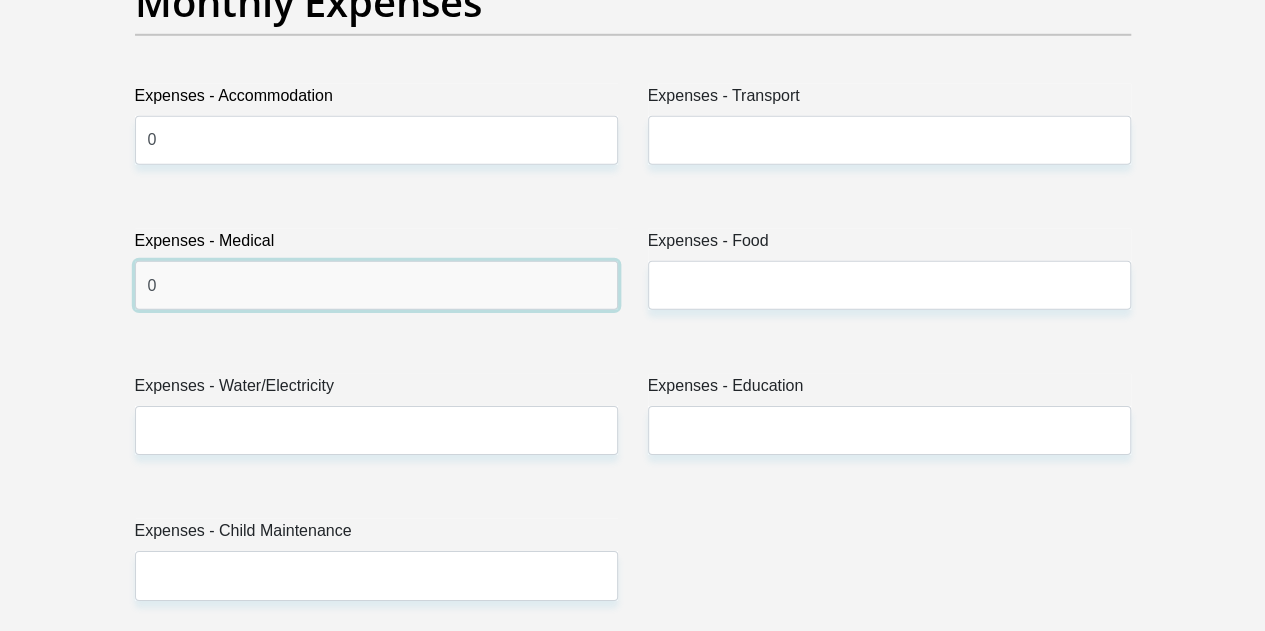 scroll, scrollTop: 3100, scrollLeft: 0, axis: vertical 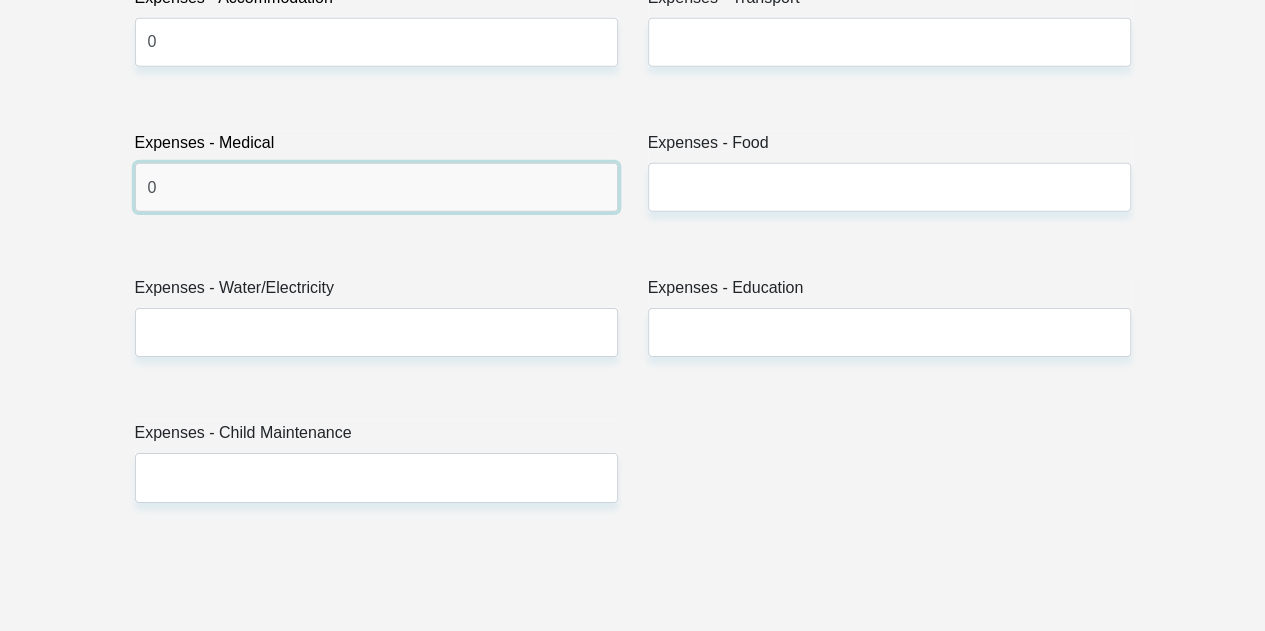 type on "0" 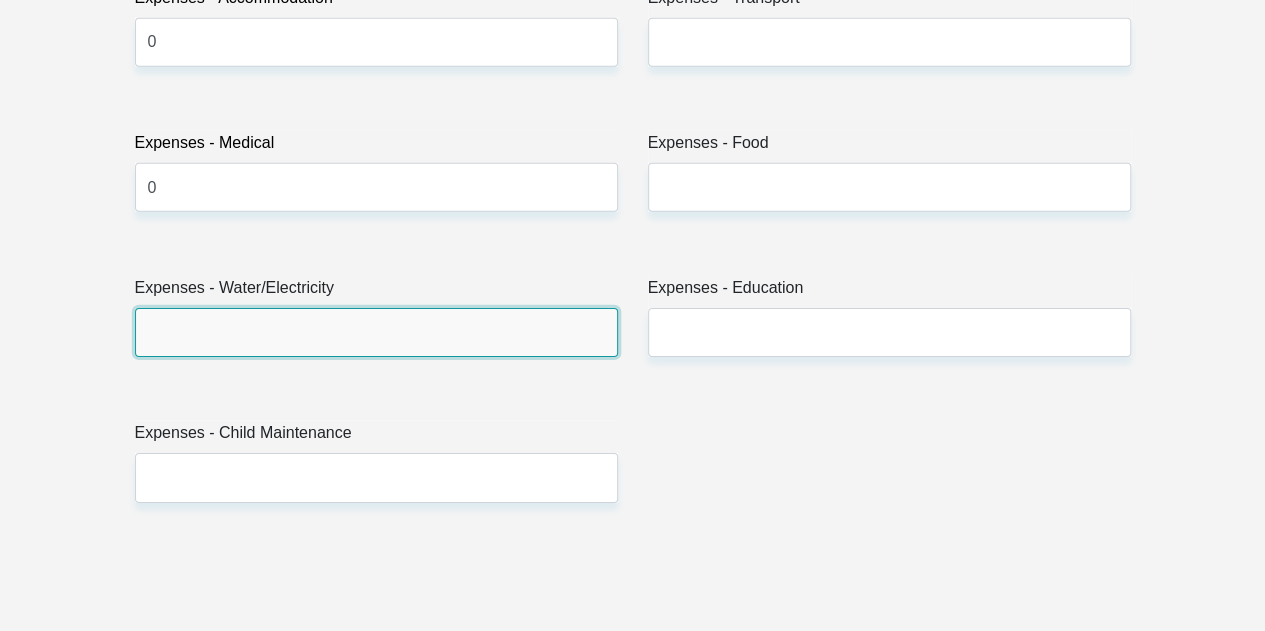 click on "Expenses - Water/Electricity" at bounding box center (376, 332) 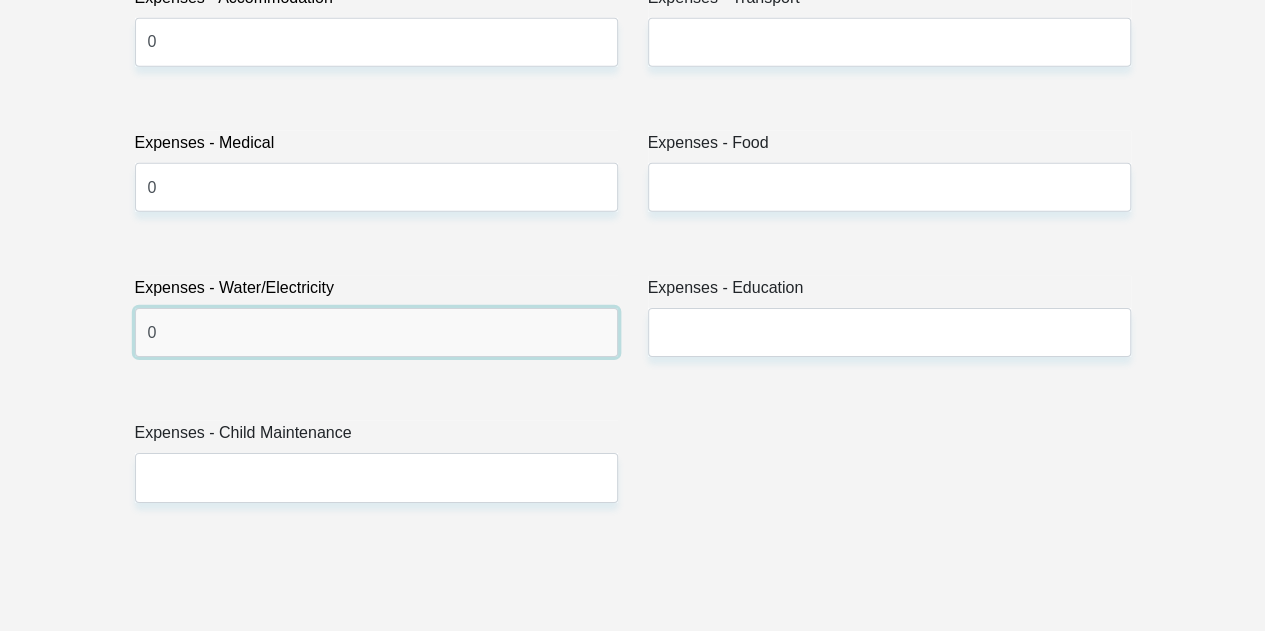 type on "0" 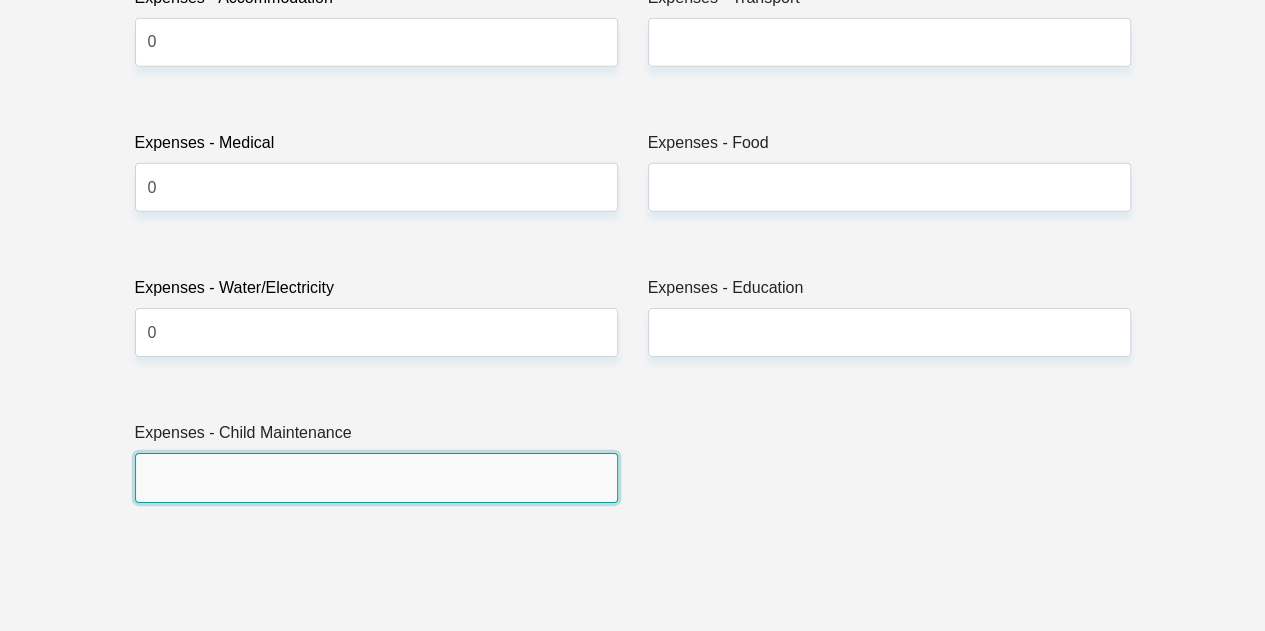 click on "Expenses - Child Maintenance" at bounding box center [376, 477] 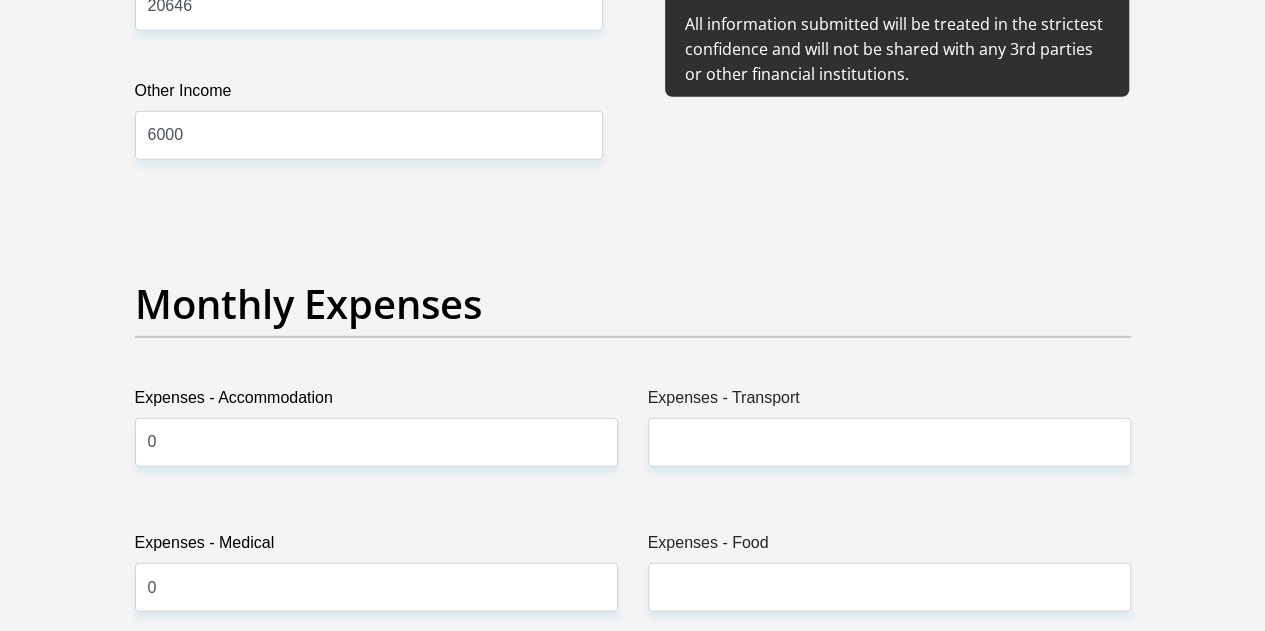 scroll, scrollTop: 2700, scrollLeft: 0, axis: vertical 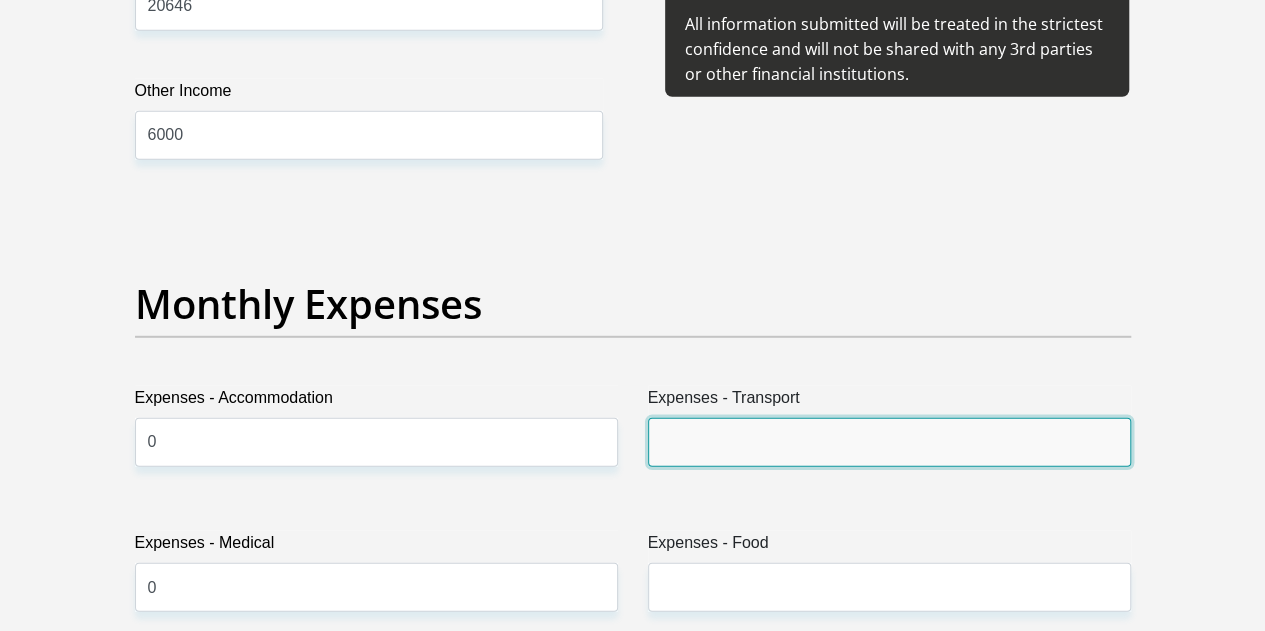 click on "Expenses - Transport" at bounding box center [889, 442] 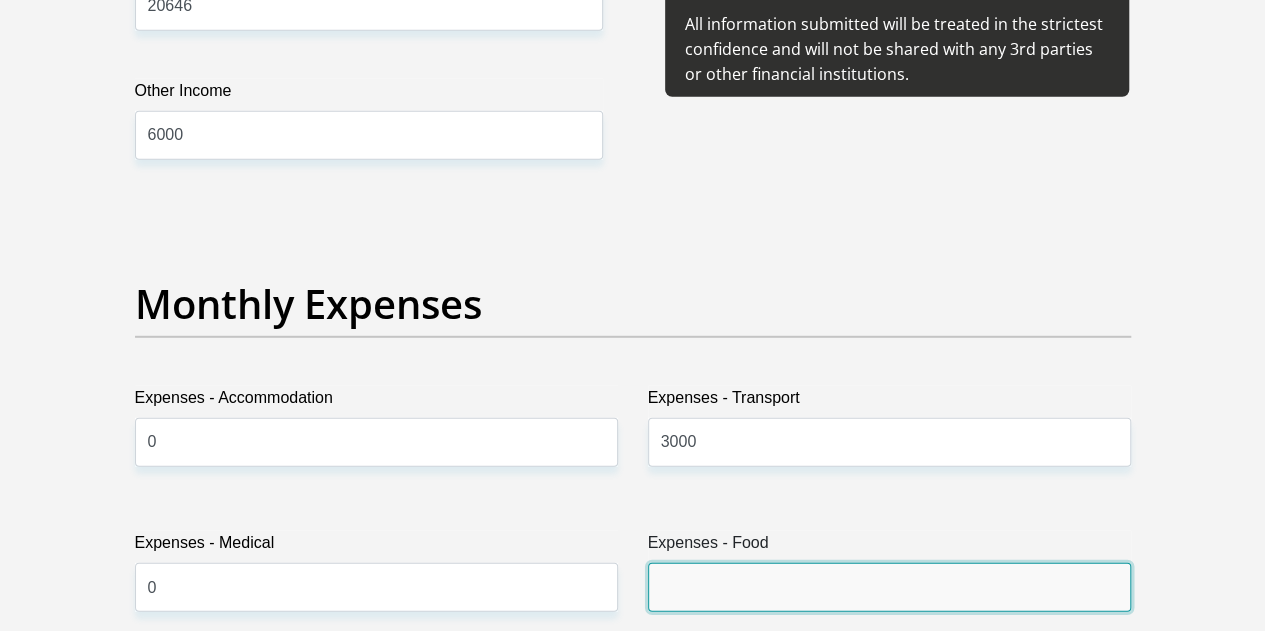 click on "Expenses - Food" at bounding box center (889, 587) 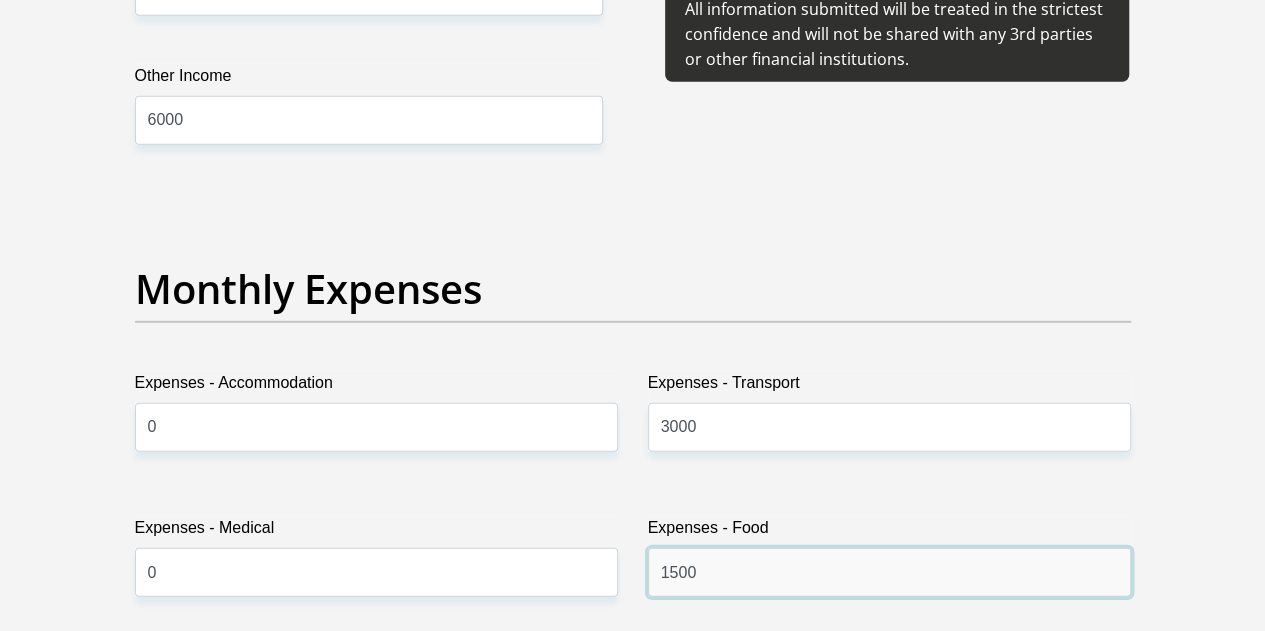 scroll, scrollTop: 3000, scrollLeft: 0, axis: vertical 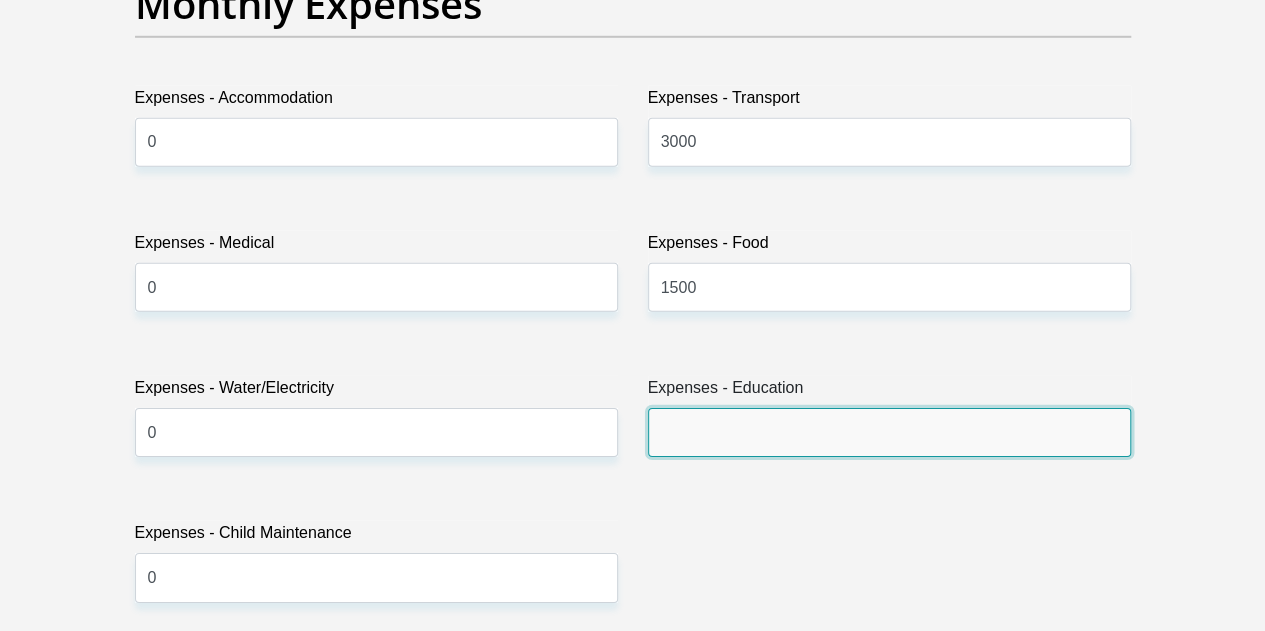 click on "Expenses - Education" at bounding box center [889, 432] 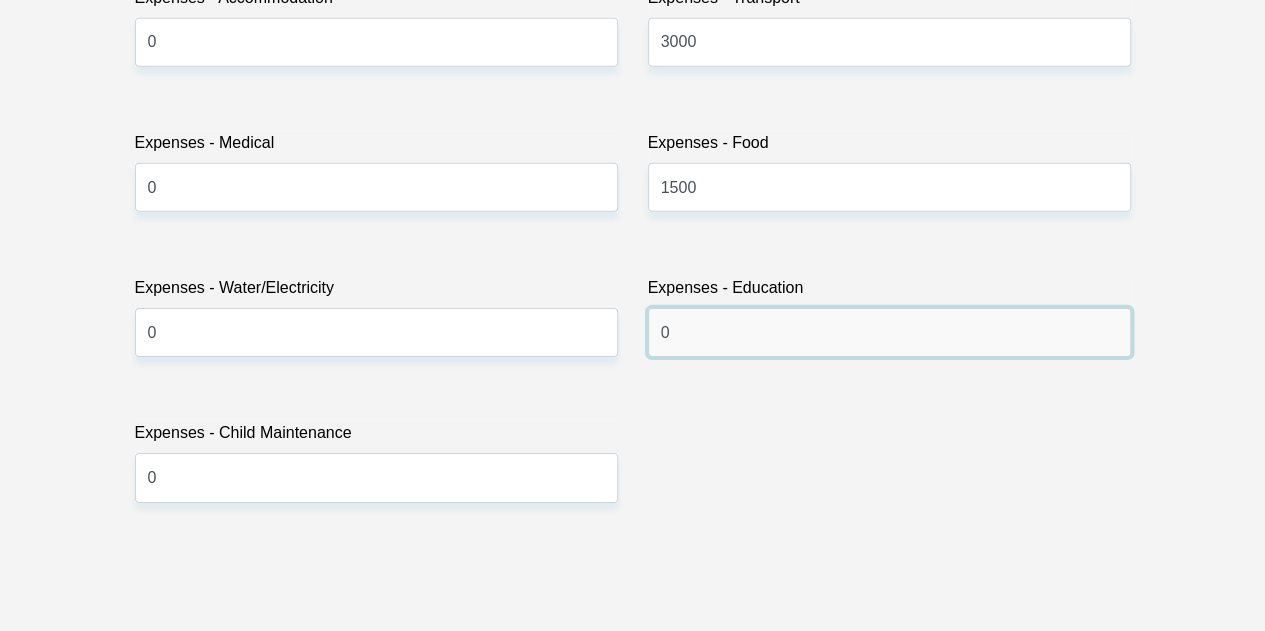 type on "0" 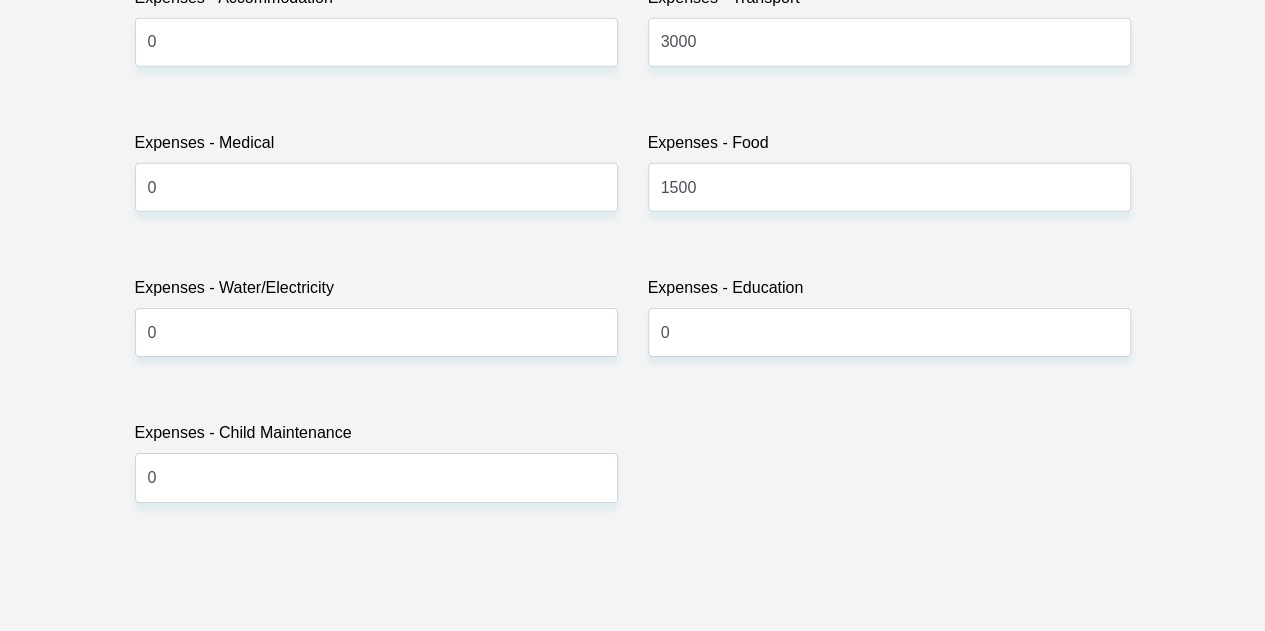 click on "Title
Mr
Ms
Mrs
Dr
Other
First Name
Maiteko
Surname
Khoza
ID Number
9504125257081
Please input valid ID number
Race
Black
Coloured
Indian
White
Other
Contact Number
0783200035
Please input valid contact number
Nationality
South Africa
Afghanistan
Aland Islands  Albania  Algeria" at bounding box center [633, 541] 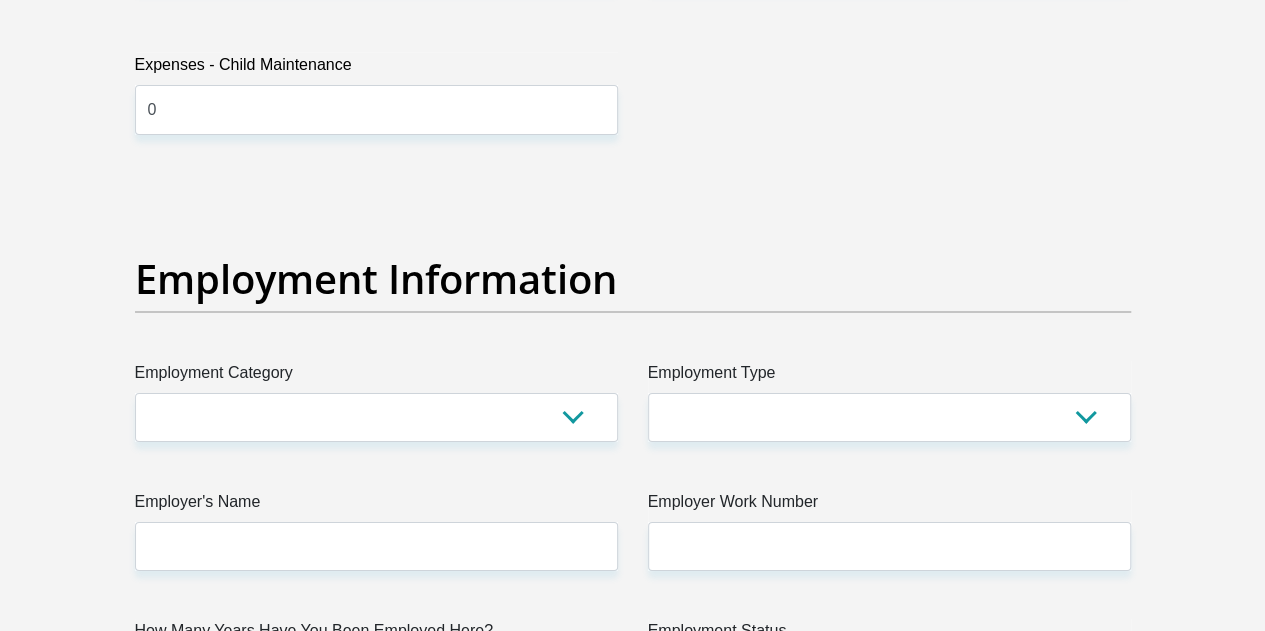 scroll, scrollTop: 3500, scrollLeft: 0, axis: vertical 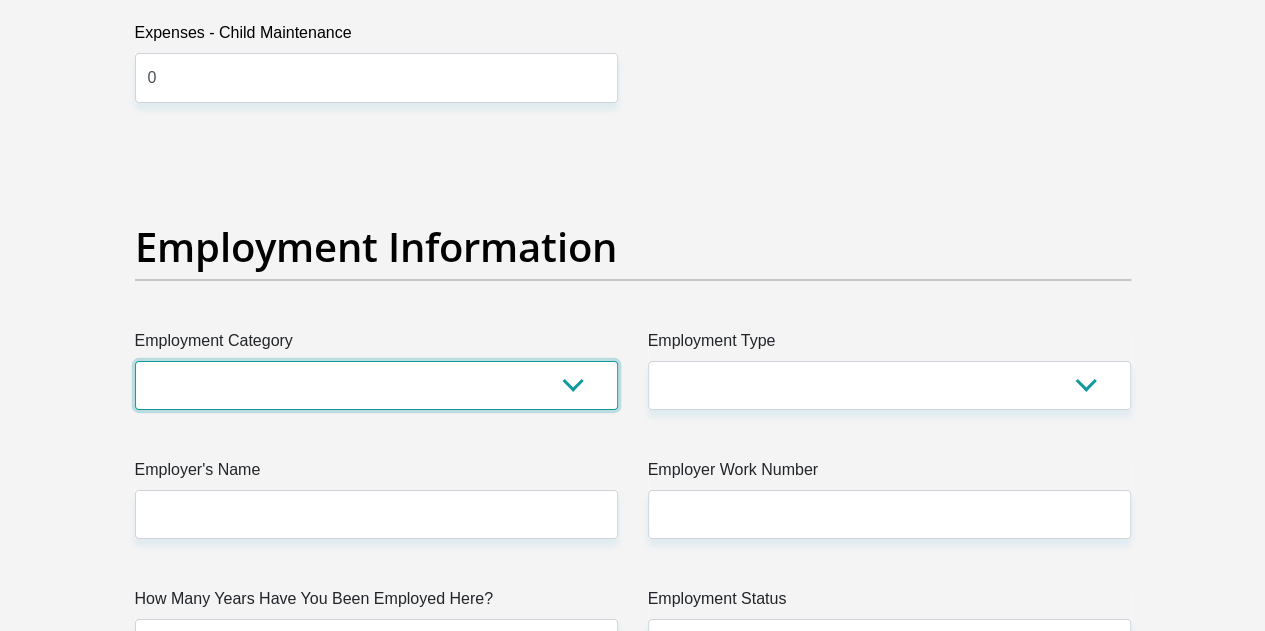 click on "AGRICULTURE
ALCOHOL & TOBACCO
CONSTRUCTION MATERIALS
METALLURGY
EQUIPMENT FOR RENEWABLE ENERGY
SPECIALIZED CONTRACTORS
CAR
GAMING (INCL. INTERNET
OTHER WHOLESALE
UNLICENSED PHARMACEUTICALS
CURRENCY EXCHANGE HOUSES
OTHER FINANCIAL INSTITUTIONS & INSURANCE
REAL ESTATE AGENTS
OIL & GAS
OTHER MATERIALS (E.G. IRON ORE)
PRECIOUS STONES & PRECIOUS METALS
POLITICAL ORGANIZATIONS
RELIGIOUS ORGANIZATIONS(NOT SECTS)
ACTI. HAVING BUSINESS DEAL WITH PUBLIC ADMINISTRATION
LAUNDROMATS" at bounding box center (376, 385) 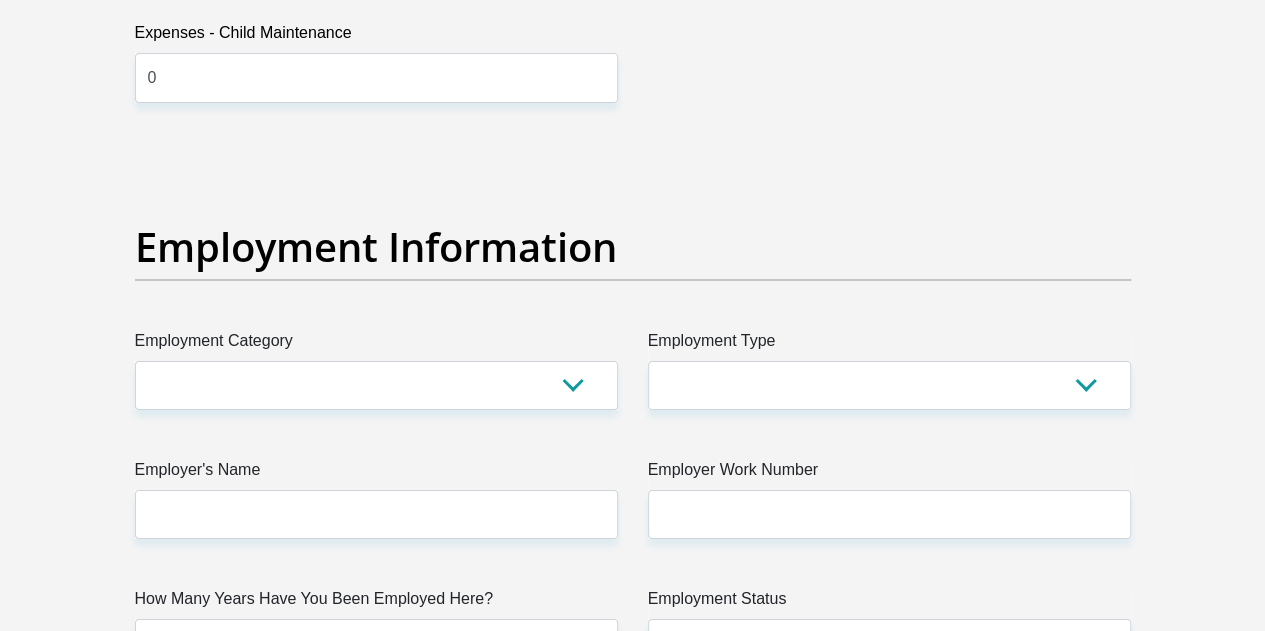 drag, startPoint x: 789, startPoint y: 336, endPoint x: 794, endPoint y: 322, distance: 14.866069 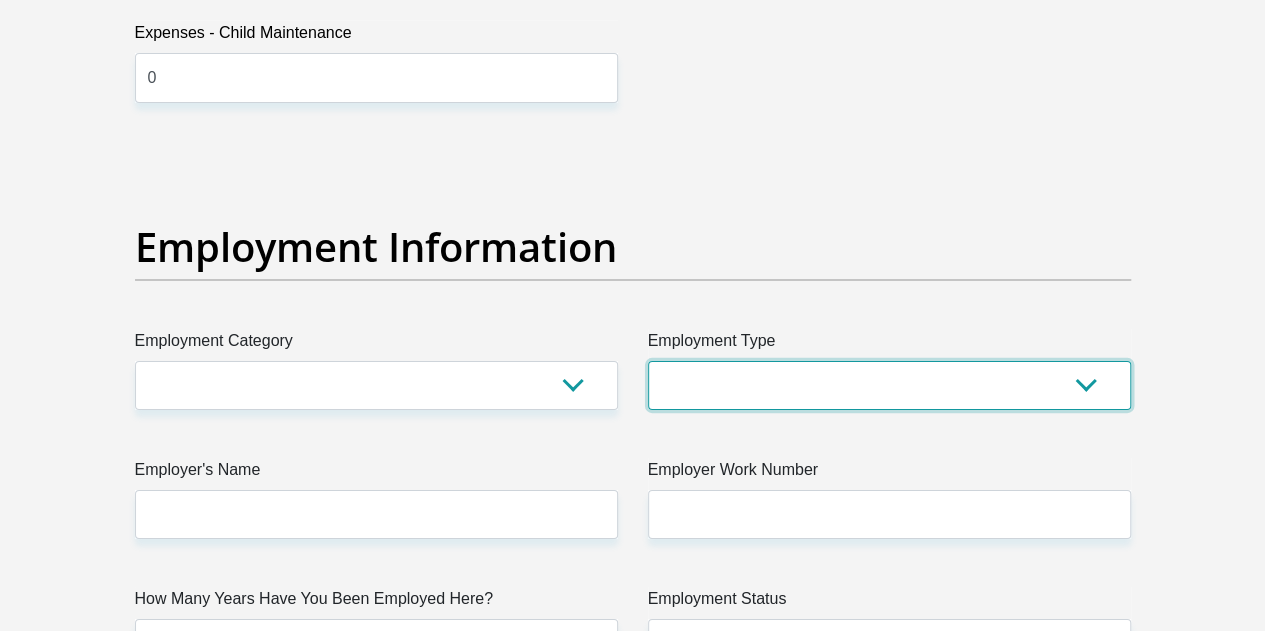 click on "College/Lecturer
Craft Seller
Creative
Driver
Executive
Farmer
Forces - Non Commissioned
Forces - Officer
Hawker
Housewife
Labourer
Licenced Professional
Manager
Miner
Non Licenced Professional
Office Staff/Clerk
Outside Worker
Pensioner
Permanent Teacher
Production/Manufacturing
Sales
Self-Employed
Semi-Professional Worker
Service Industry  Social Worker  Student" at bounding box center (889, 385) 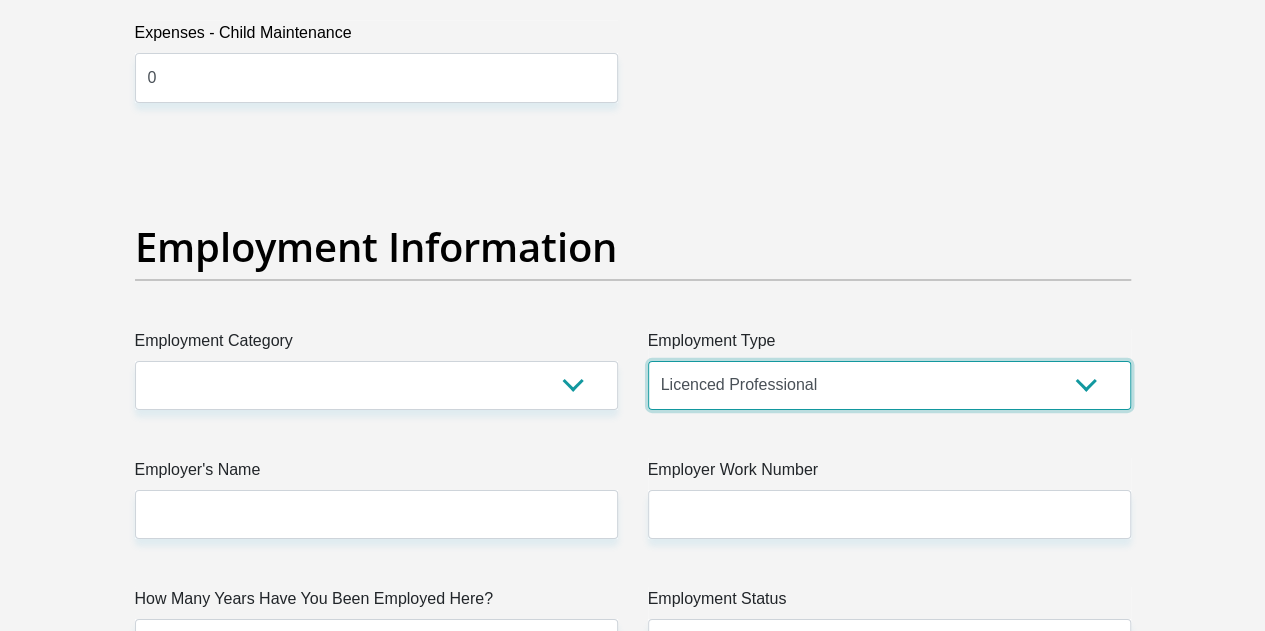 click on "College/Lecturer
Craft Seller
Creative
Driver
Executive
Farmer
Forces - Non Commissioned
Forces - Officer
Hawker
Housewife
Labourer
Licenced Professional
Manager
Miner
Non Licenced Professional
Office Staff/Clerk
Outside Worker
Pensioner
Permanent Teacher
Production/Manufacturing
Sales
Self-Employed
Semi-Professional Worker
Service Industry  Social Worker  Student" at bounding box center (889, 385) 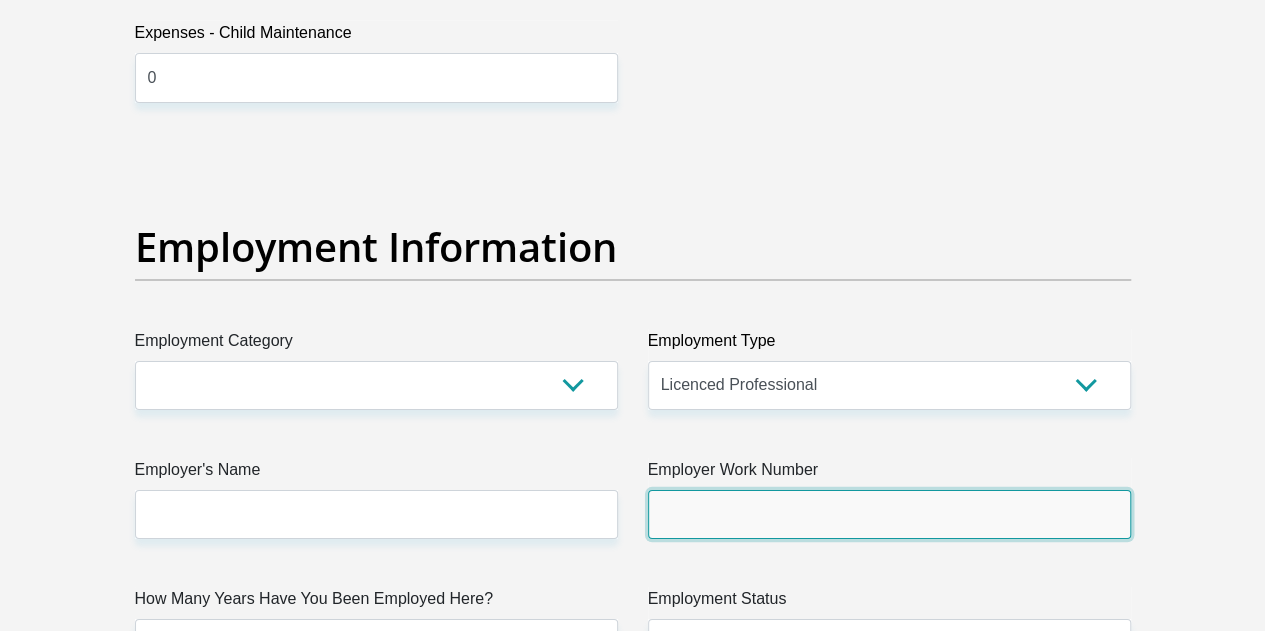 click on "Employer Work Number" at bounding box center (889, 514) 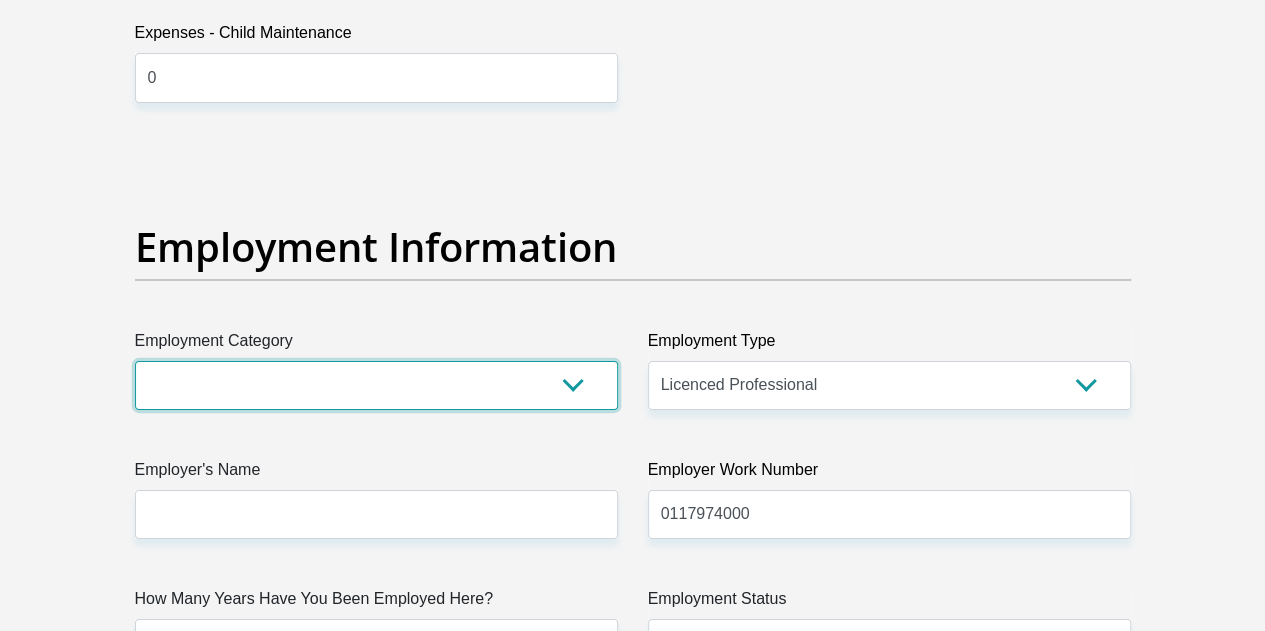 click on "AGRICULTURE
ALCOHOL & TOBACCO
CONSTRUCTION MATERIALS
METALLURGY
EQUIPMENT FOR RENEWABLE ENERGY
SPECIALIZED CONTRACTORS
CAR
GAMING (INCL. INTERNET
OTHER WHOLESALE
UNLICENSED PHARMACEUTICALS
CURRENCY EXCHANGE HOUSES
OTHER FINANCIAL INSTITUTIONS & INSURANCE
REAL ESTATE AGENTS
OIL & GAS
OTHER MATERIALS (E.G. IRON ORE)
PRECIOUS STONES & PRECIOUS METALS
POLITICAL ORGANIZATIONS
RELIGIOUS ORGANIZATIONS(NOT SECTS)
ACTI. HAVING BUSINESS DEAL WITH PUBLIC ADMINISTRATION
LAUNDROMATS" at bounding box center (376, 385) 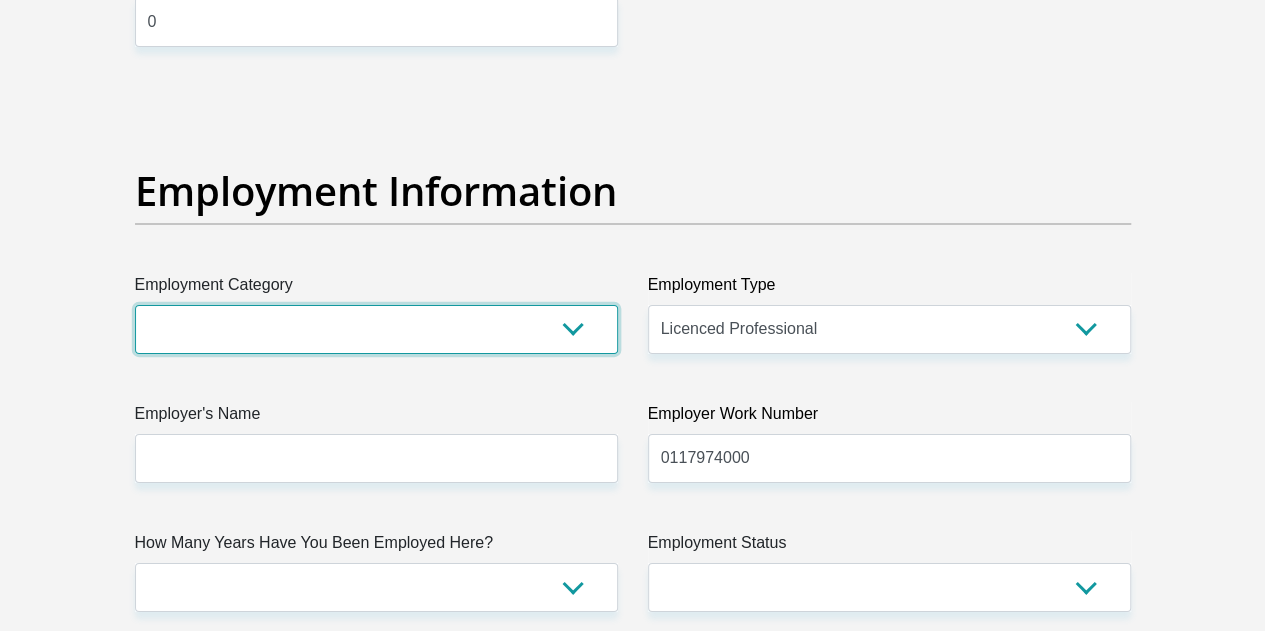 scroll, scrollTop: 3600, scrollLeft: 0, axis: vertical 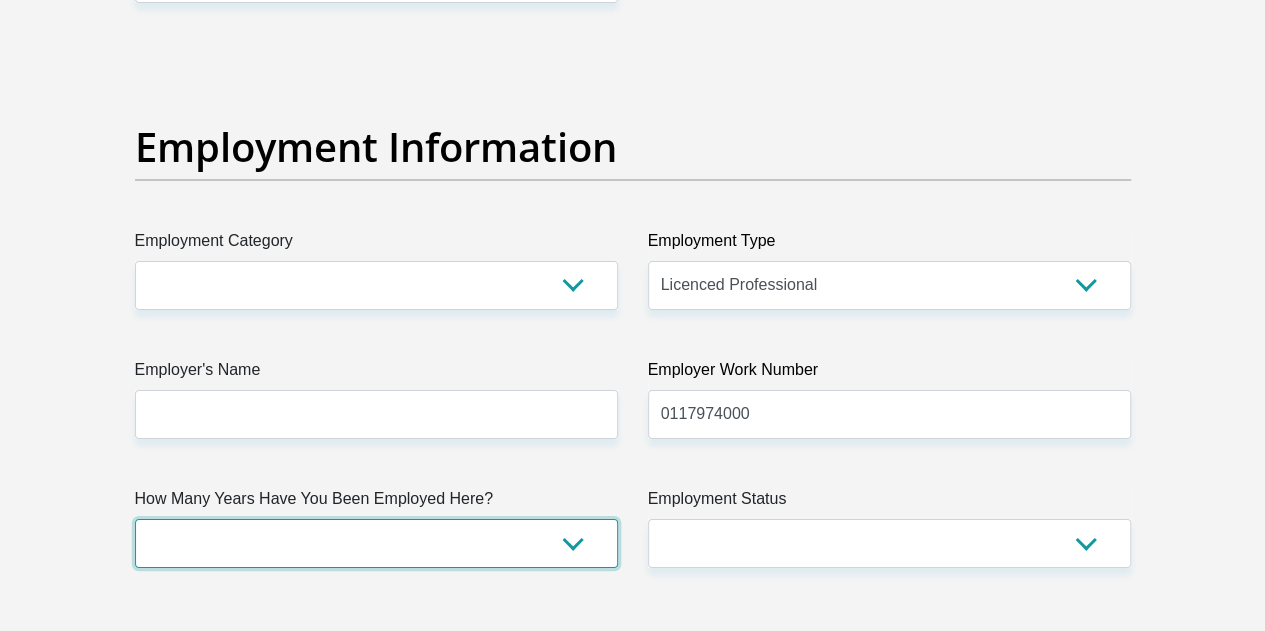 click on "less than 1 year
1-3 years
3-5 years
5+ years" at bounding box center [376, 543] 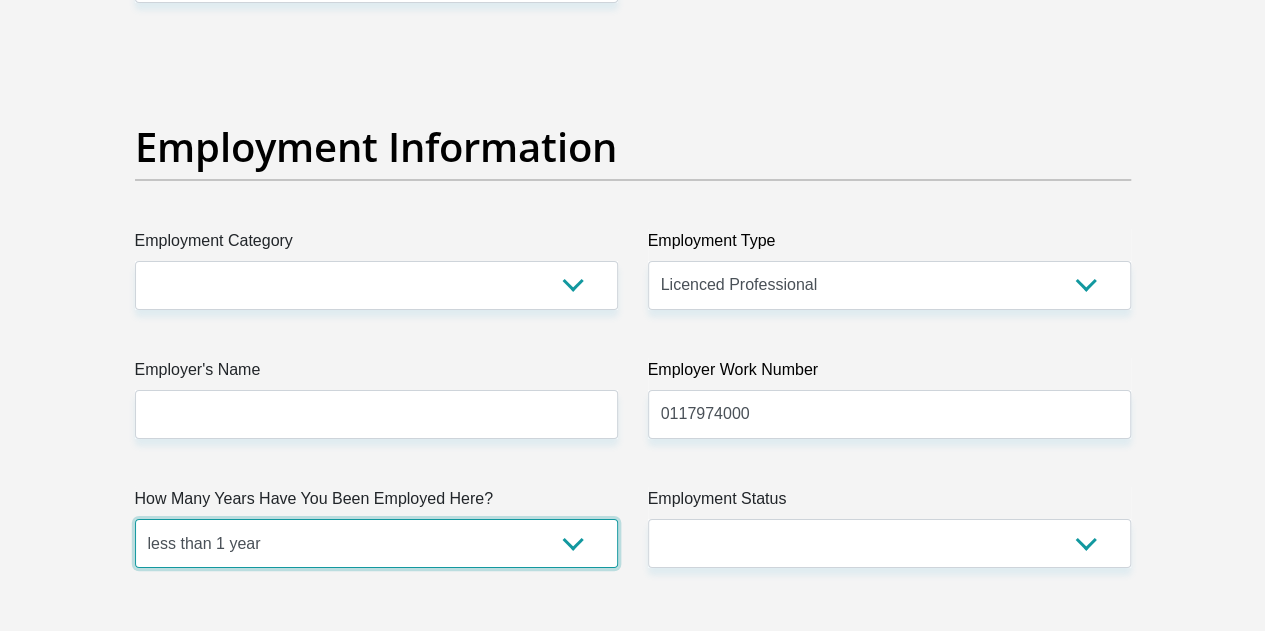 click on "less than 1 year
1-3 years
3-5 years
5+ years" at bounding box center [376, 543] 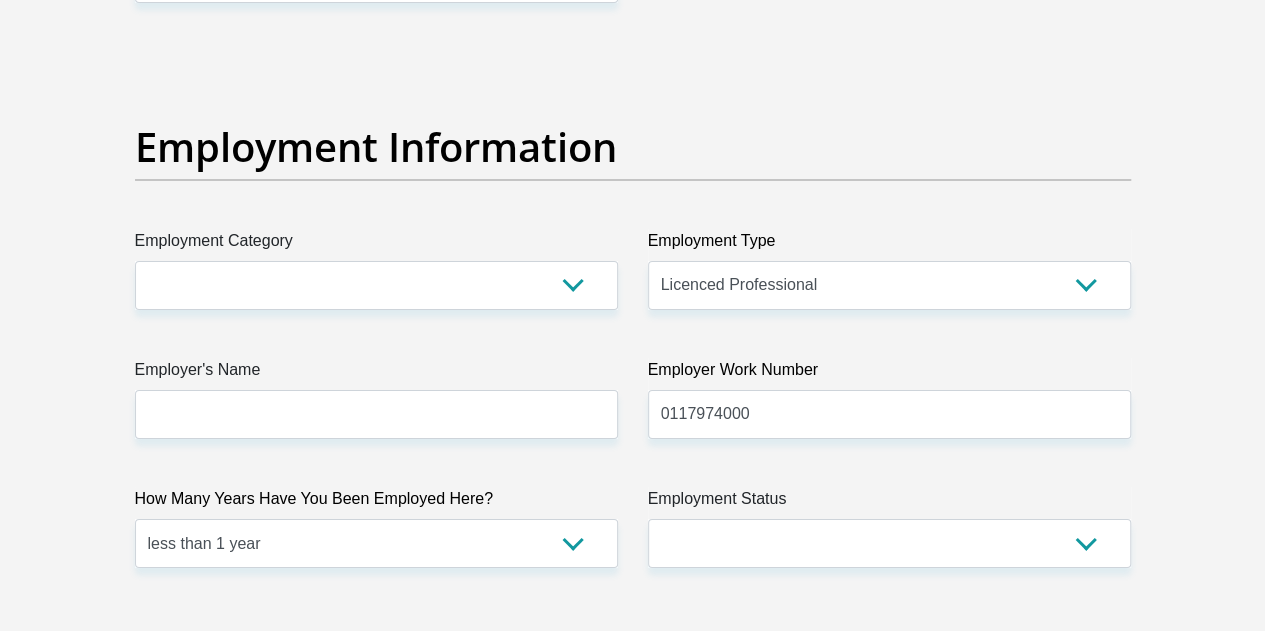 click on "How Many Years Have You Been Employed Here?
less than 1 year
1-3 years
3-5 years
5+ years" at bounding box center (376, 527) 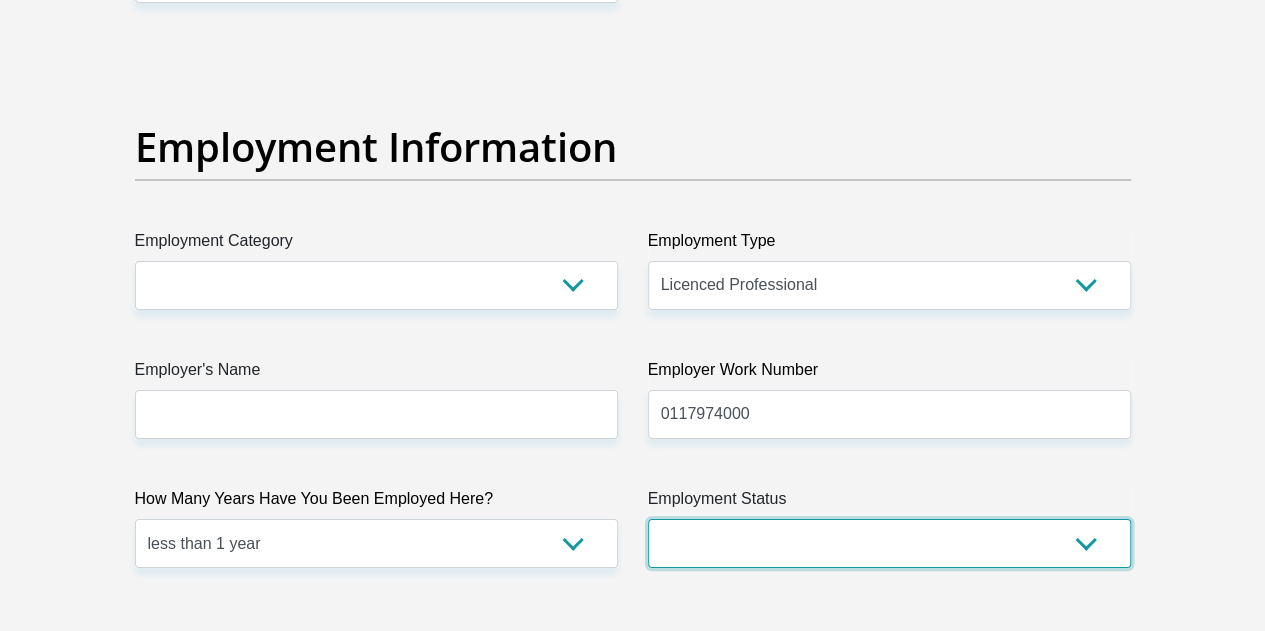 click on "Permanent/Full-time
Part-time/Casual
Contract Worker
Self-Employed
Housewife
Retired
Student
Medically Boarded
Disability
Unemployed" at bounding box center [889, 543] 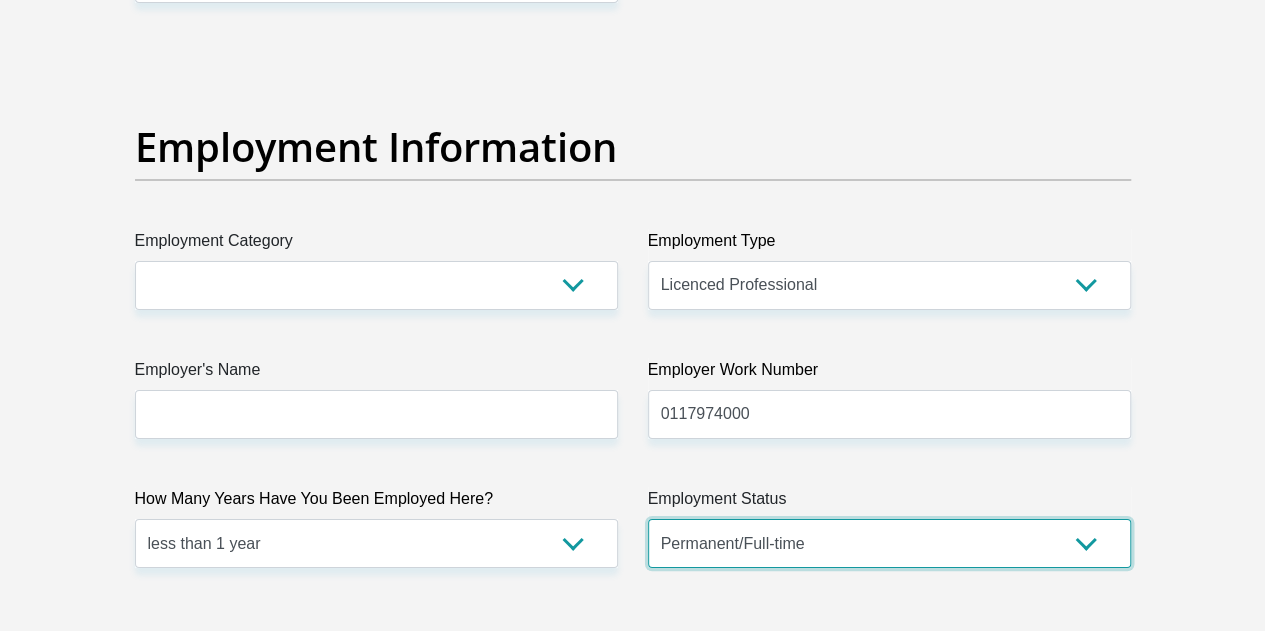 click on "Permanent/Full-time
Part-time/Casual
Contract Worker
Self-Employed
Housewife
Retired
Student
Medically Boarded
Disability
Unemployed" at bounding box center (889, 543) 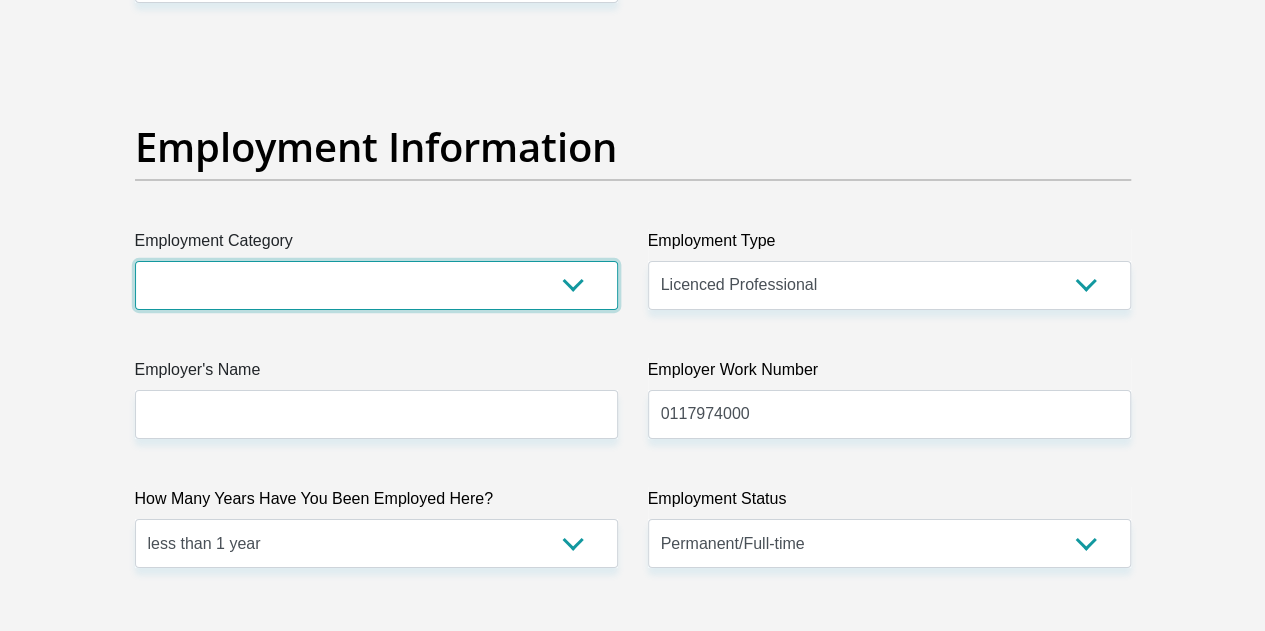 click on "AGRICULTURE
ALCOHOL & TOBACCO
CONSTRUCTION MATERIALS
METALLURGY
EQUIPMENT FOR RENEWABLE ENERGY
SPECIALIZED CONTRACTORS
CAR
GAMING (INCL. INTERNET
OTHER WHOLESALE
UNLICENSED PHARMACEUTICALS
CURRENCY EXCHANGE HOUSES
OTHER FINANCIAL INSTITUTIONS & INSURANCE
REAL ESTATE AGENTS
OIL & GAS
OTHER MATERIALS (E.G. IRON ORE)
PRECIOUS STONES & PRECIOUS METALS
POLITICAL ORGANIZATIONS
RELIGIOUS ORGANIZATIONS(NOT SECTS)
ACTI. HAVING BUSINESS DEAL WITH PUBLIC ADMINISTRATION
LAUNDROMATS" at bounding box center [376, 285] 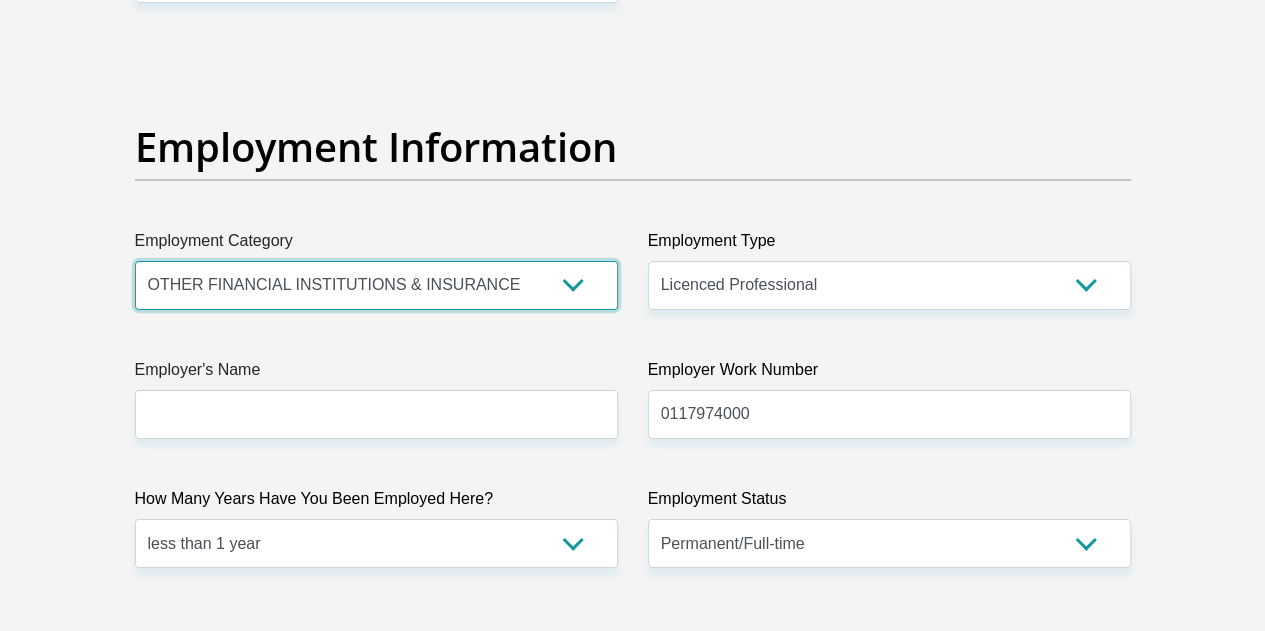 click on "AGRICULTURE
ALCOHOL & TOBACCO
CONSTRUCTION MATERIALS
METALLURGY
EQUIPMENT FOR RENEWABLE ENERGY
SPECIALIZED CONTRACTORS
CAR
GAMING (INCL. INTERNET
OTHER WHOLESALE
UNLICENSED PHARMACEUTICALS
CURRENCY EXCHANGE HOUSES
OTHER FINANCIAL INSTITUTIONS & INSURANCE
REAL ESTATE AGENTS
OIL & GAS
OTHER MATERIALS (E.G. IRON ORE)
PRECIOUS STONES & PRECIOUS METALS
POLITICAL ORGANIZATIONS
RELIGIOUS ORGANIZATIONS(NOT SECTS)
ACTI. HAVING BUSINESS DEAL WITH PUBLIC ADMINISTRATION
LAUNDROMATS" at bounding box center (376, 285) 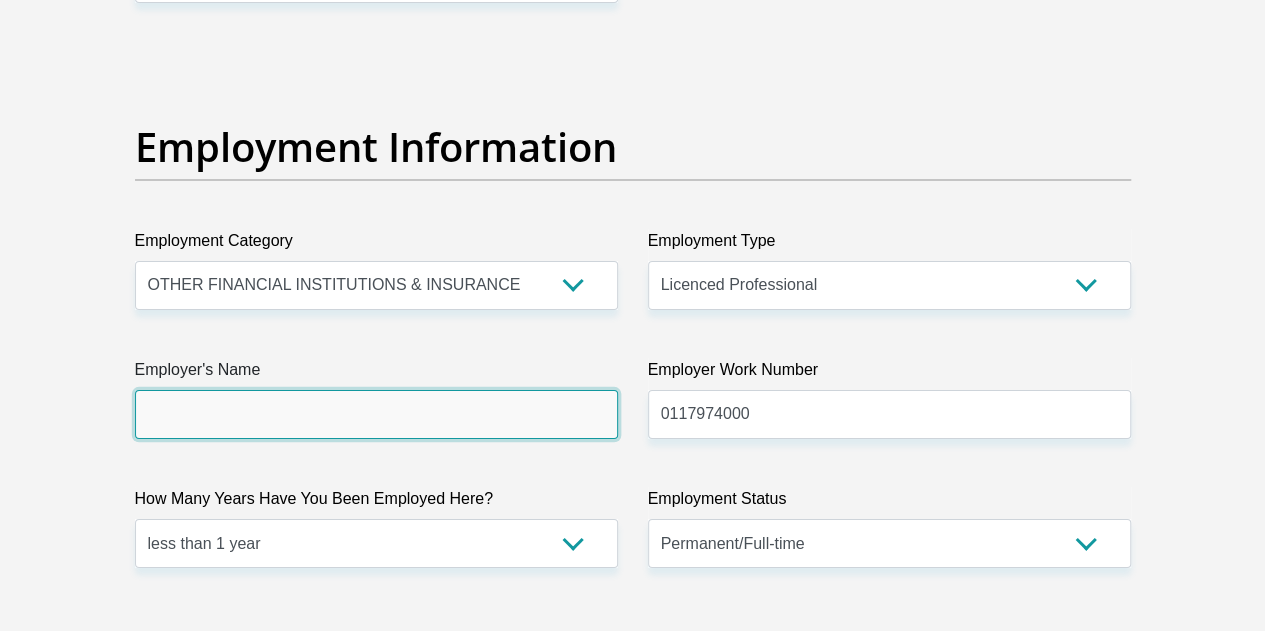click on "Employer's Name" at bounding box center [376, 414] 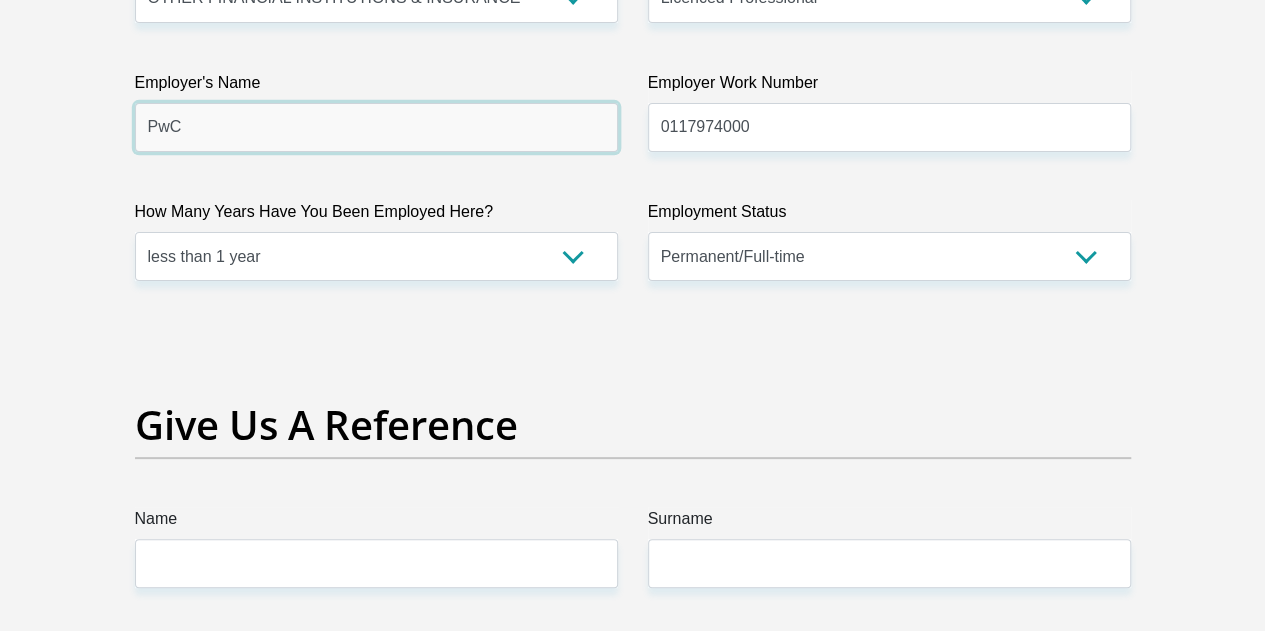 scroll, scrollTop: 4000, scrollLeft: 0, axis: vertical 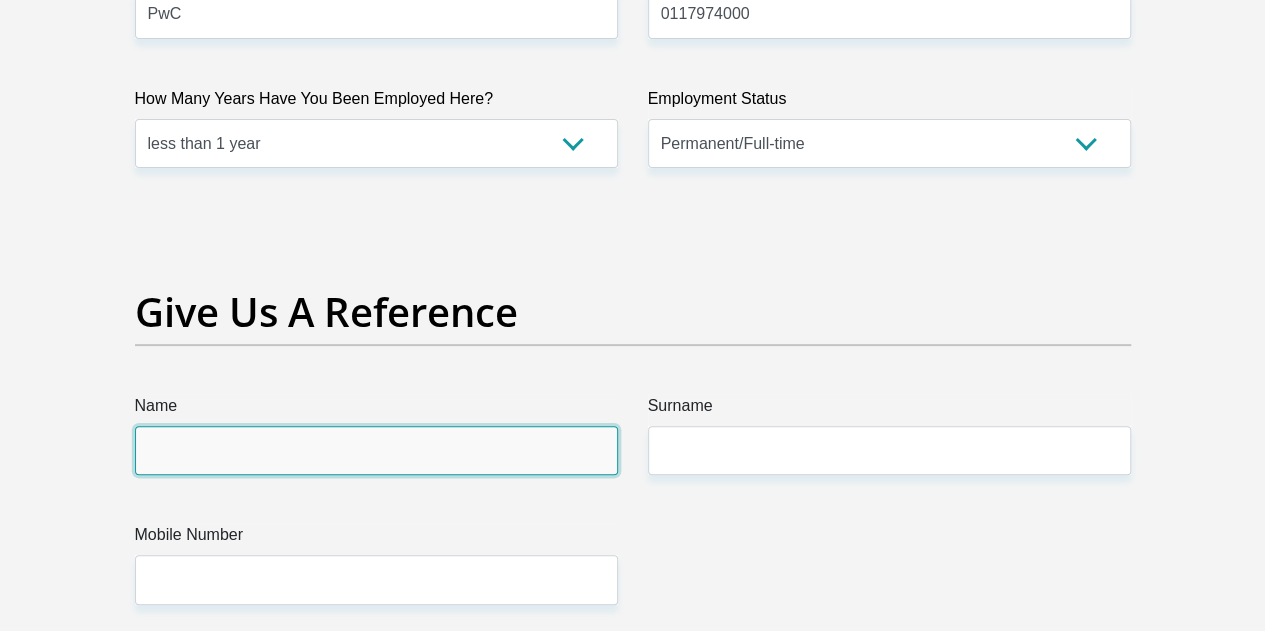 click on "Name" at bounding box center (376, 450) 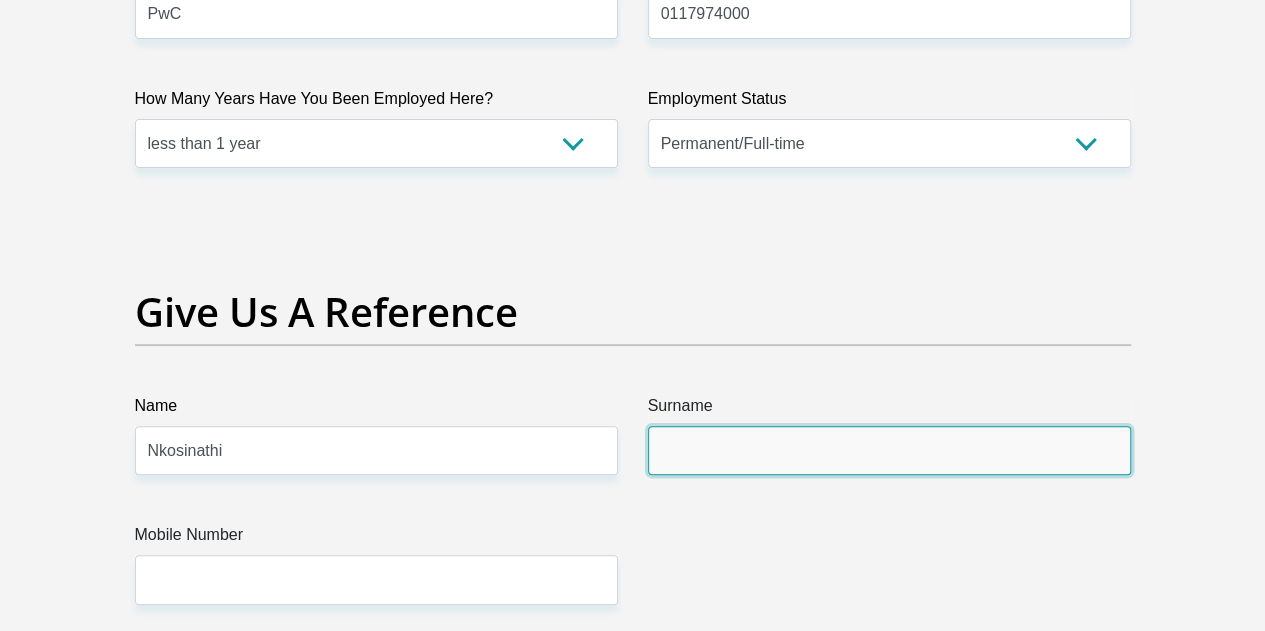 click on "Surname" at bounding box center [889, 450] 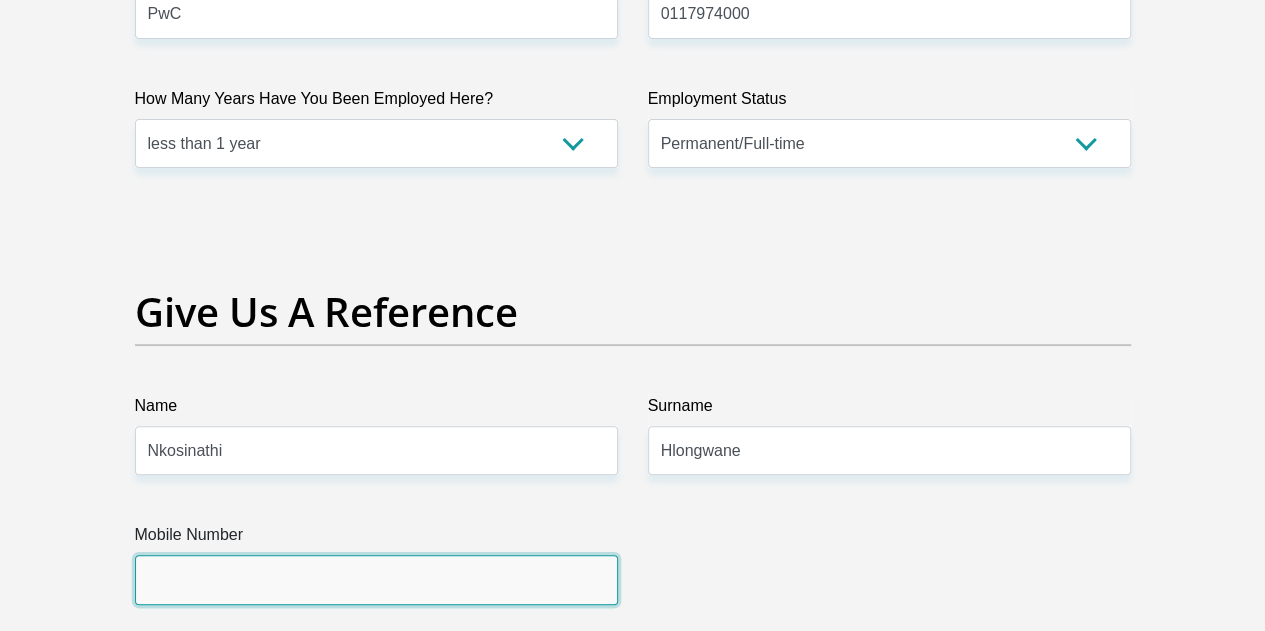 click on "Mobile Number" at bounding box center (376, 579) 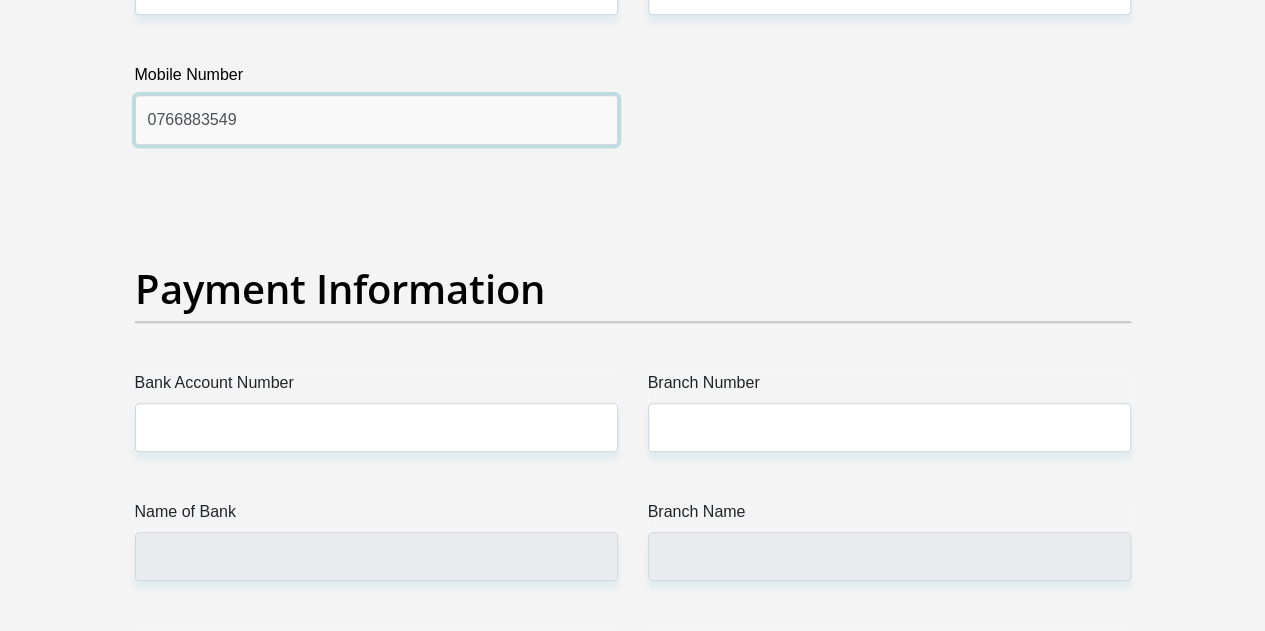 scroll, scrollTop: 4500, scrollLeft: 0, axis: vertical 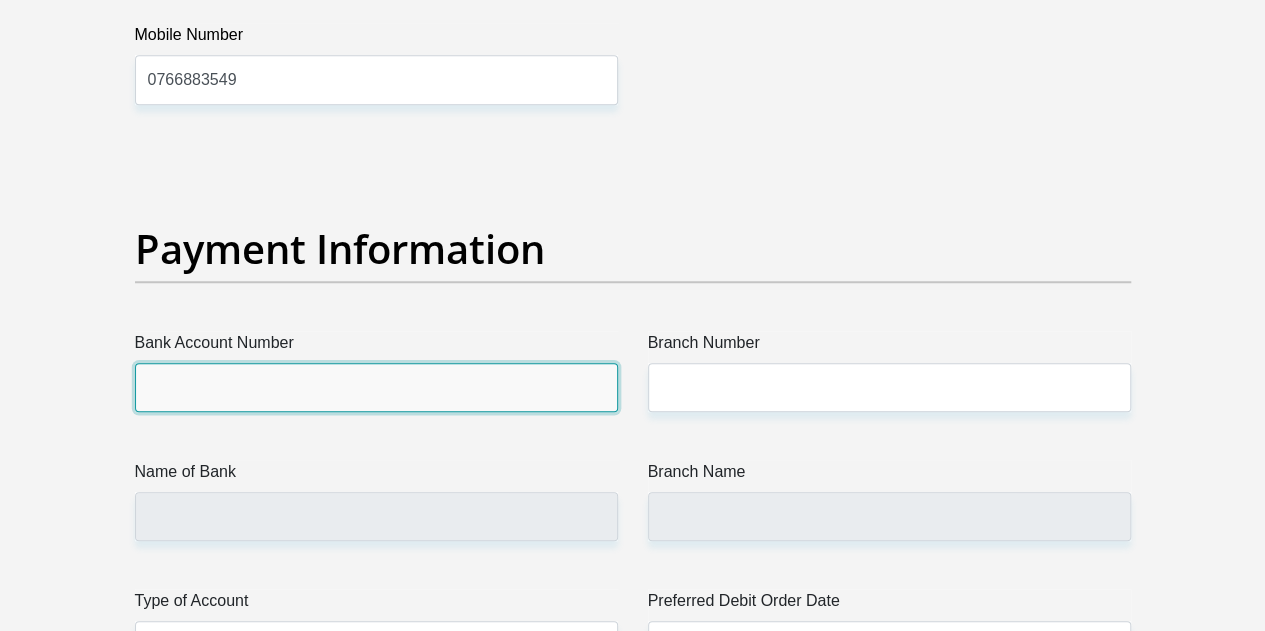 click on "Bank Account Number" at bounding box center [376, 387] 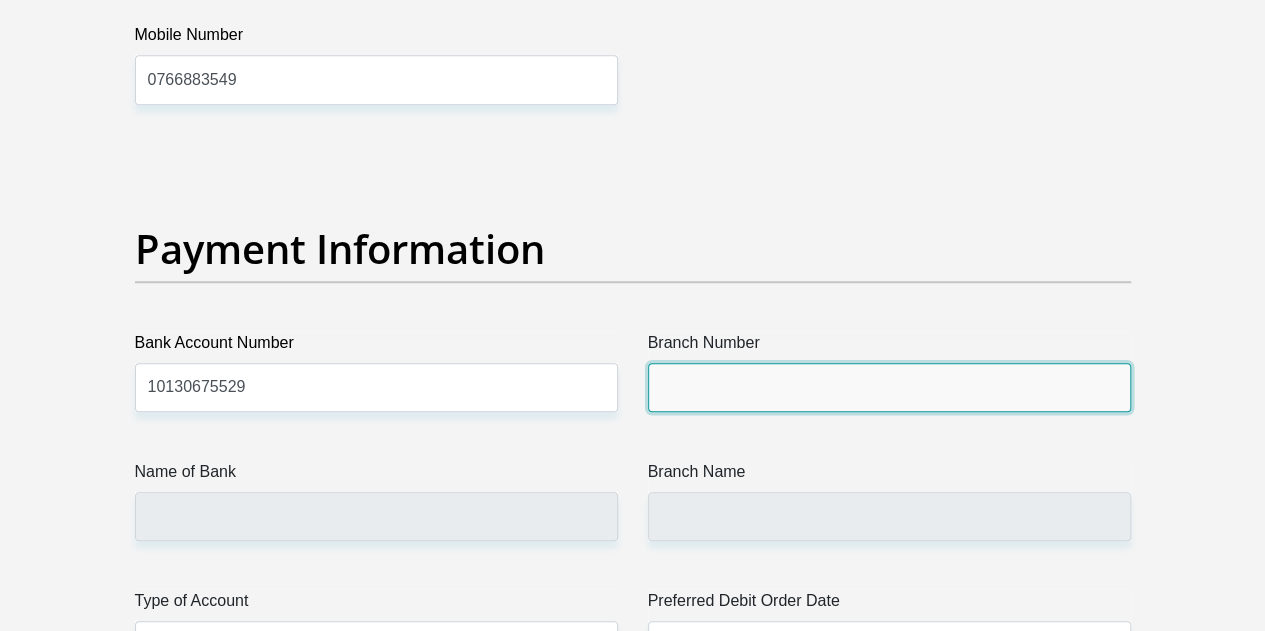 click on "Branch Number" at bounding box center (889, 387) 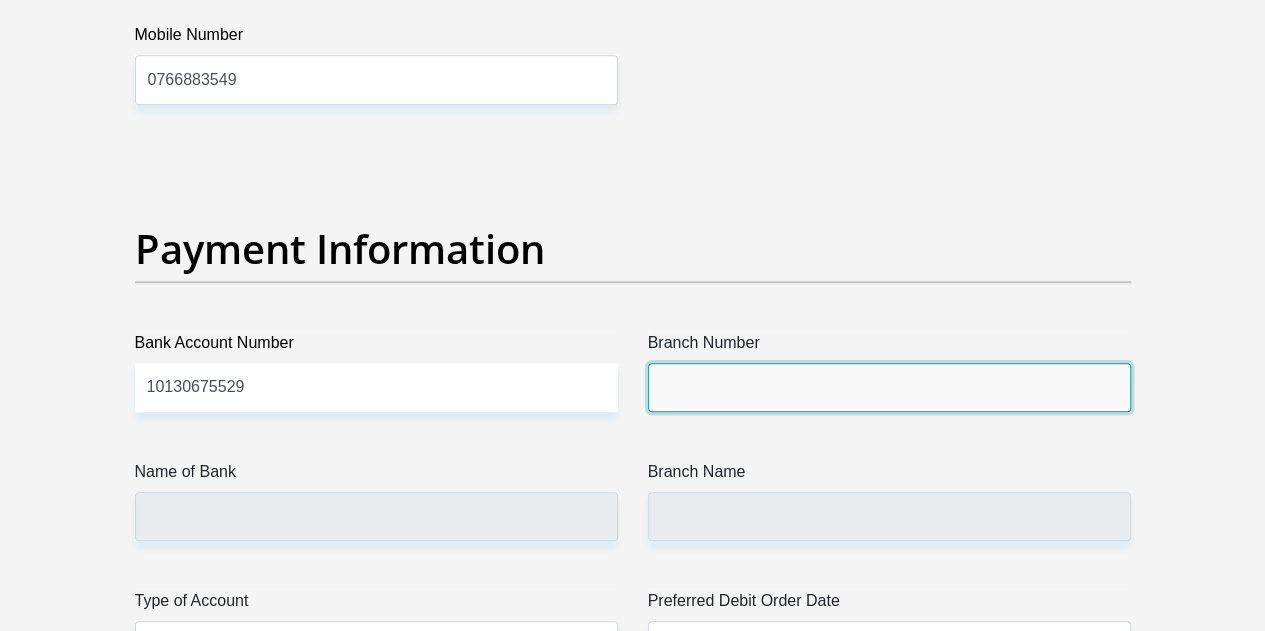 type on "051001" 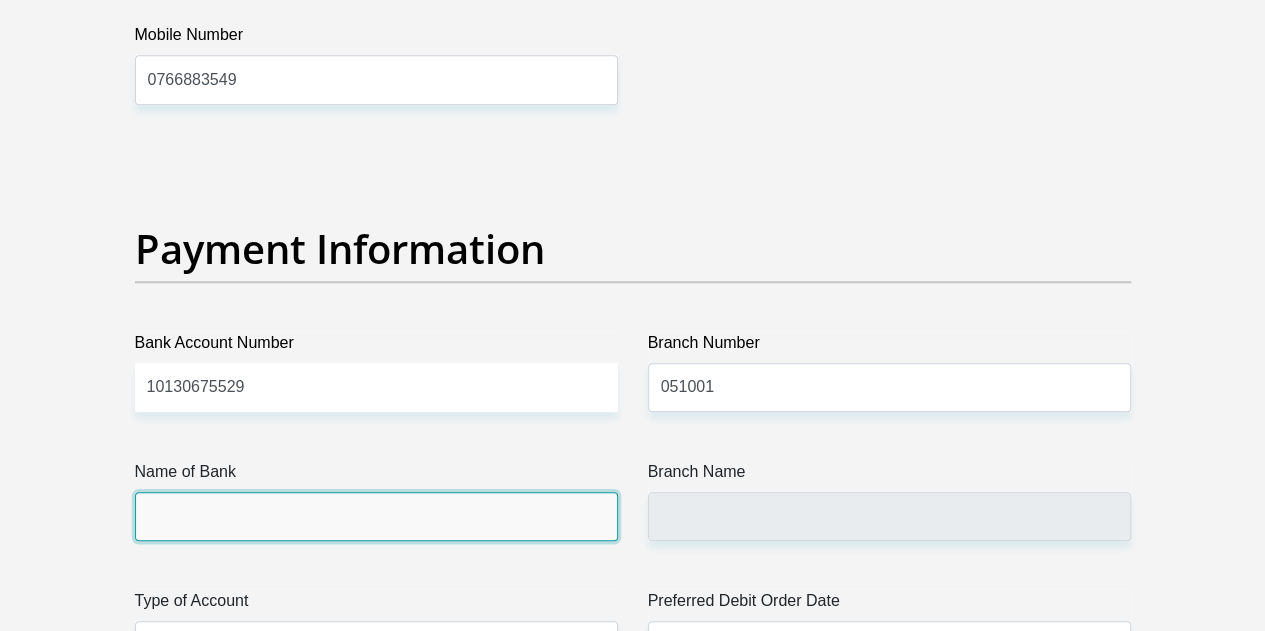 click on "Name of Bank" at bounding box center [376, 516] 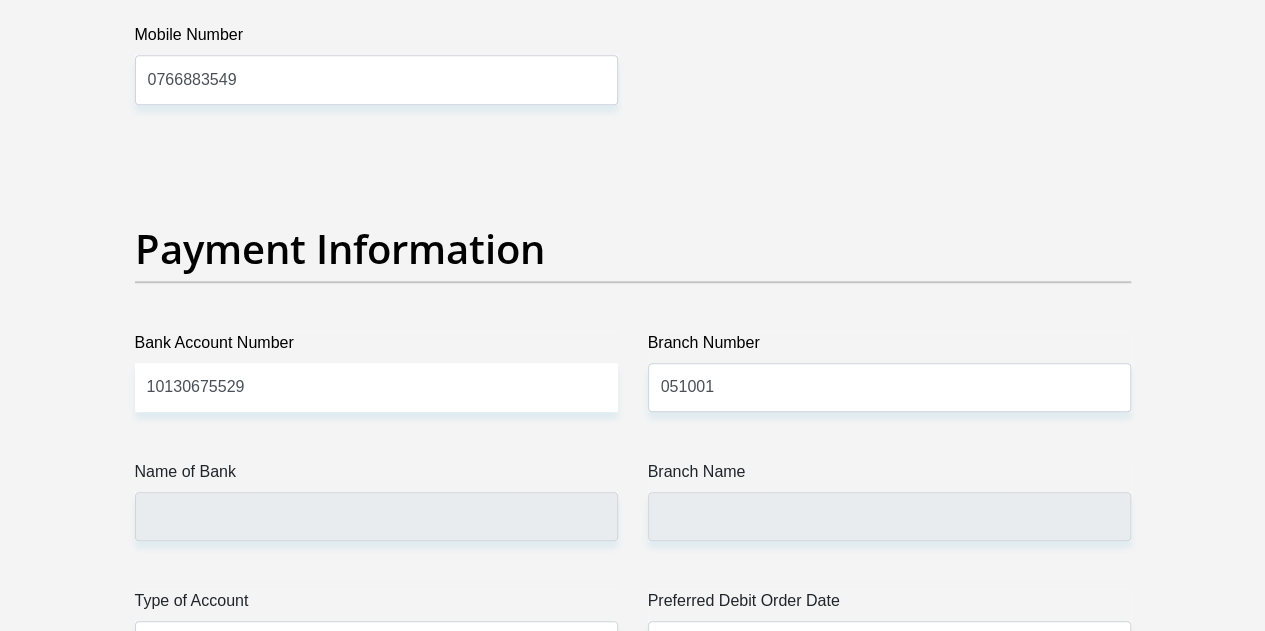 click on "Title
Mr
Ms
Mrs
Dr
Other
First Name
Maiteko
Surname
Khoza
ID Number
9504125257081
Please input valid ID number
Race
Black
Coloured
Indian
White
Other
Contact Number
0783200035
Please input valid contact number
Nationality
South Africa
Afghanistan
Aland Islands  Albania  Algeria" at bounding box center [633, -859] 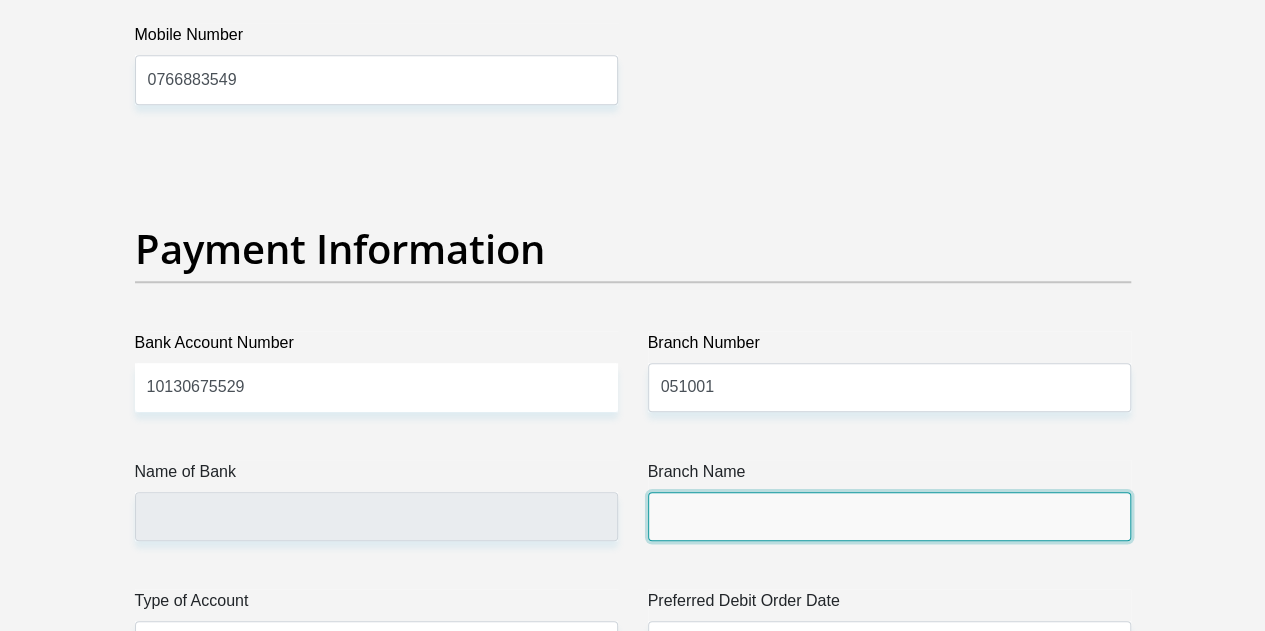 click on "Branch Name" at bounding box center [889, 516] 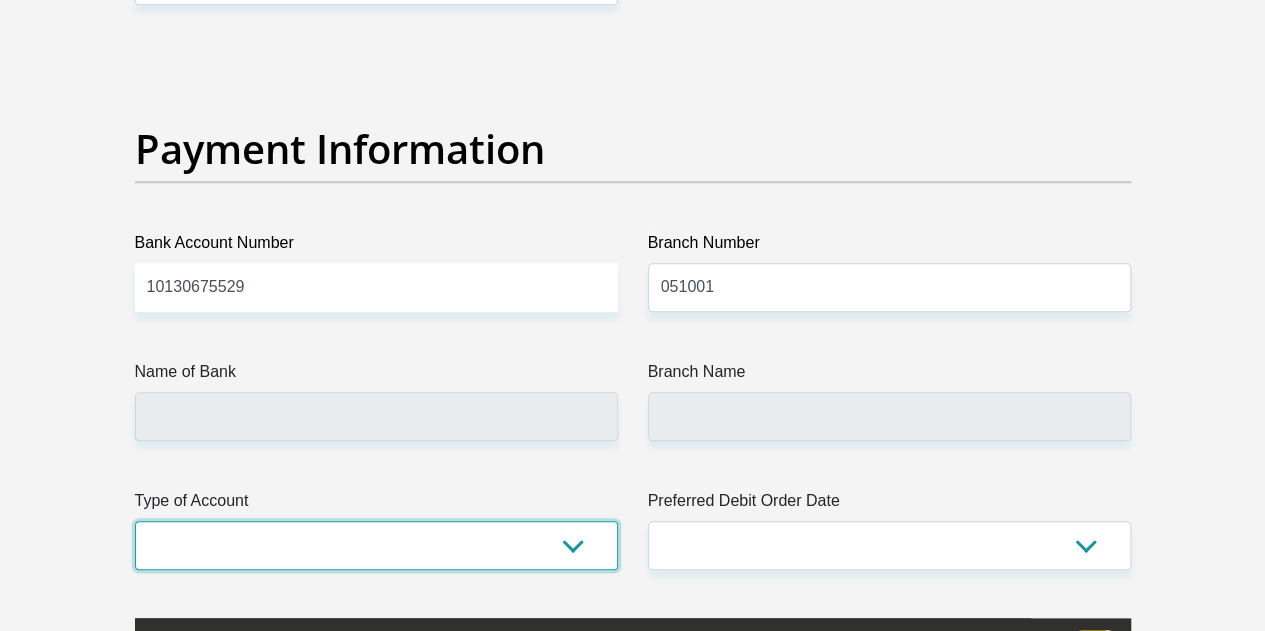 click on "Cheque
Savings" at bounding box center [376, 545] 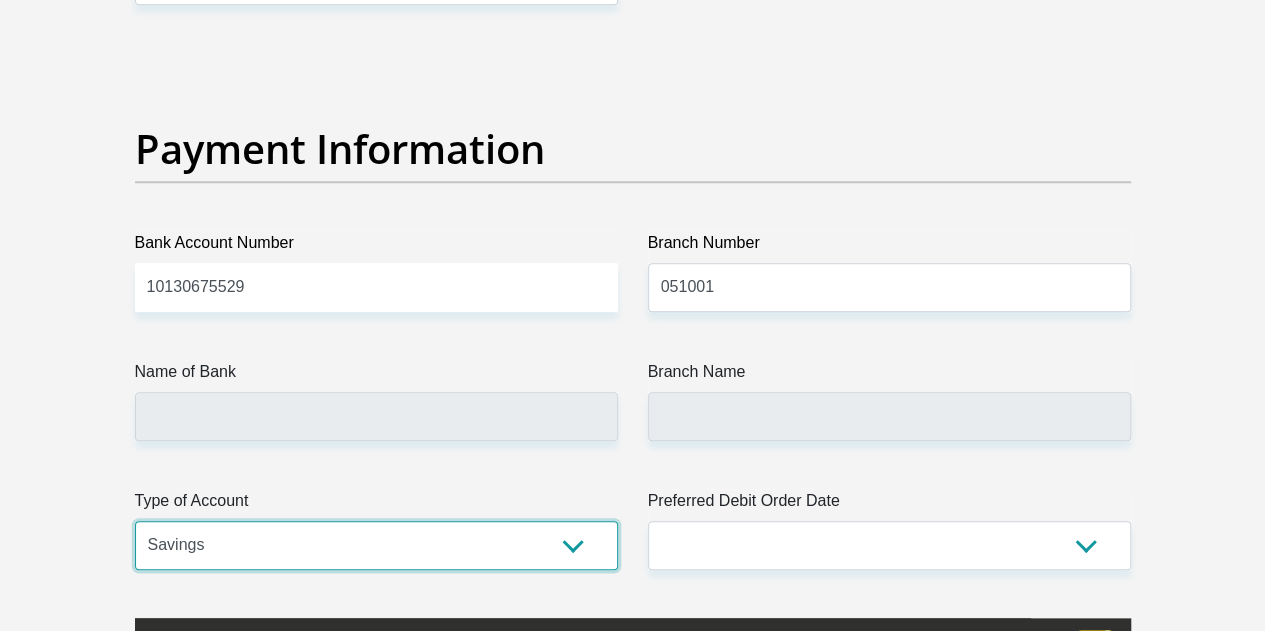 click on "Cheque
Savings" at bounding box center [376, 545] 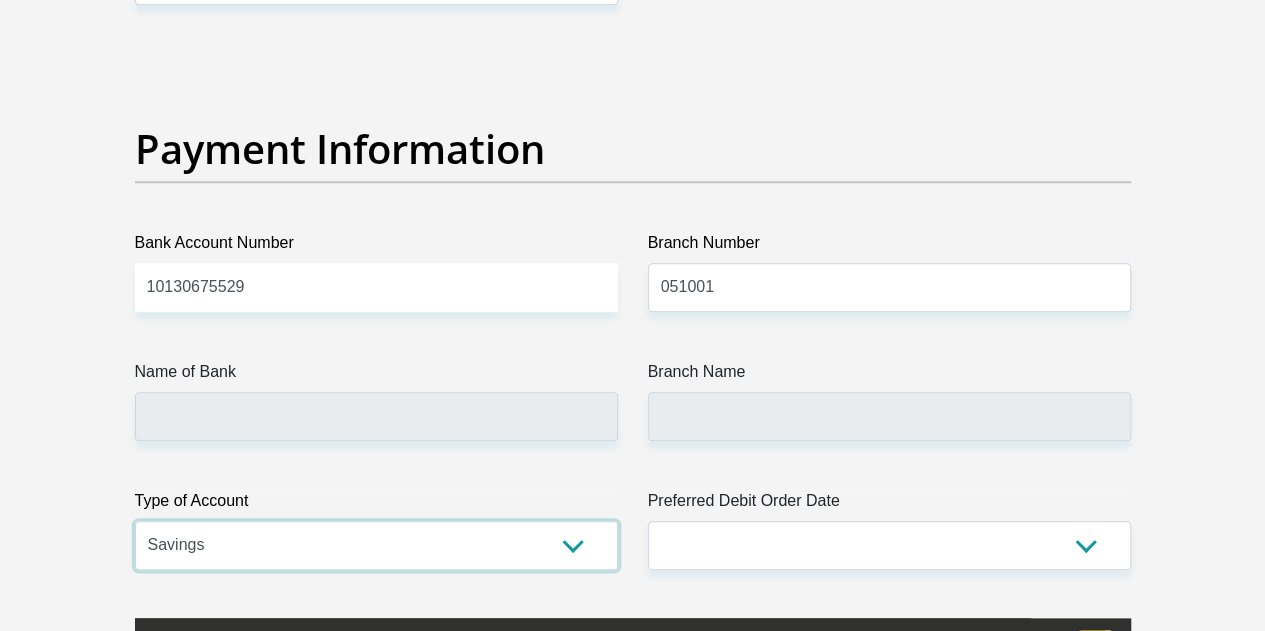 click on "Cheque
Savings" at bounding box center [376, 545] 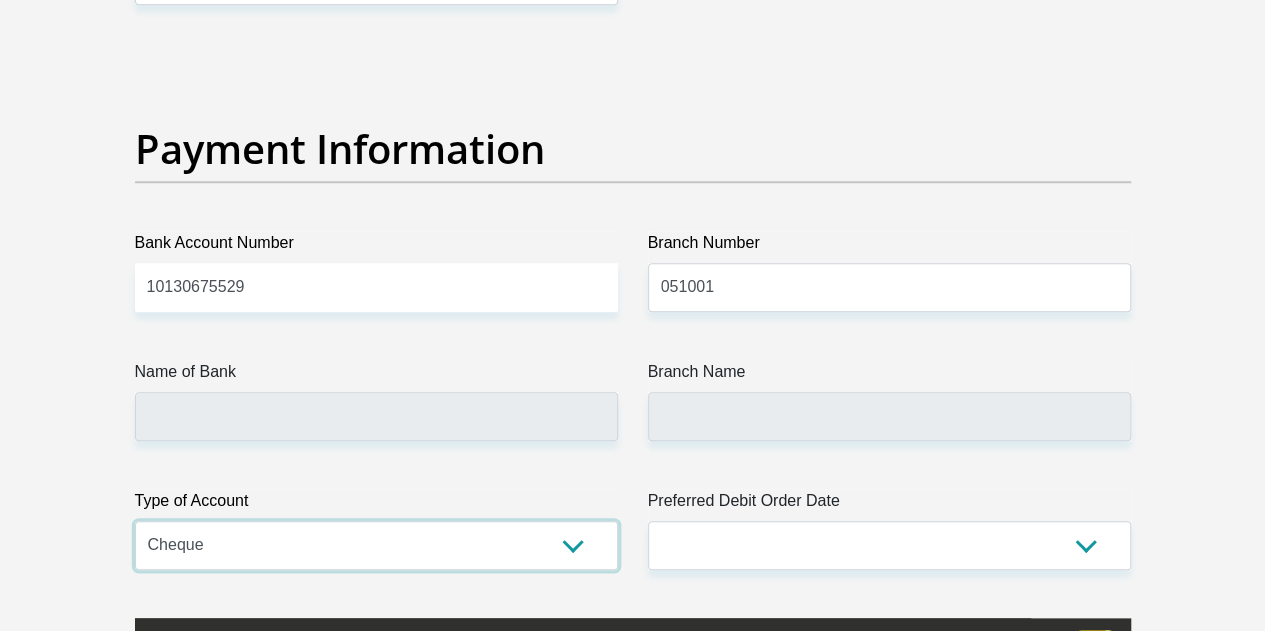 click on "Cheque
Savings" at bounding box center [376, 545] 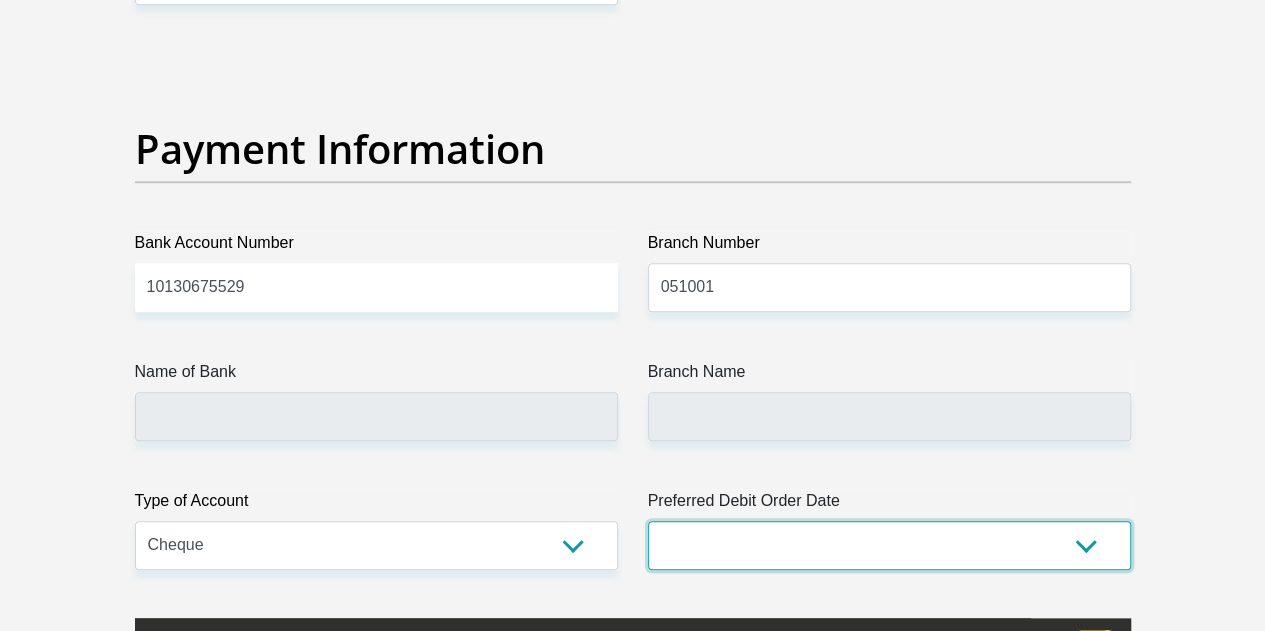 click on "1st
2nd
3rd
4th
5th
7th
18th
19th
20th
21st
22nd
23rd
24th
25th
26th
27th
28th
29th
30th" at bounding box center (889, 545) 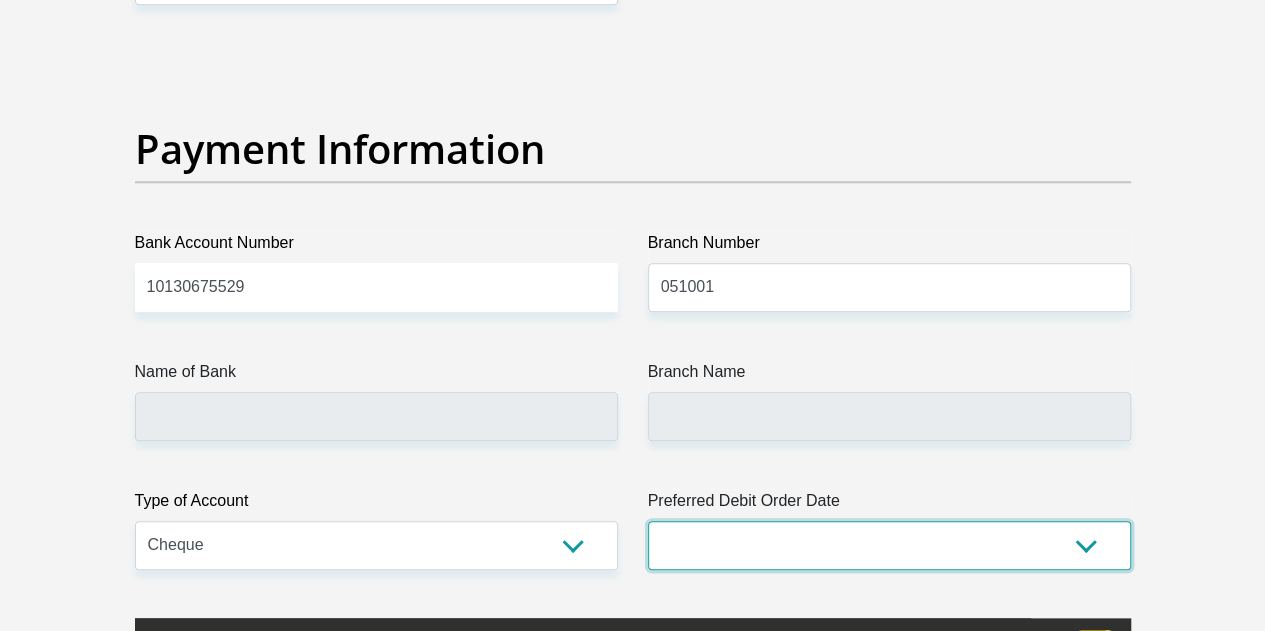 select on "25" 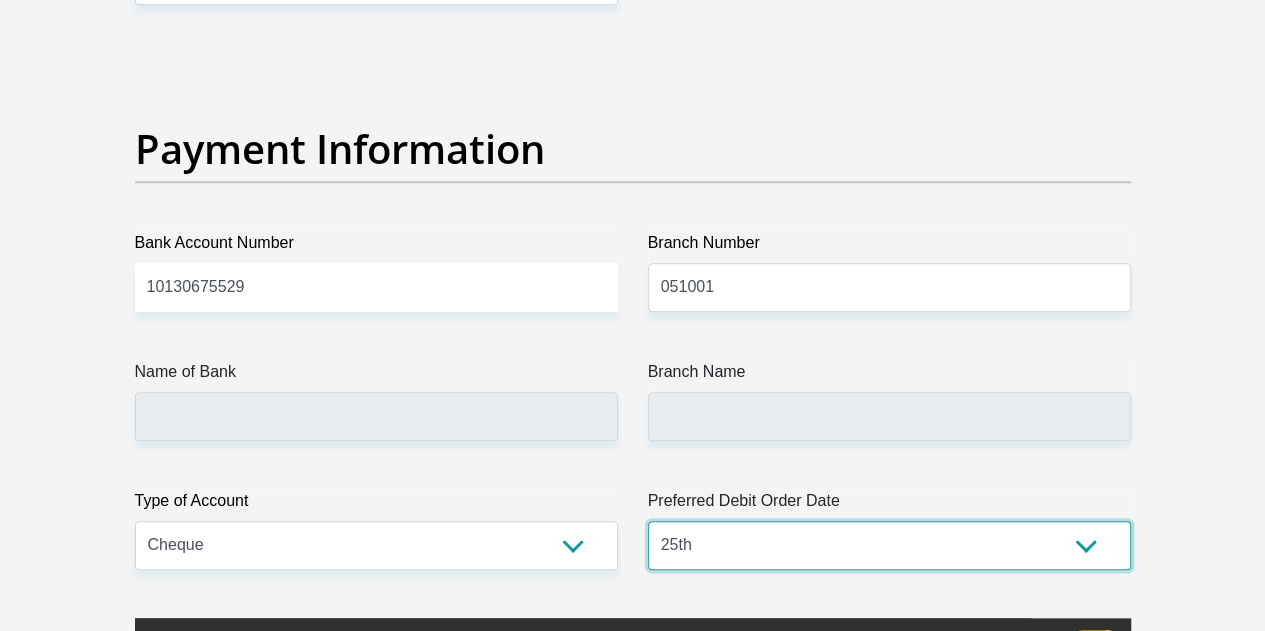 click on "1st
2nd
3rd
4th
5th
7th
18th
19th
20th
21st
22nd
23rd
24th
25th
26th
27th
28th
29th
30th" at bounding box center (889, 545) 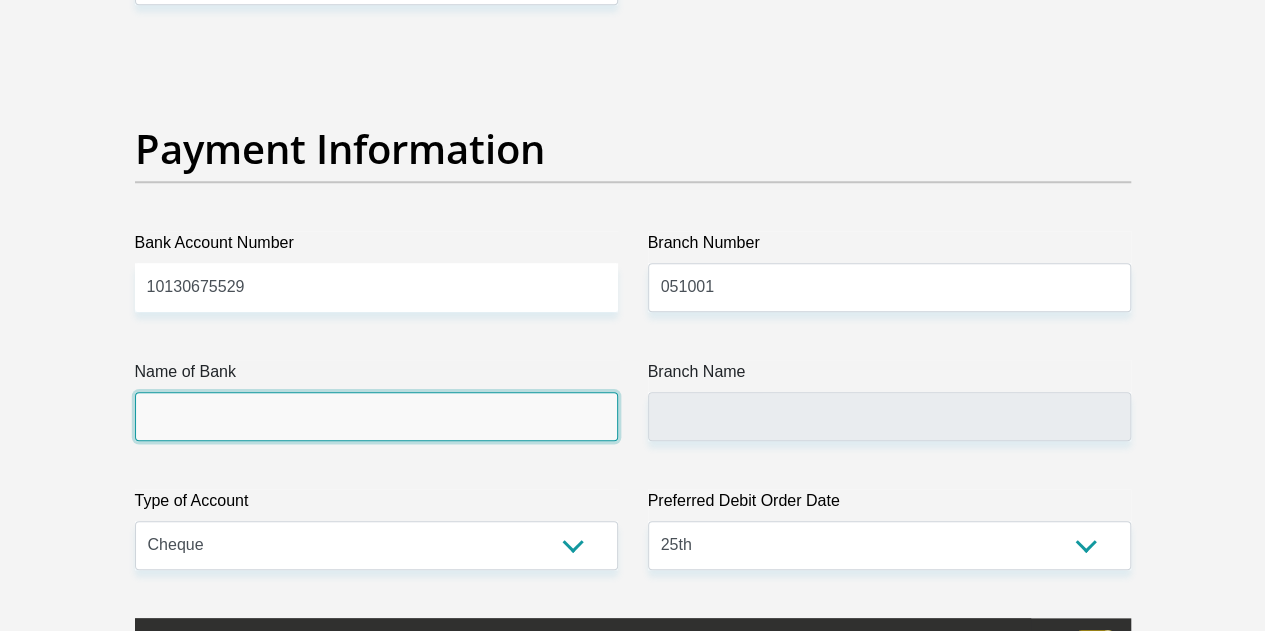 click on "Name of Bank" at bounding box center [376, 416] 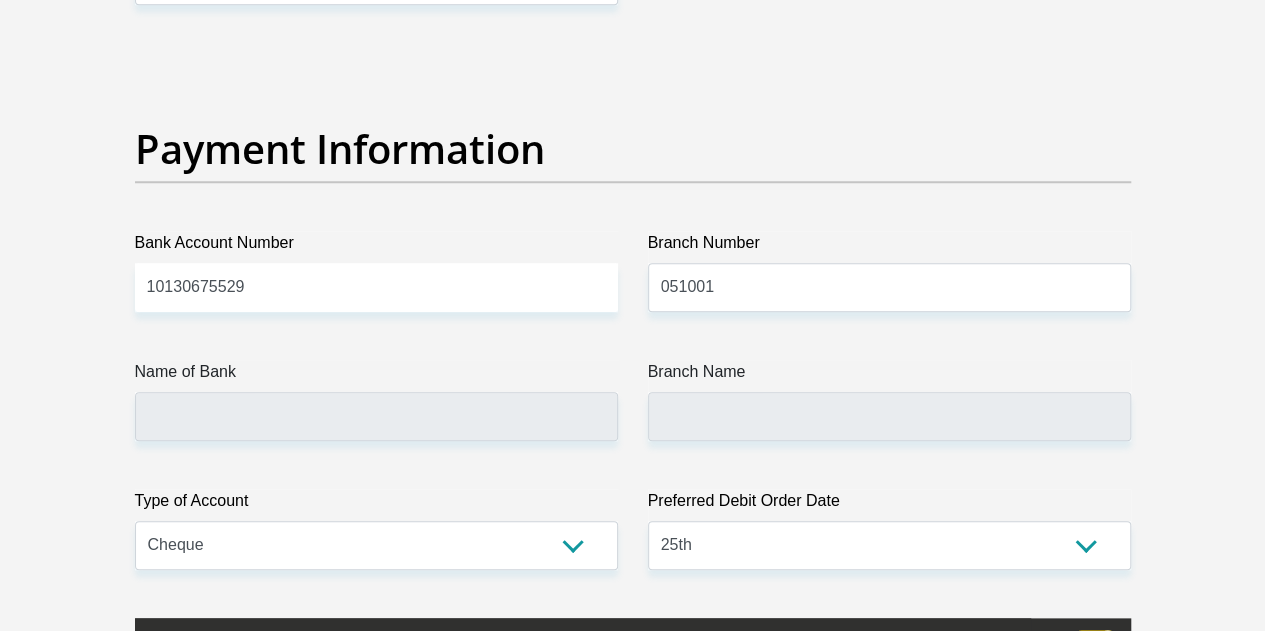 click on "Title
Mr
Ms
Mrs
Dr
Other
First Name
Maiteko
Surname
Khoza
ID Number
9504125257081
Please input valid ID number
Race
Black
Coloured
Indian
White
Other
Contact Number
0783200035
Please input valid contact number
Nationality
South Africa
Afghanistan
Aland Islands  Albania  Algeria" at bounding box center [633, -959] 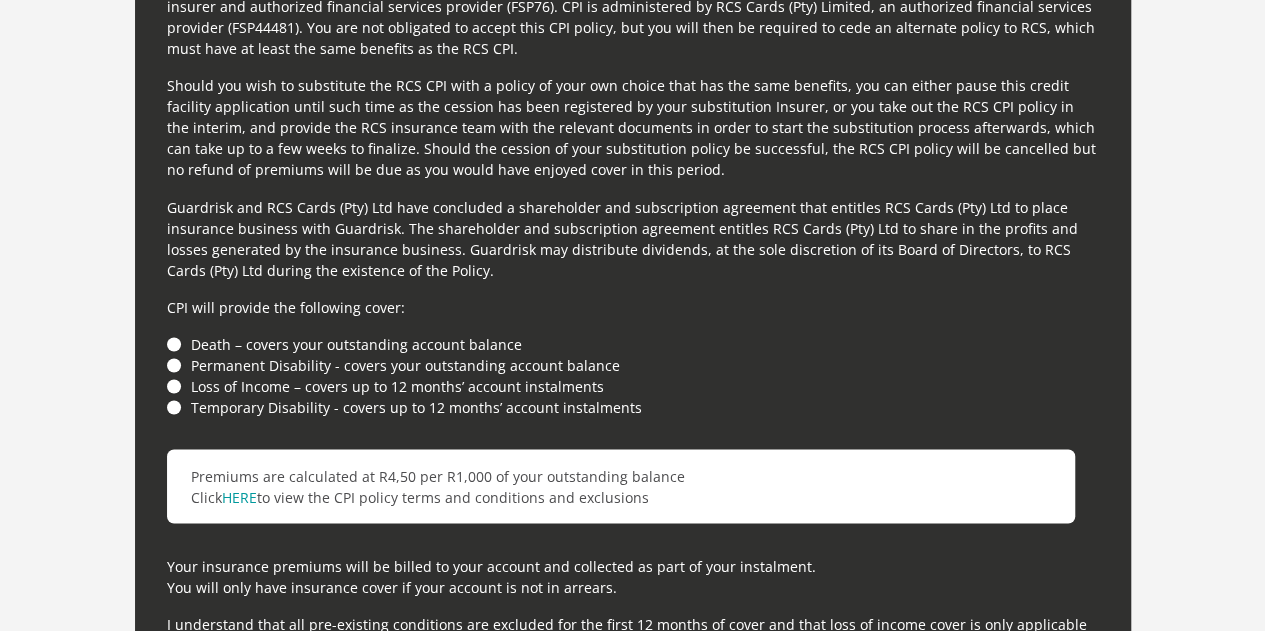 scroll, scrollTop: 5500, scrollLeft: 0, axis: vertical 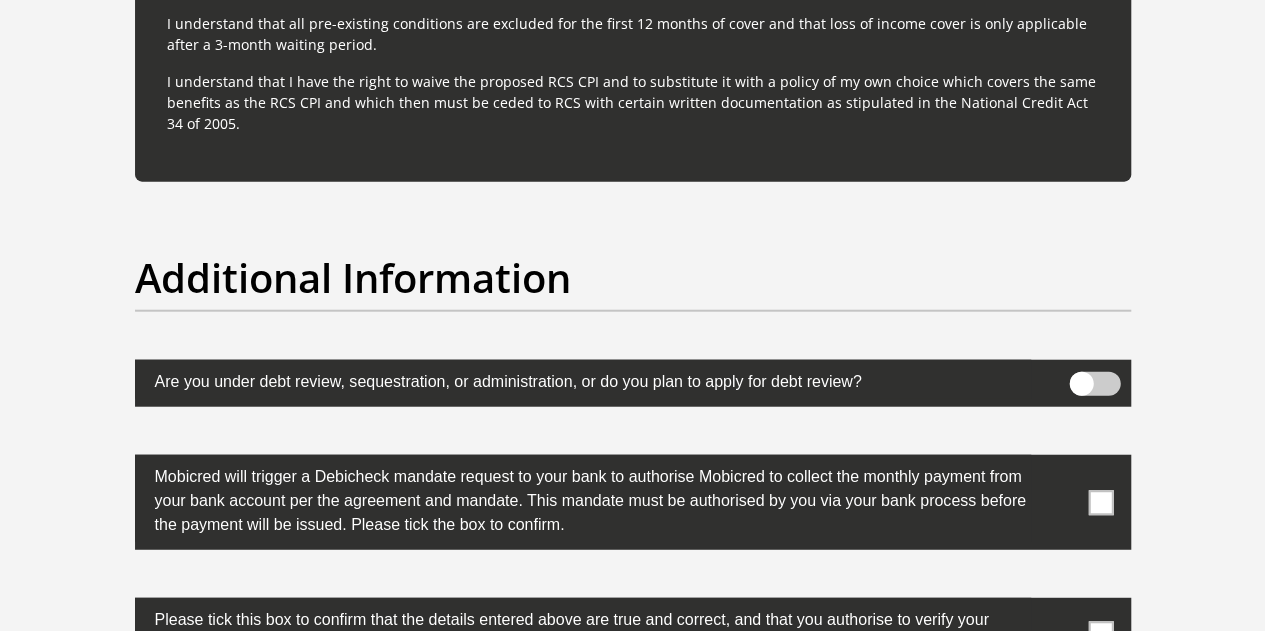 click at bounding box center (1100, 502) 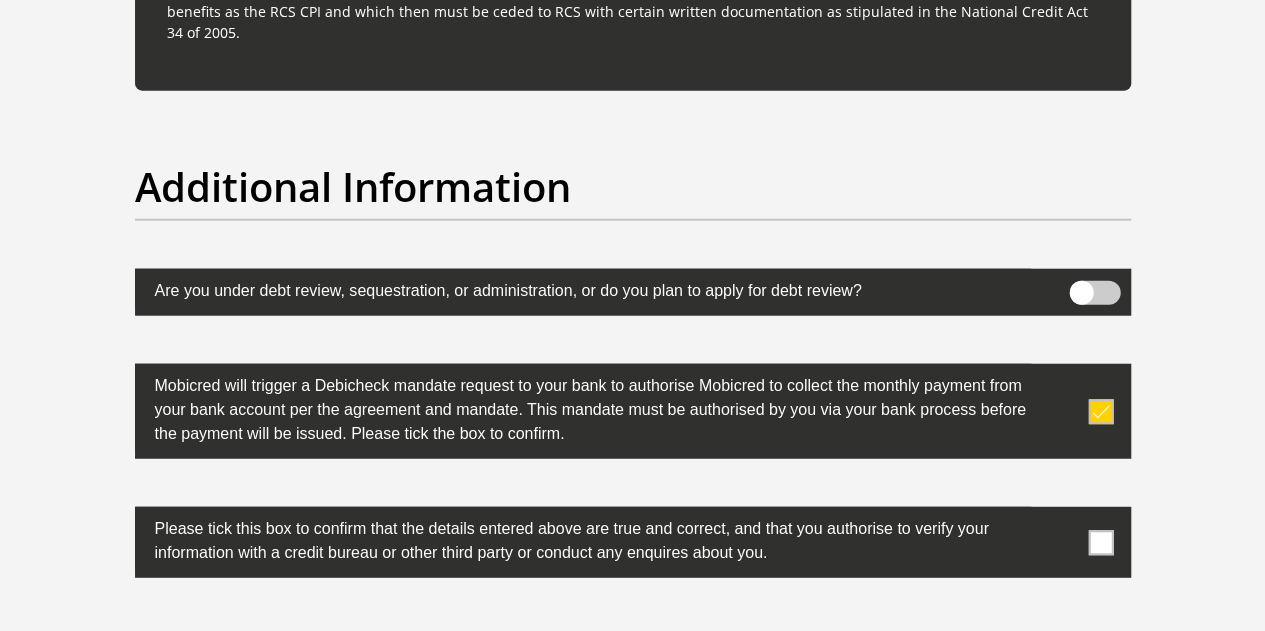 scroll, scrollTop: 6200, scrollLeft: 0, axis: vertical 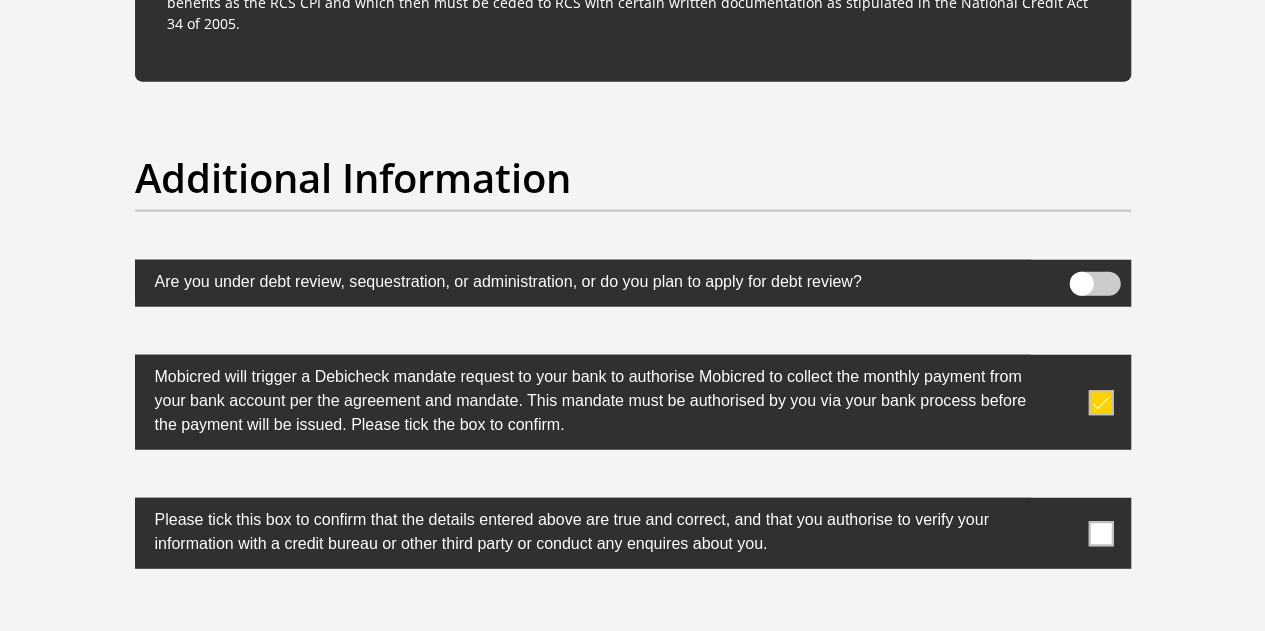 click at bounding box center (1100, 533) 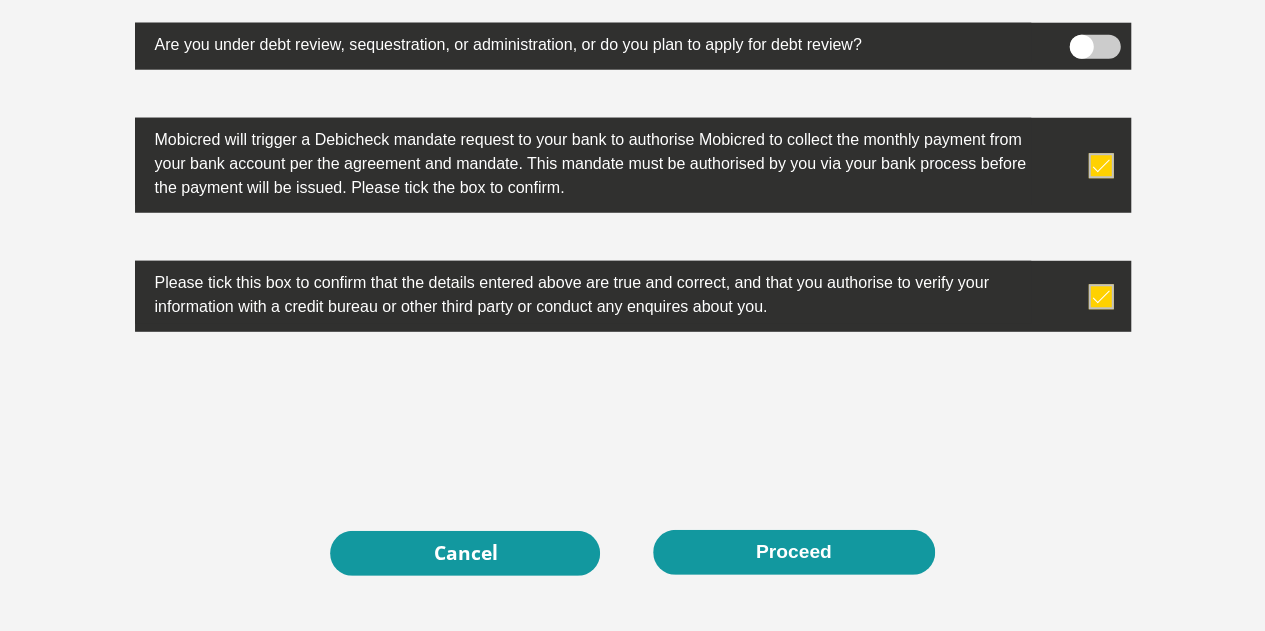 scroll, scrollTop: 6537, scrollLeft: 0, axis: vertical 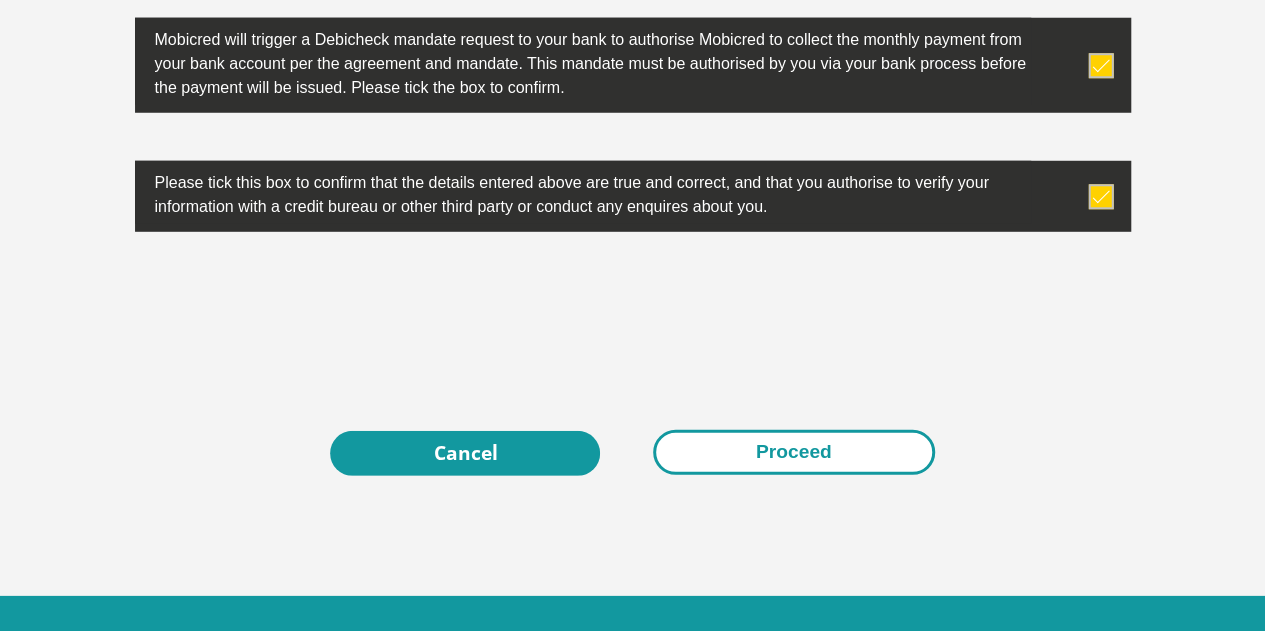 click on "Proceed" at bounding box center (794, 452) 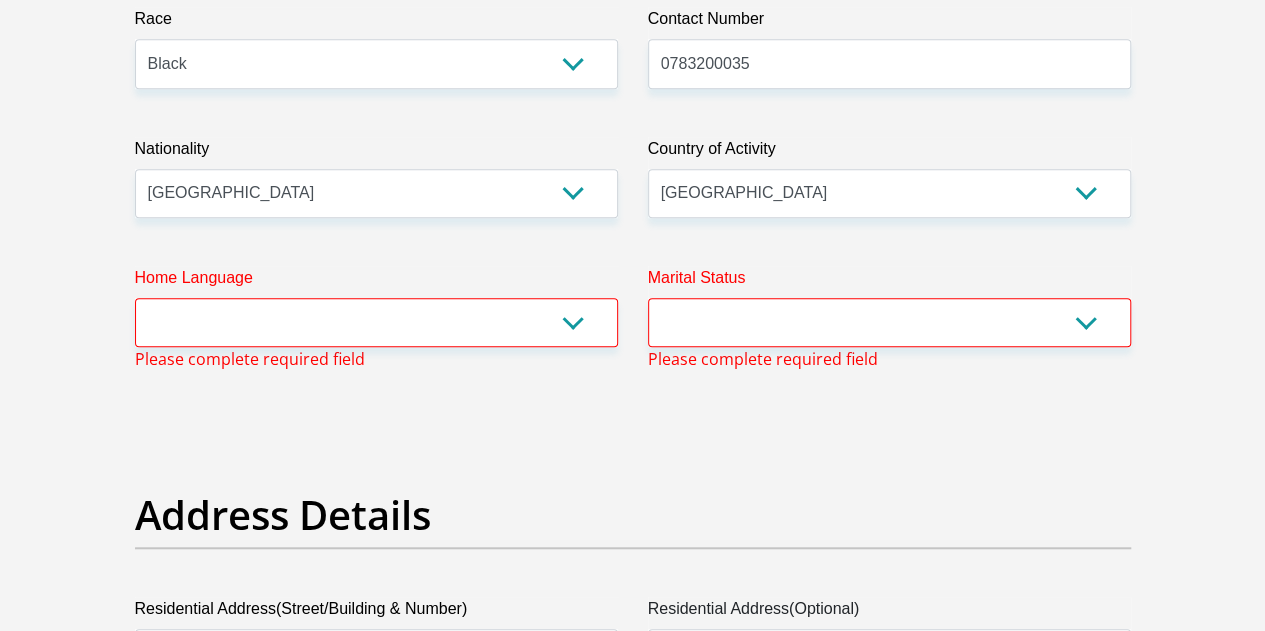 scroll, scrollTop: 611, scrollLeft: 0, axis: vertical 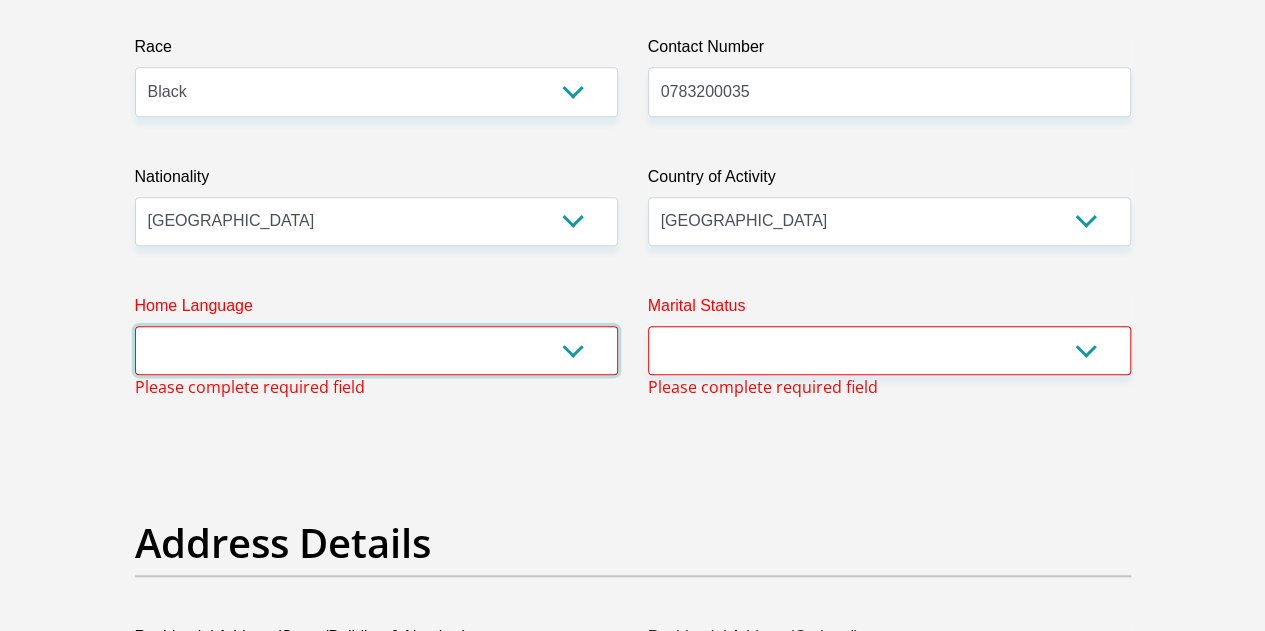 click on "Afrikaans
English
Sepedi
South Ndebele
Southern Sotho
Swati
Tsonga
Tswana
Venda
Xhosa
Zulu
Other" at bounding box center [376, 350] 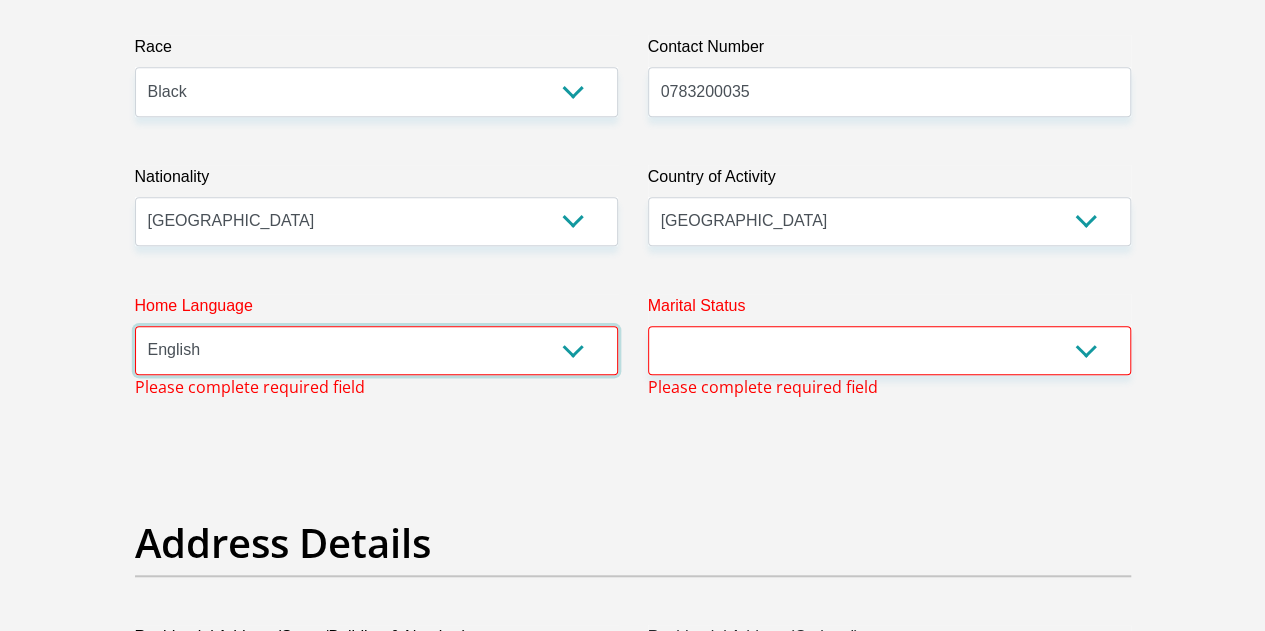 click on "Afrikaans
English
Sepedi
South Ndebele
Southern Sotho
Swati
Tsonga
Tswana
Venda
Xhosa
Zulu
Other" at bounding box center [376, 350] 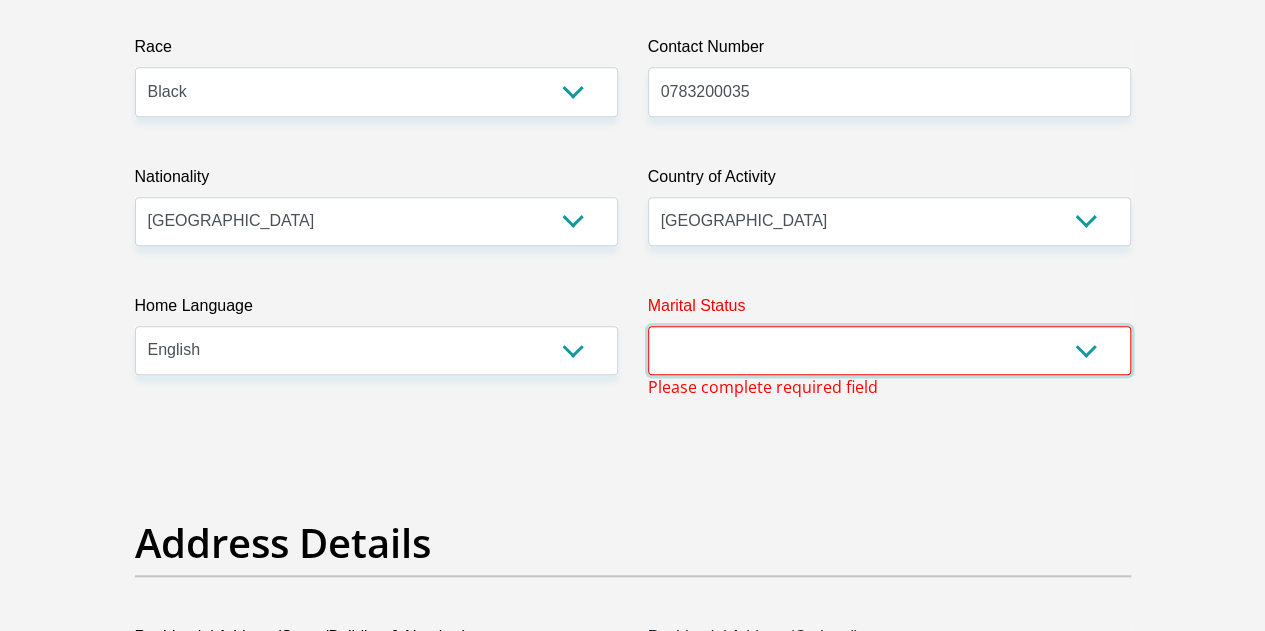 drag, startPoint x: 748, startPoint y: 271, endPoint x: 738, endPoint y: 246, distance: 26.925823 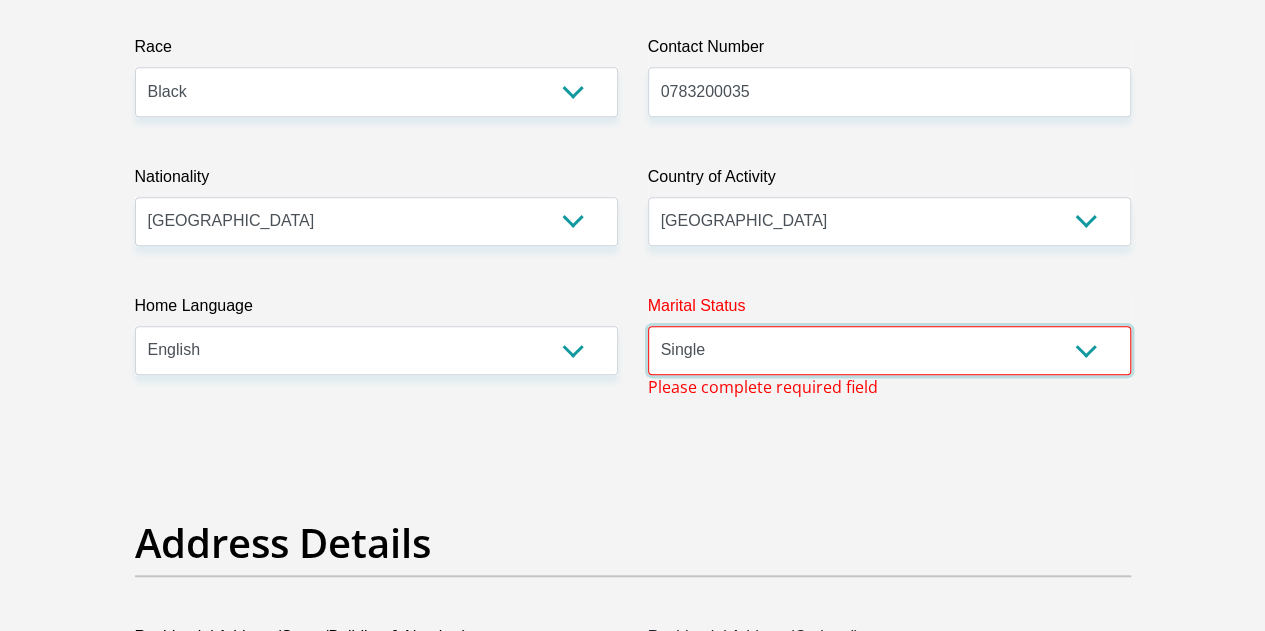 click on "Married ANC
Single
Divorced
Widowed
Married COP or Customary Law" at bounding box center [889, 350] 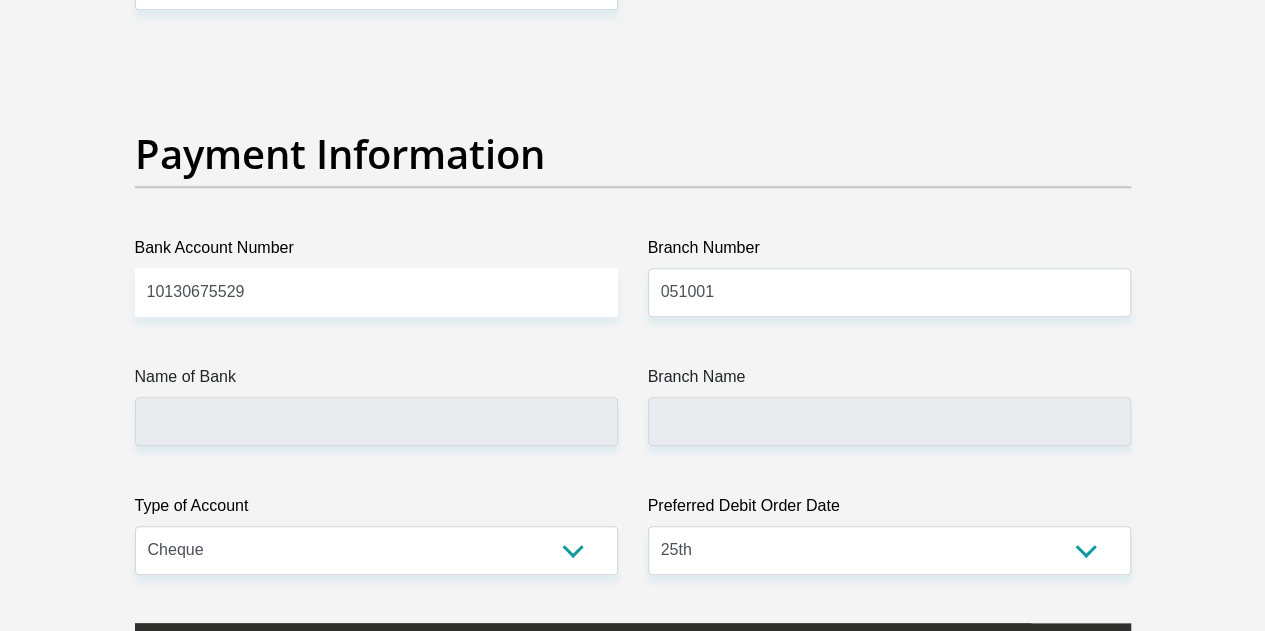 scroll, scrollTop: 4611, scrollLeft: 0, axis: vertical 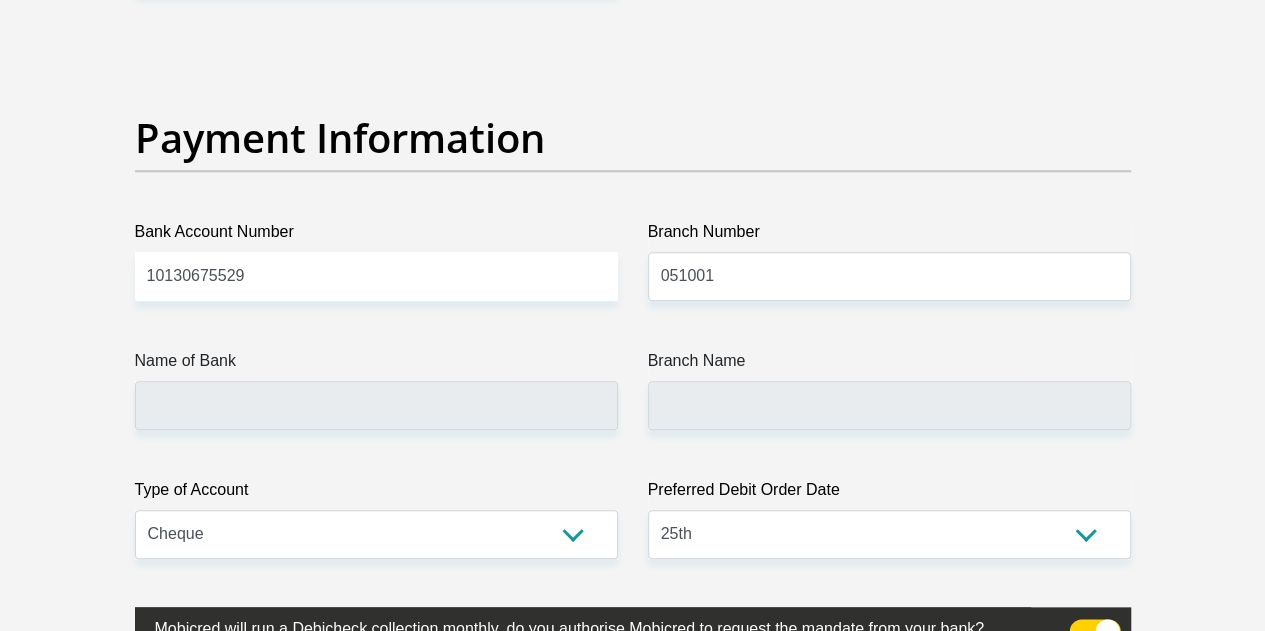 click on "Name of Bank" at bounding box center (376, 365) 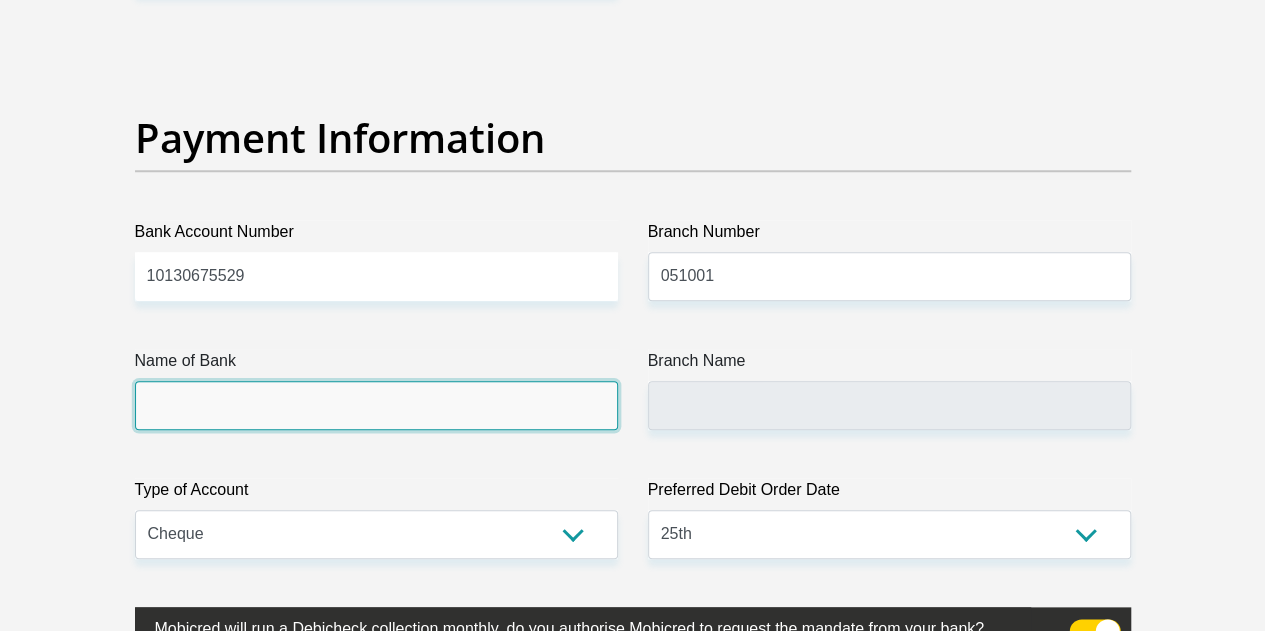click on "Name of Bank" at bounding box center [376, 405] 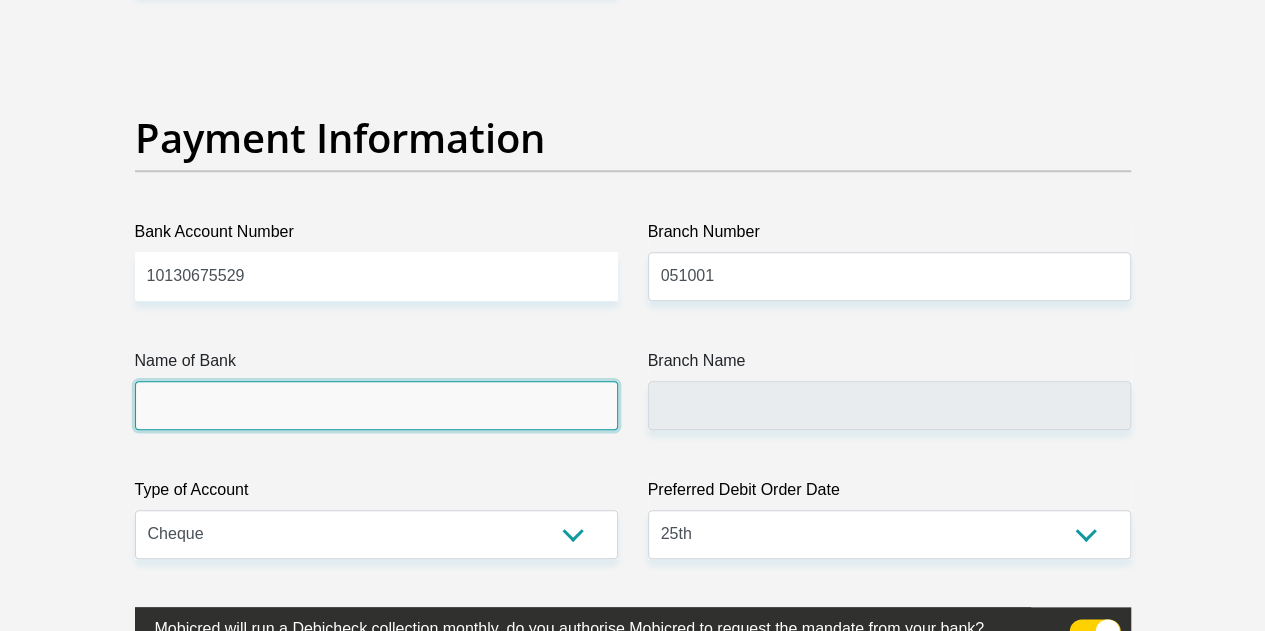 click on "Name of Bank" at bounding box center (376, 405) 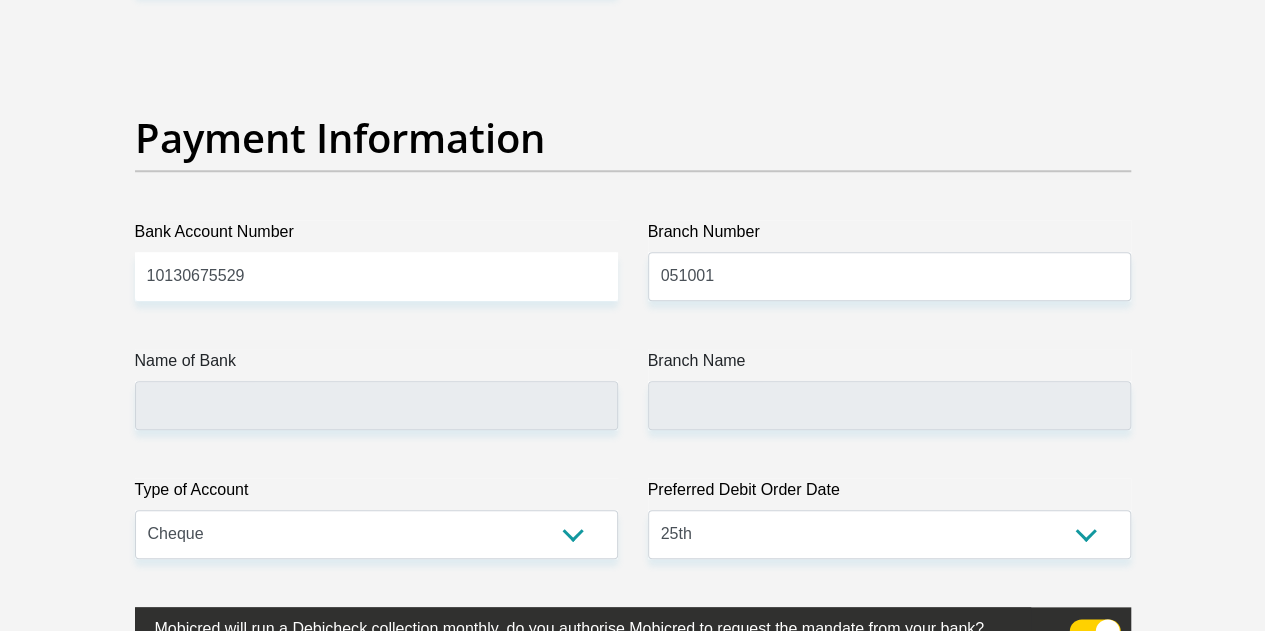 click on "Title
Mr
Ms
Mrs
Dr
Other
First Name
Maiteko
Surname
Khoza
ID Number
9504125257081
Please input valid ID number
Race
Black
Coloured
Indian
White
Other
Contact Number
0783200035
Please input valid contact number
Nationality
South Africa
Afghanistan
Aland Islands  Albania  Algeria" at bounding box center [633, -970] 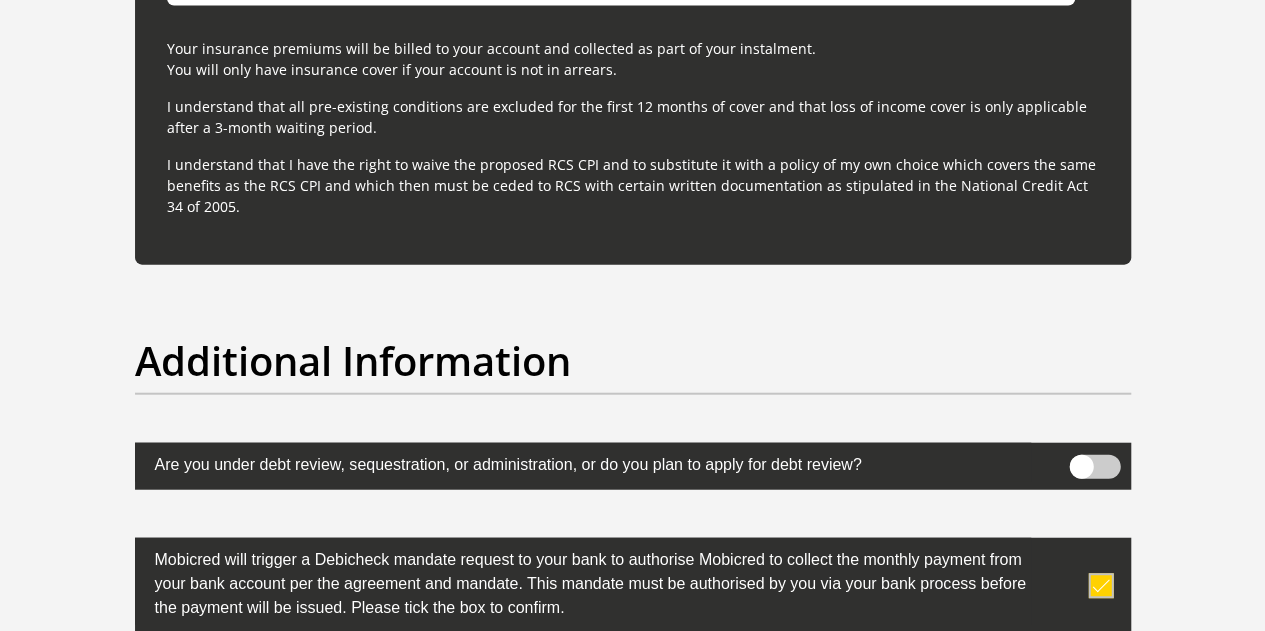 scroll, scrollTop: 6511, scrollLeft: 0, axis: vertical 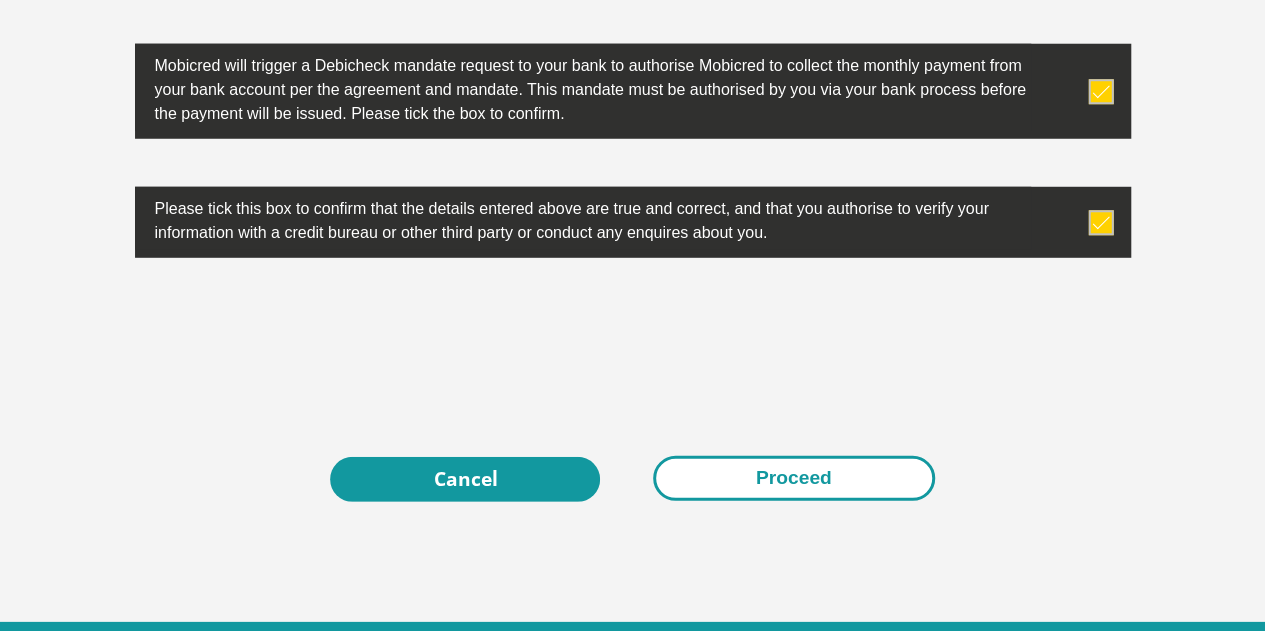 click on "Proceed" at bounding box center (794, 478) 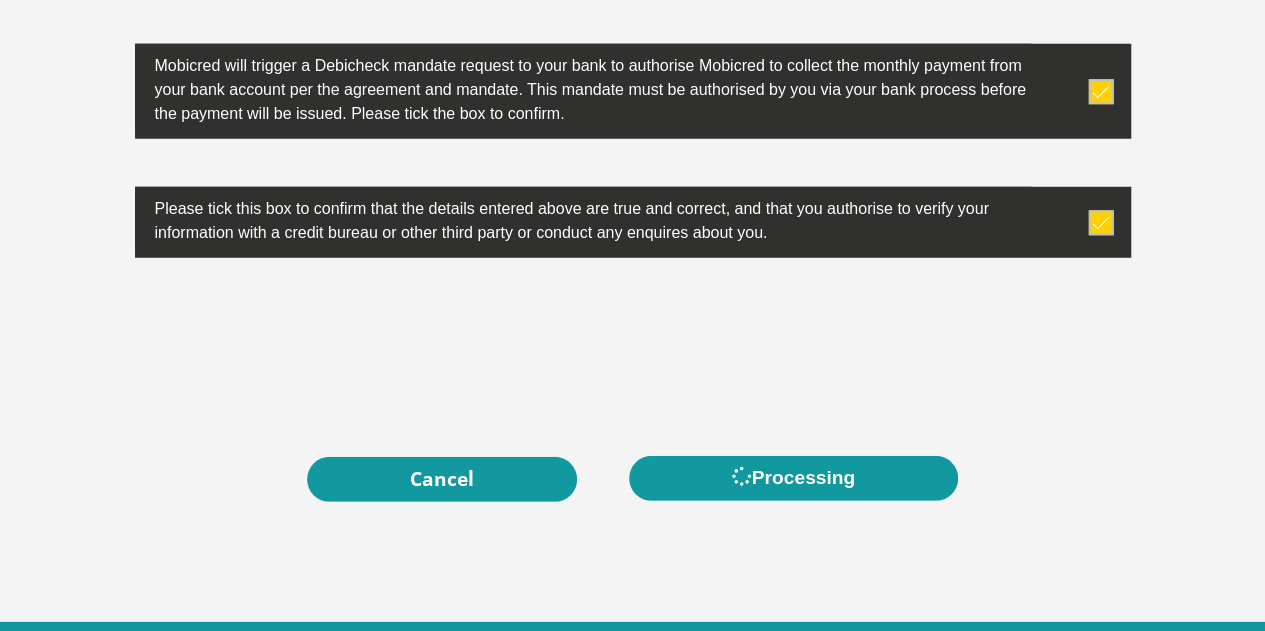 scroll, scrollTop: 0, scrollLeft: 0, axis: both 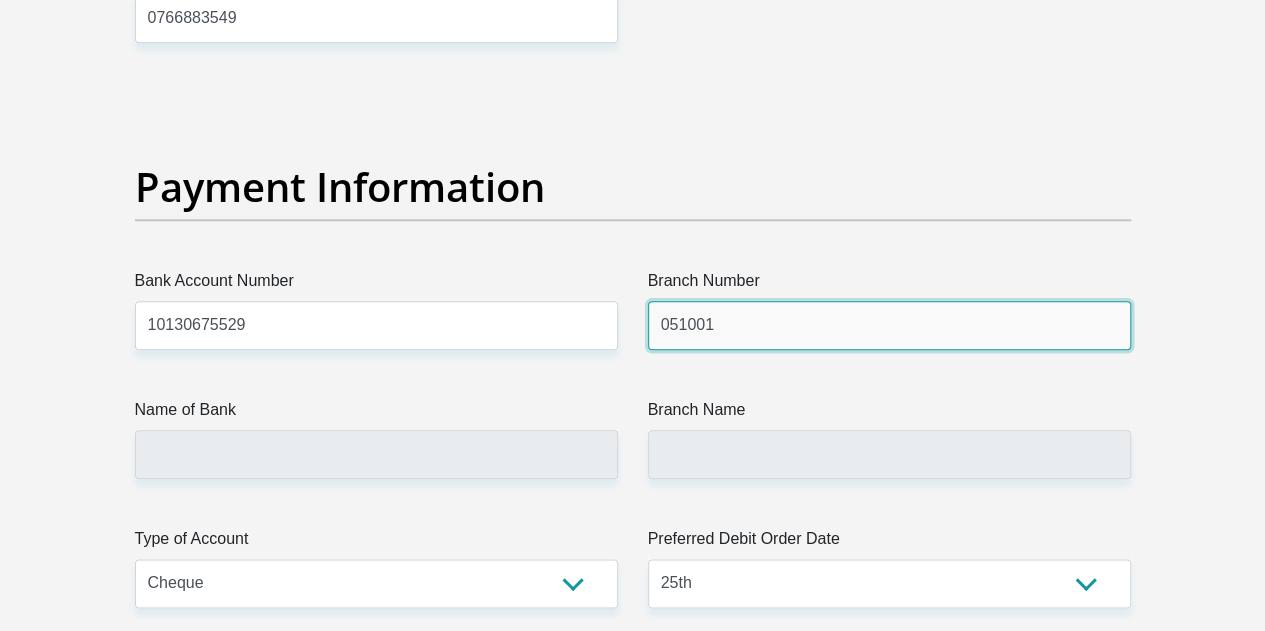 click on "051001" at bounding box center (889, 325) 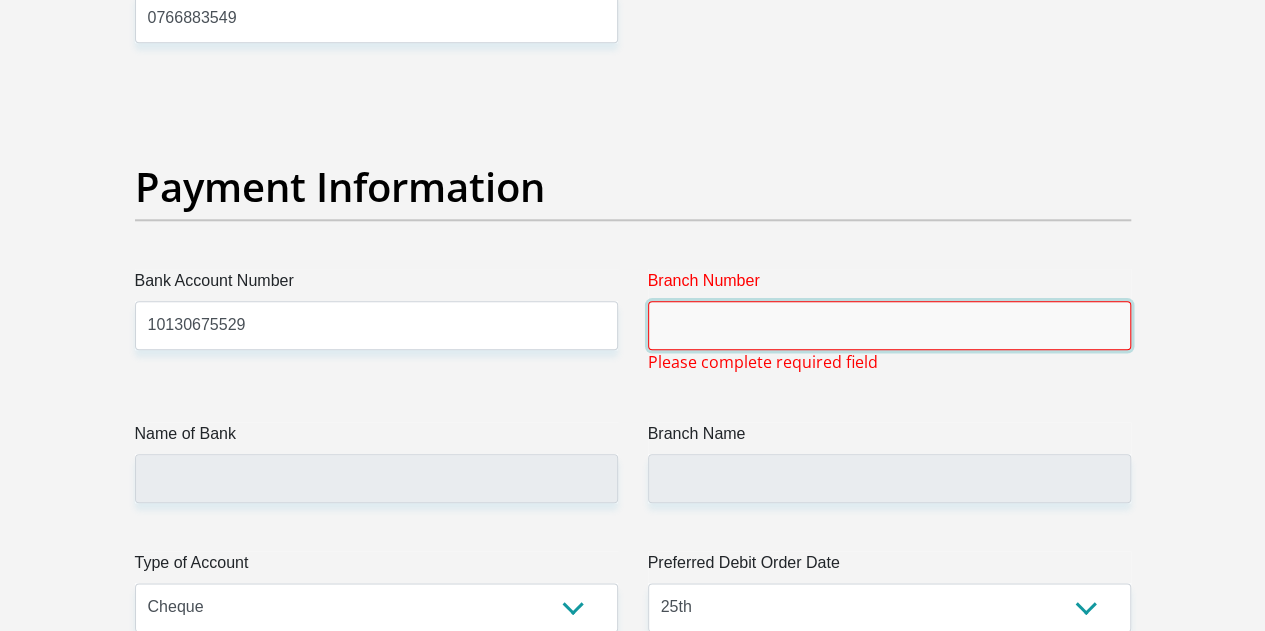 click on "Branch Number" at bounding box center (889, 325) 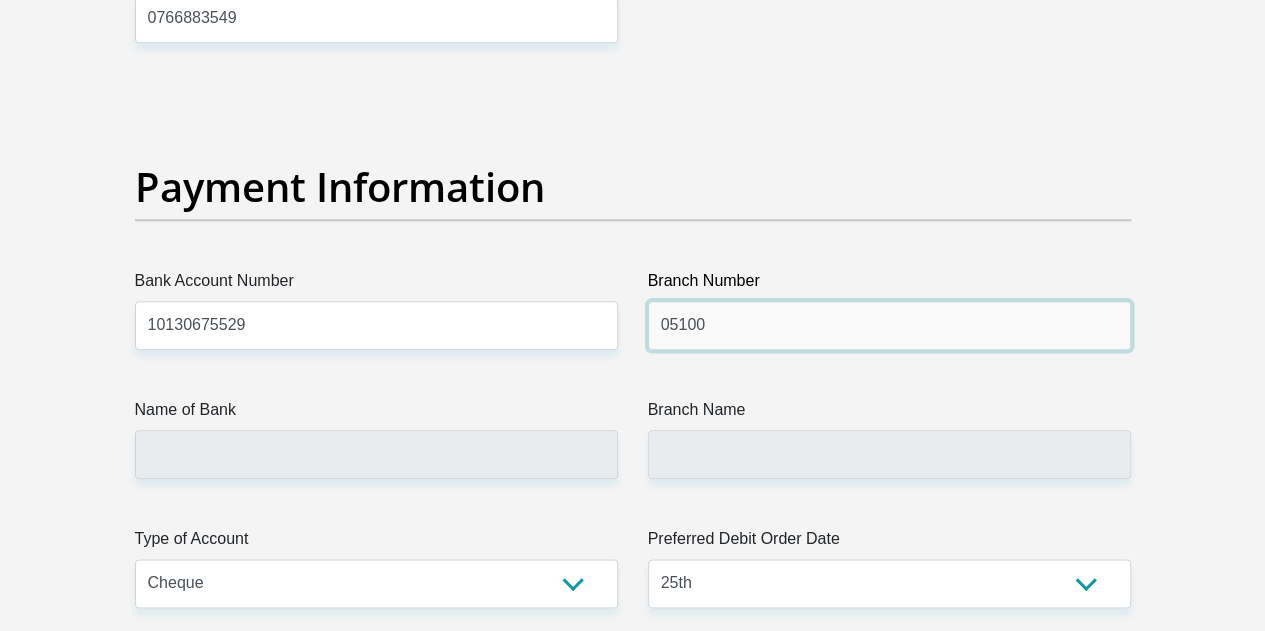type on "051001" 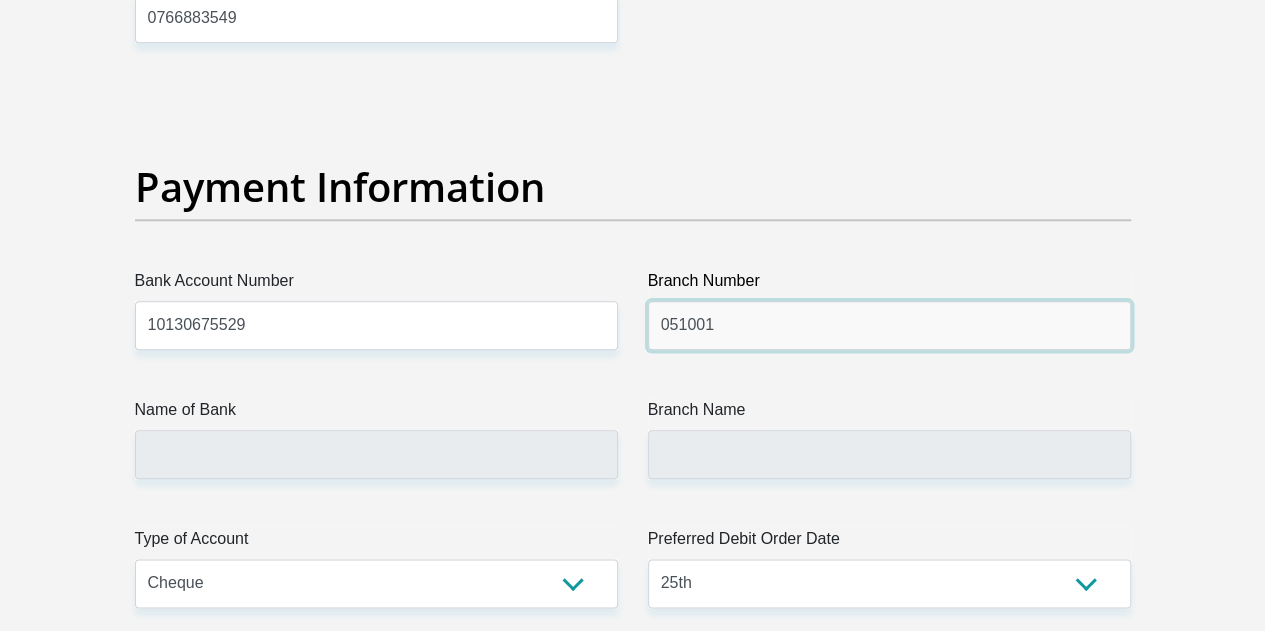 click on "Proceed" at bounding box center [794, 2427] 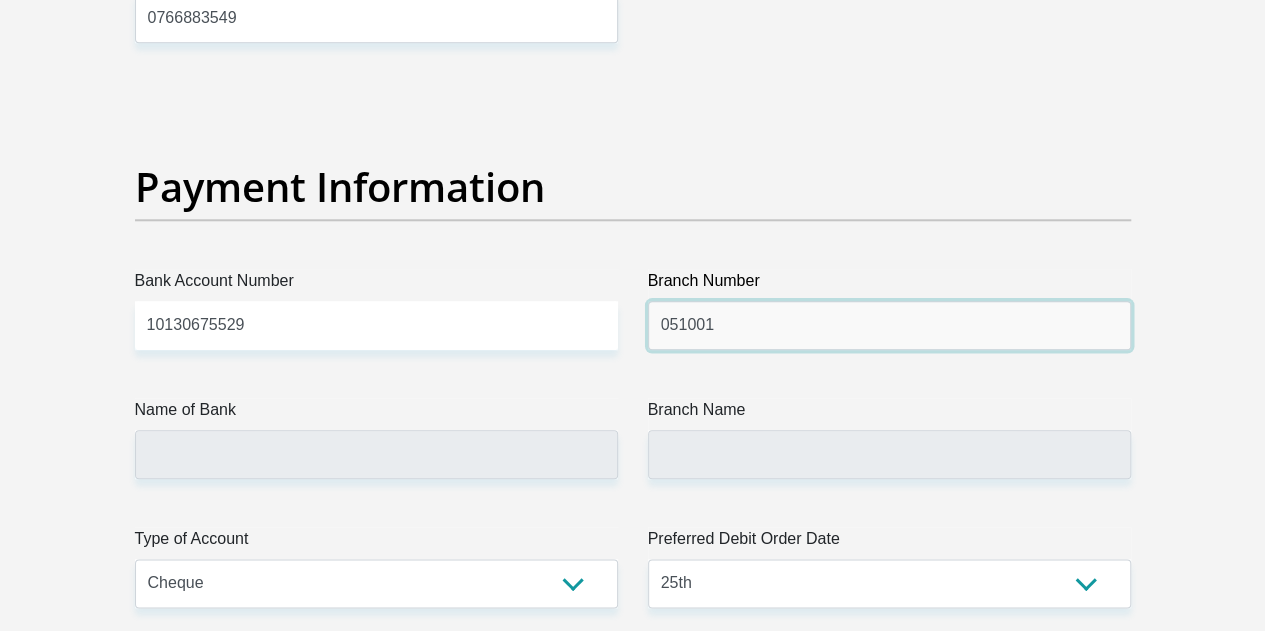 scroll, scrollTop: 0, scrollLeft: 0, axis: both 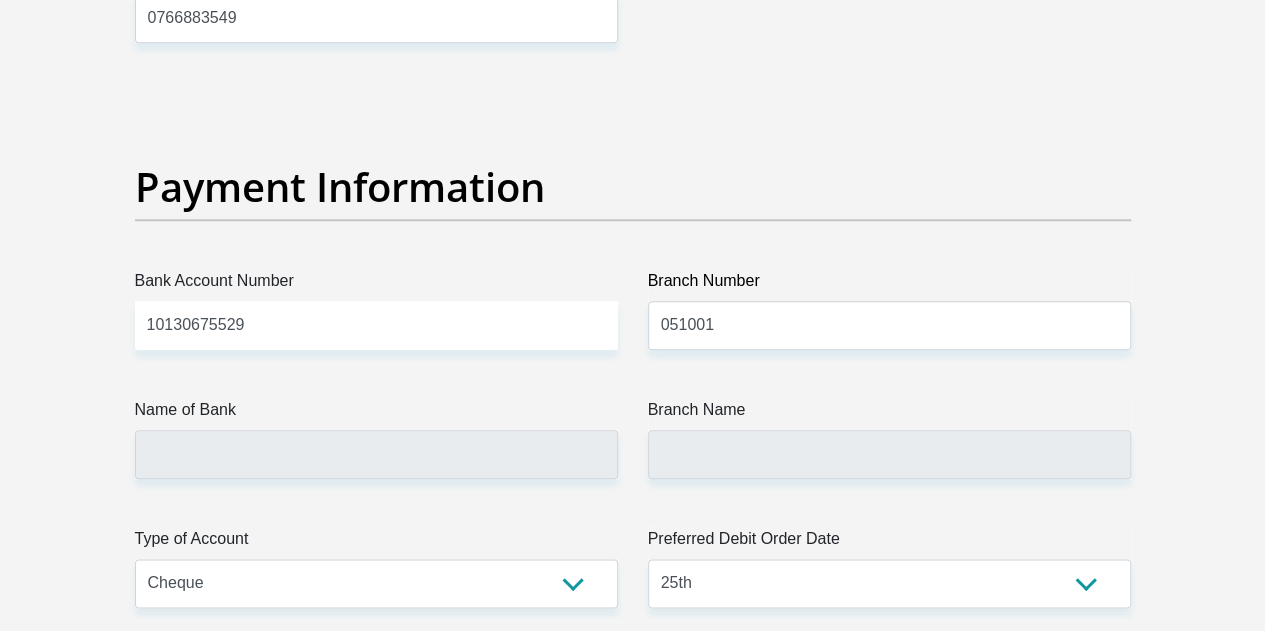 click on "Branch Name" at bounding box center [889, 414] 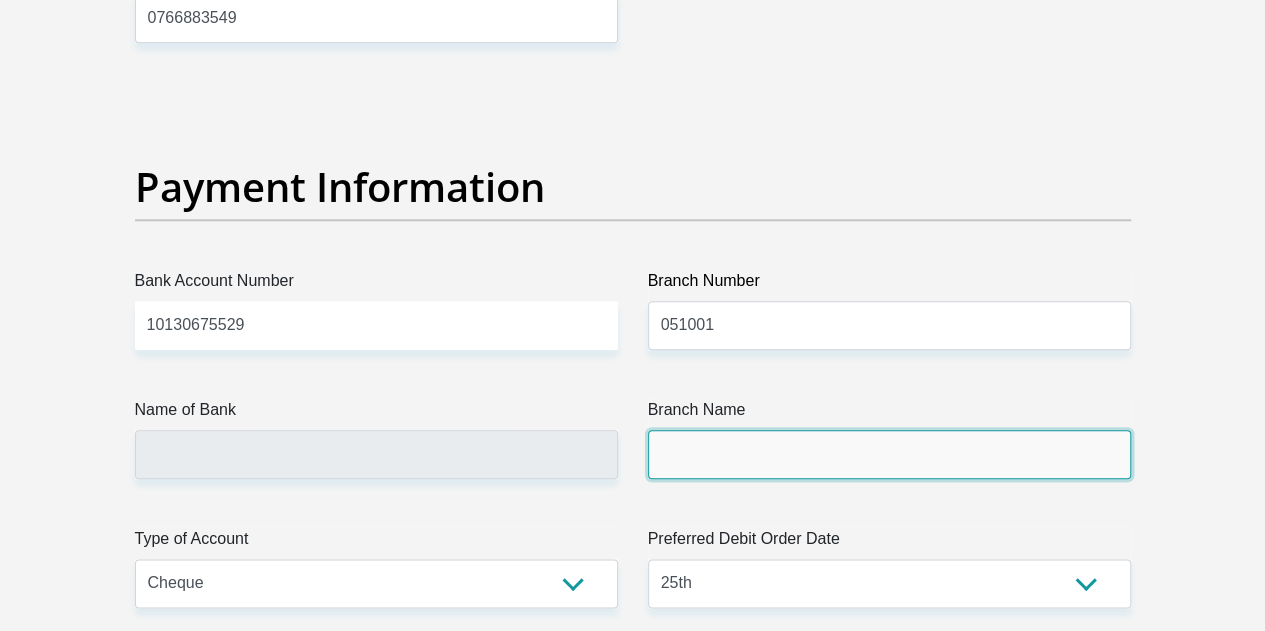 click on "Branch Name" at bounding box center (889, 454) 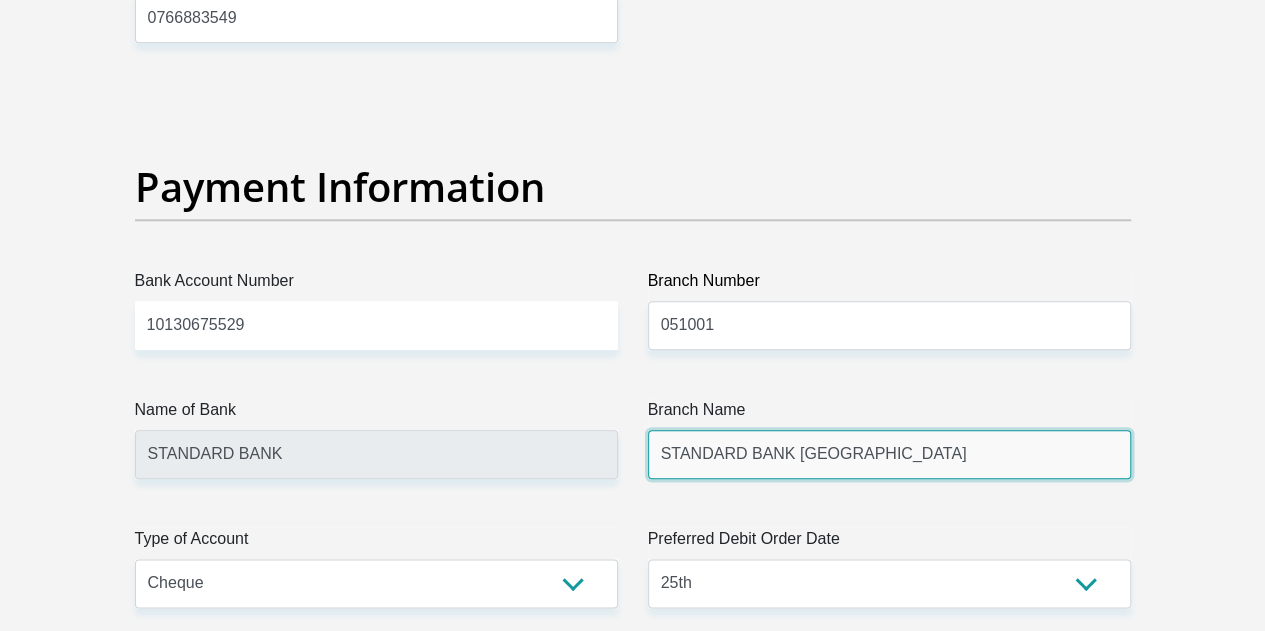 click on "STANDARD BANK SOUTH AFRICA" at bounding box center (889, 454) 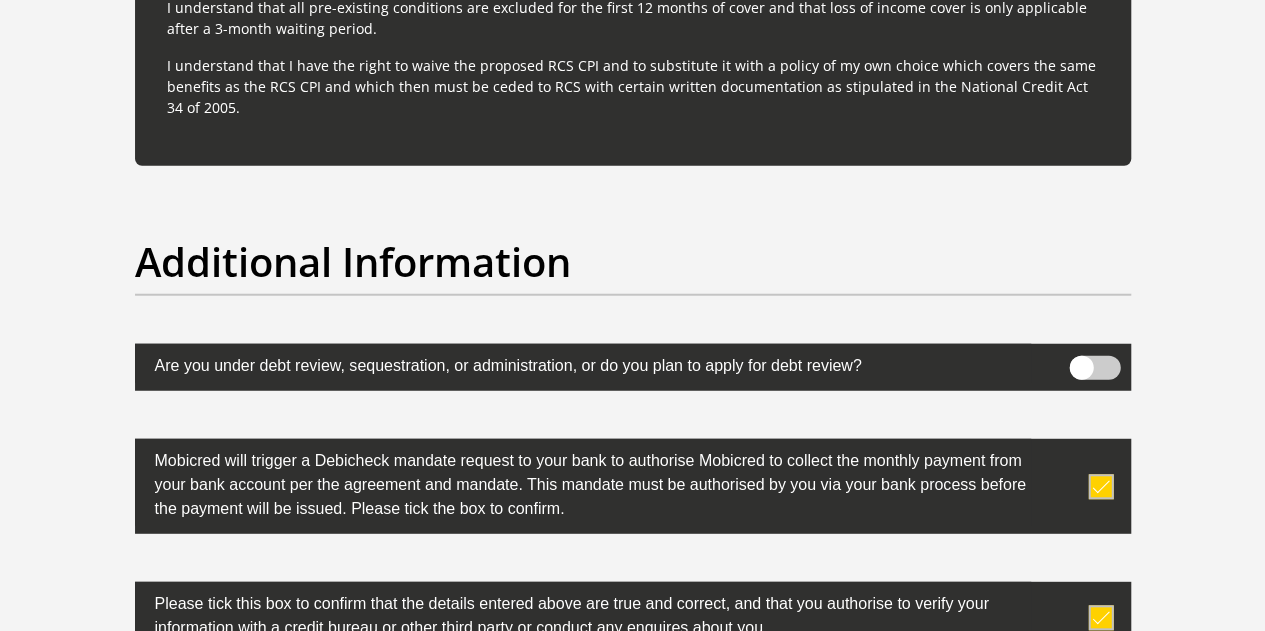 scroll, scrollTop: 6600, scrollLeft: 0, axis: vertical 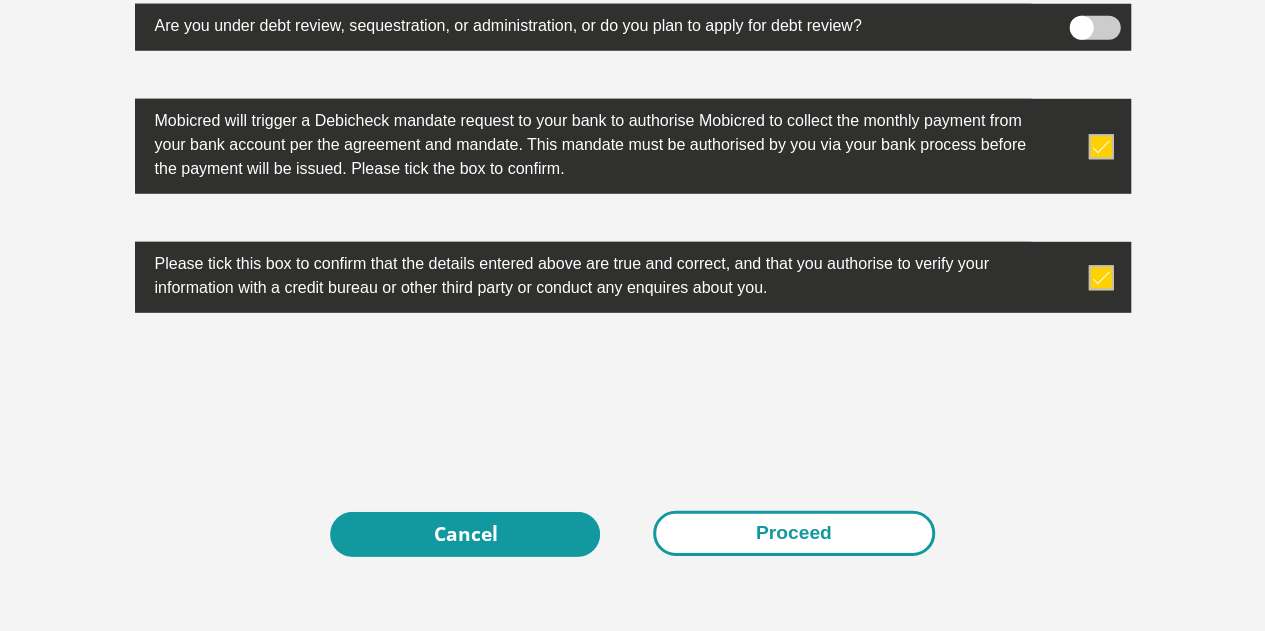 click on "Proceed" at bounding box center (794, 533) 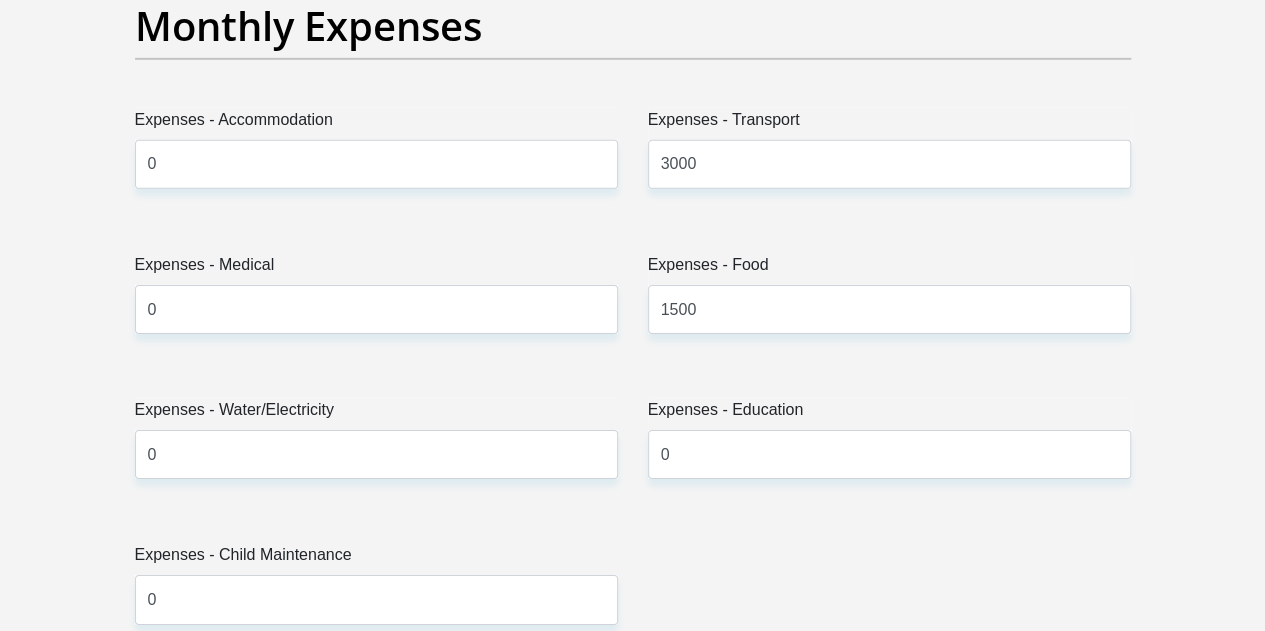 scroll, scrollTop: 2894, scrollLeft: 0, axis: vertical 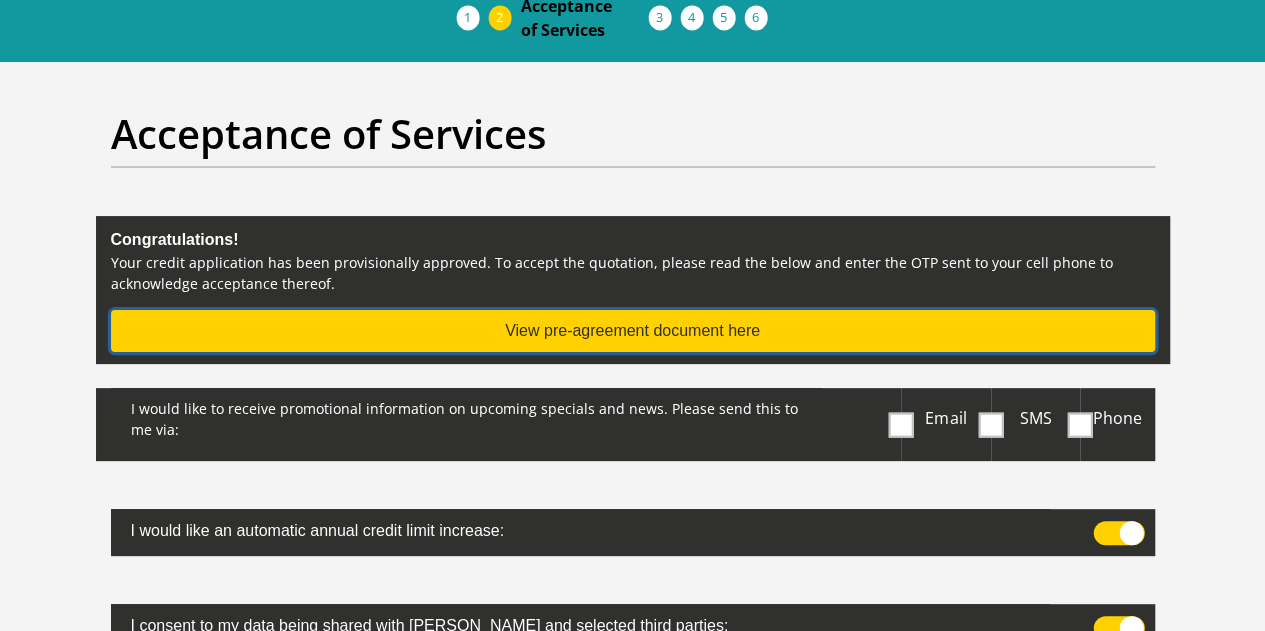 click on "View pre-agreement document here" at bounding box center (633, 331) 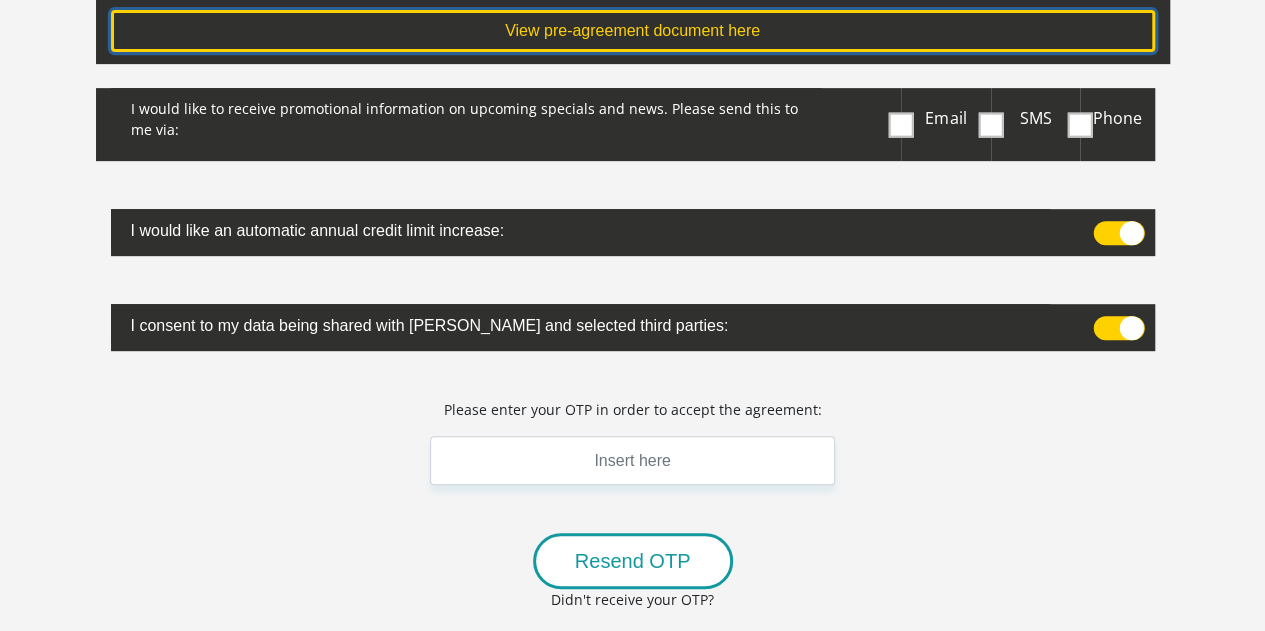 scroll, scrollTop: 500, scrollLeft: 0, axis: vertical 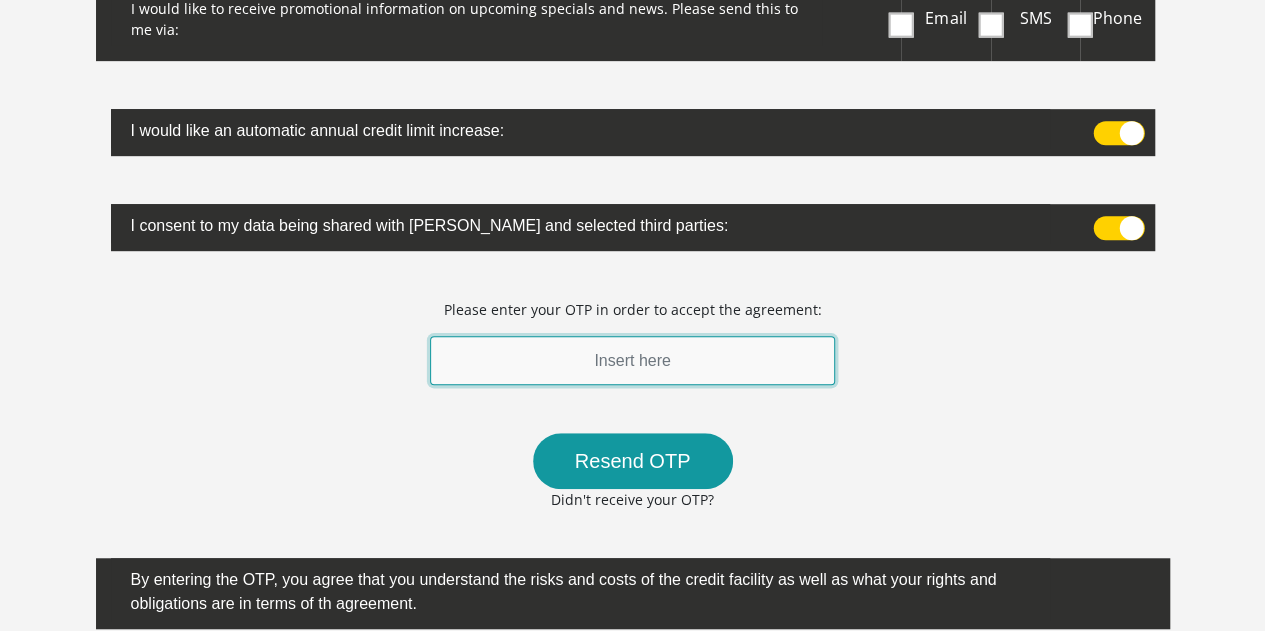 click at bounding box center [633, 360] 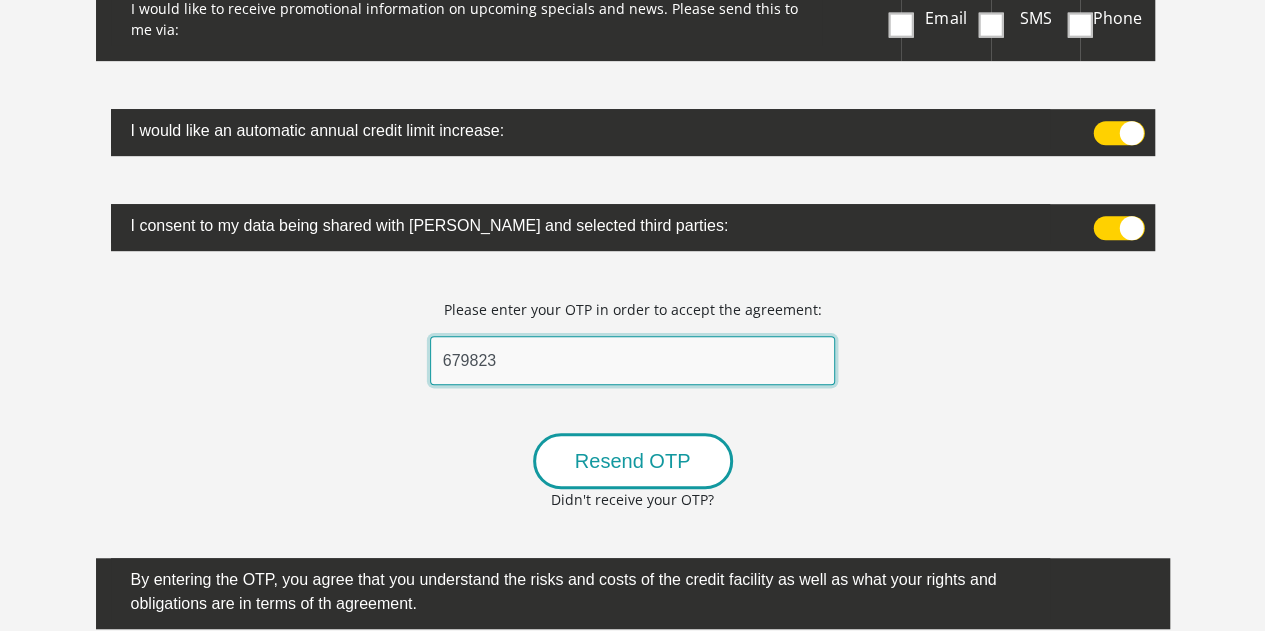 type on "679823" 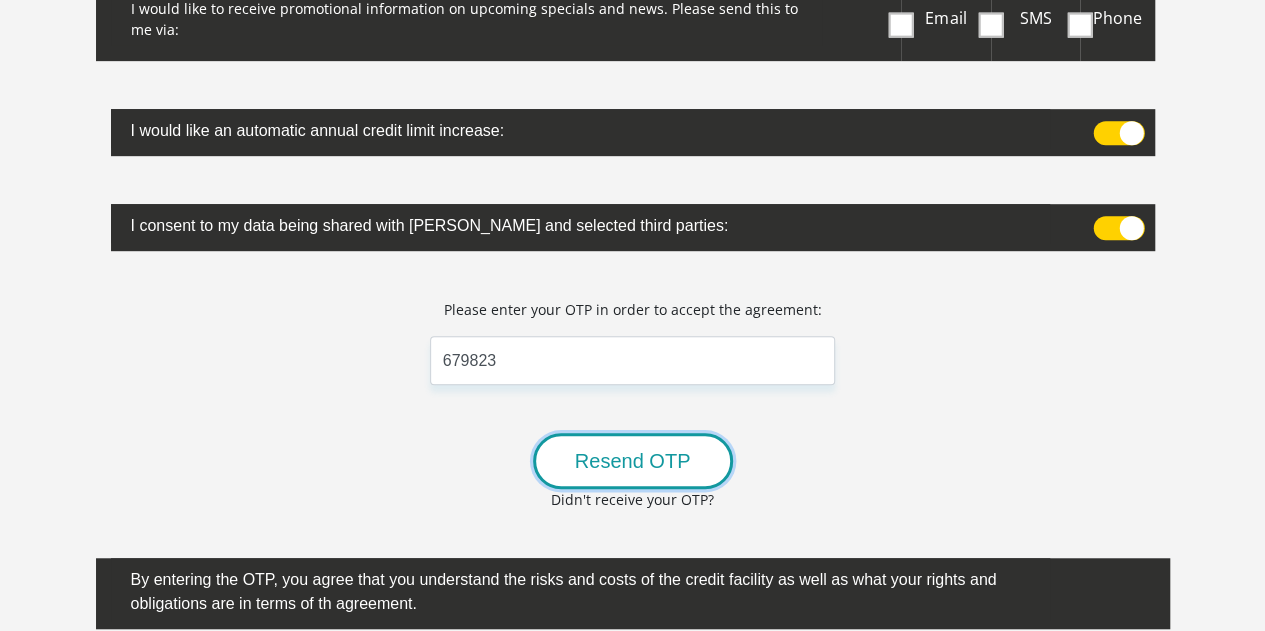 click on "Resend OTP" at bounding box center (633, 461) 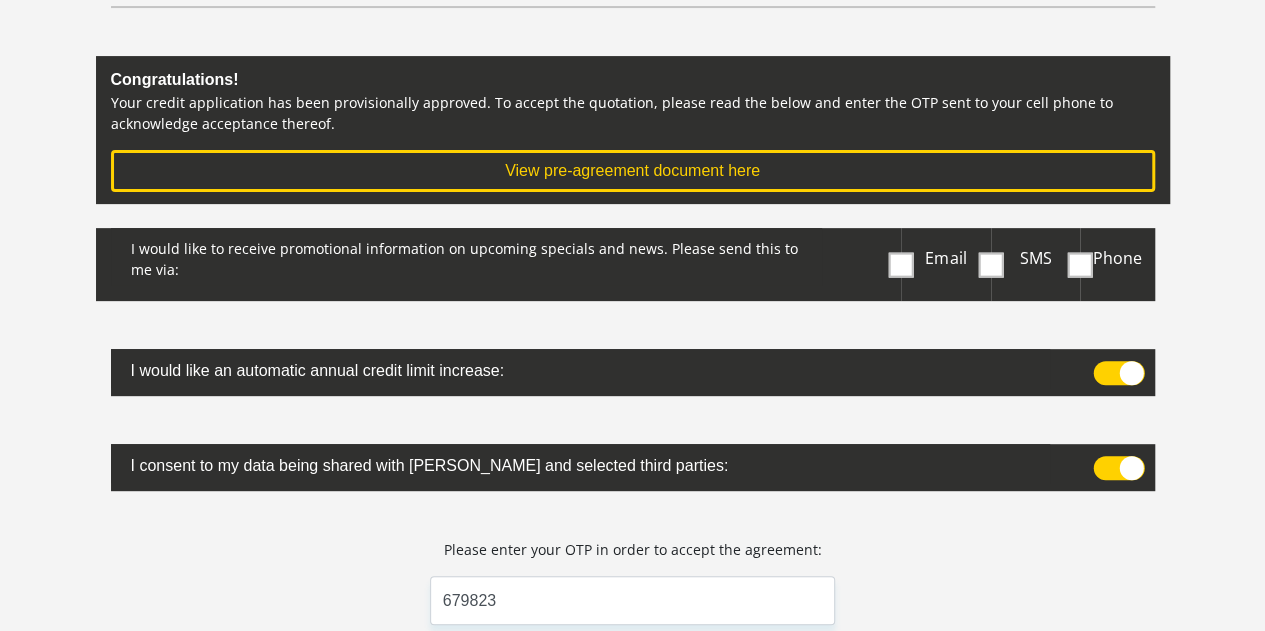 scroll, scrollTop: 700, scrollLeft: 0, axis: vertical 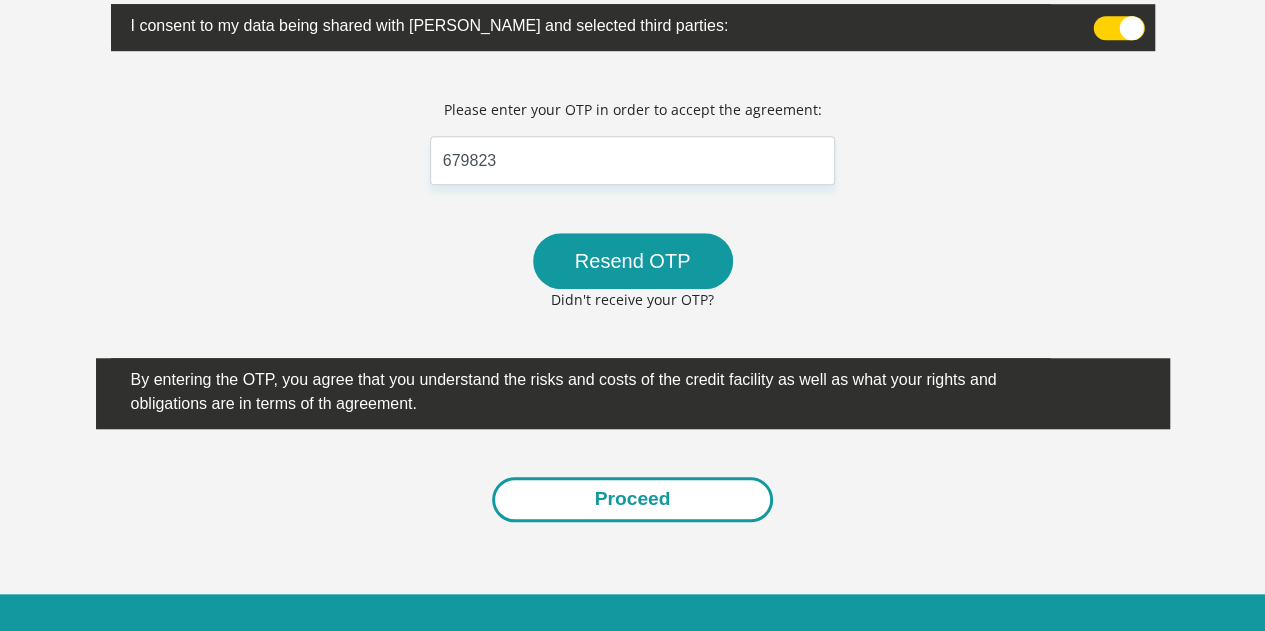 click on "Proceed" at bounding box center (633, 499) 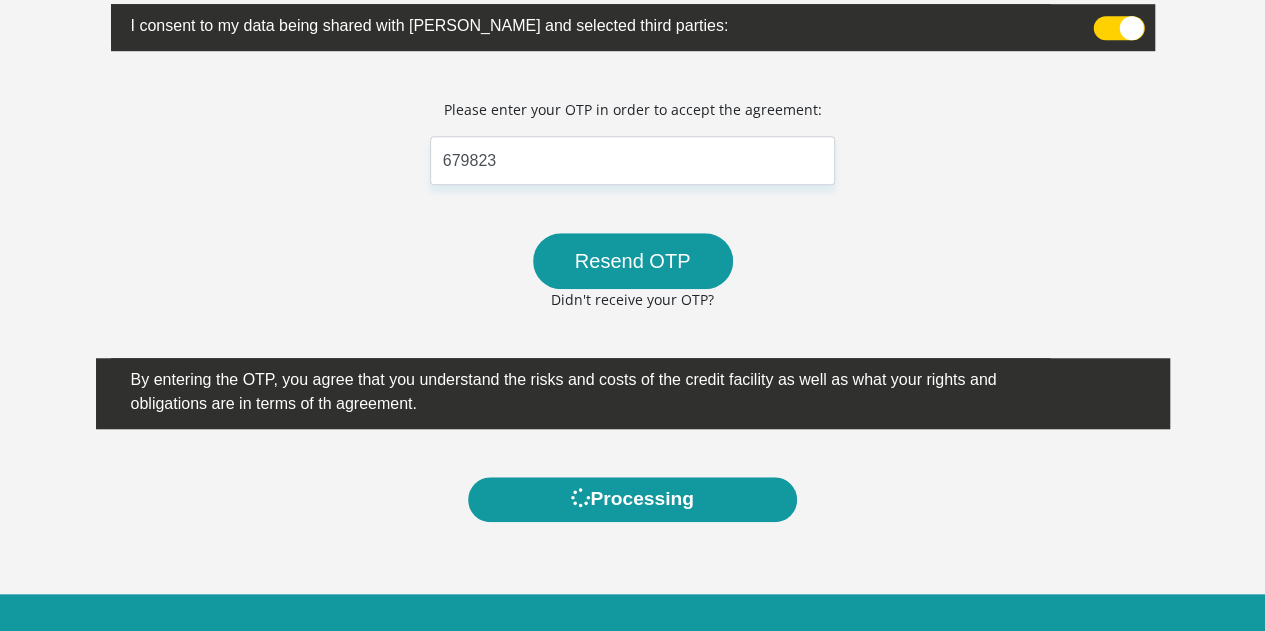 scroll, scrollTop: 0, scrollLeft: 0, axis: both 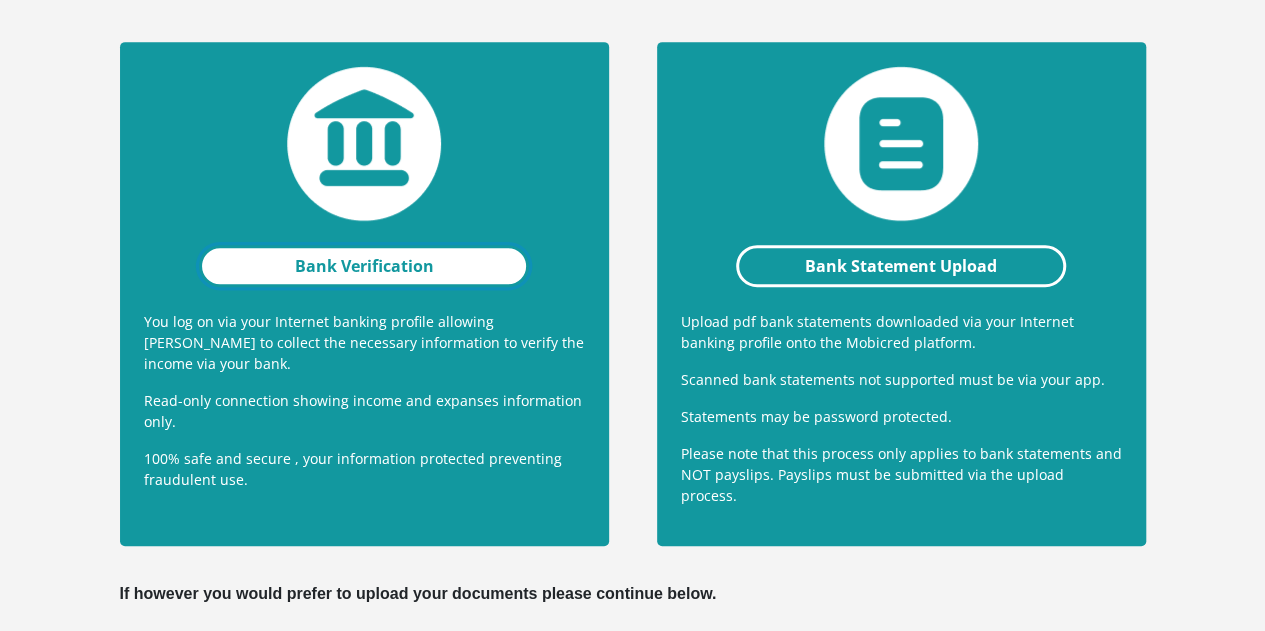 click on "Bank Verification" at bounding box center (364, 266) 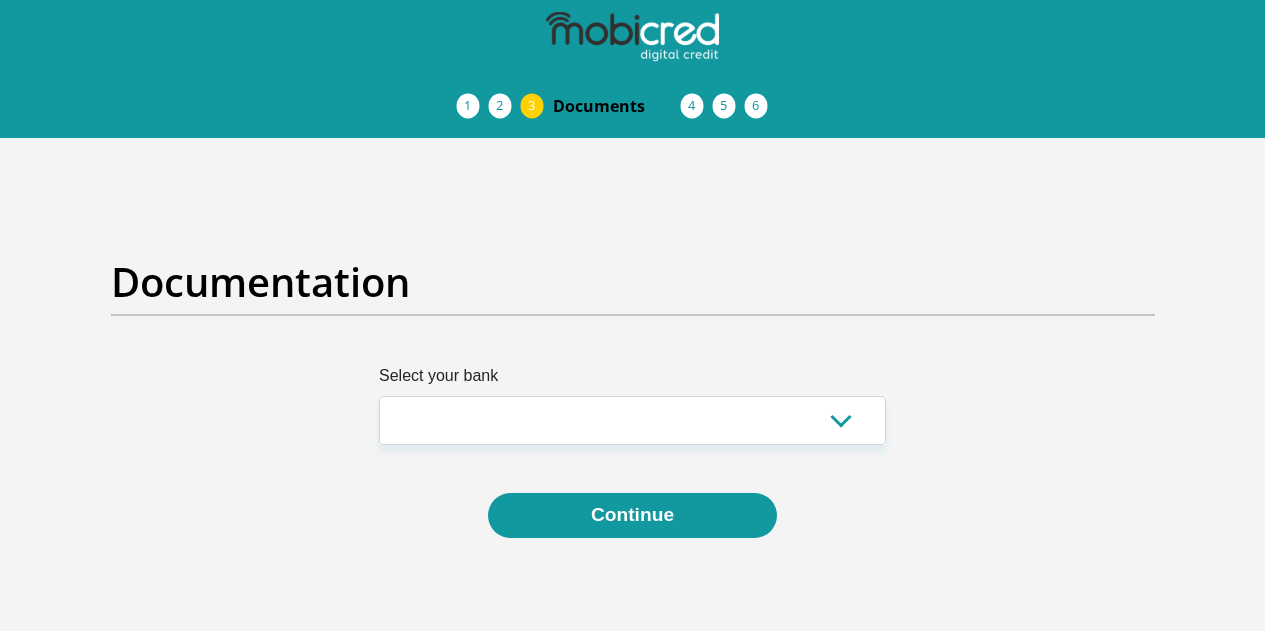 scroll, scrollTop: 0, scrollLeft: 0, axis: both 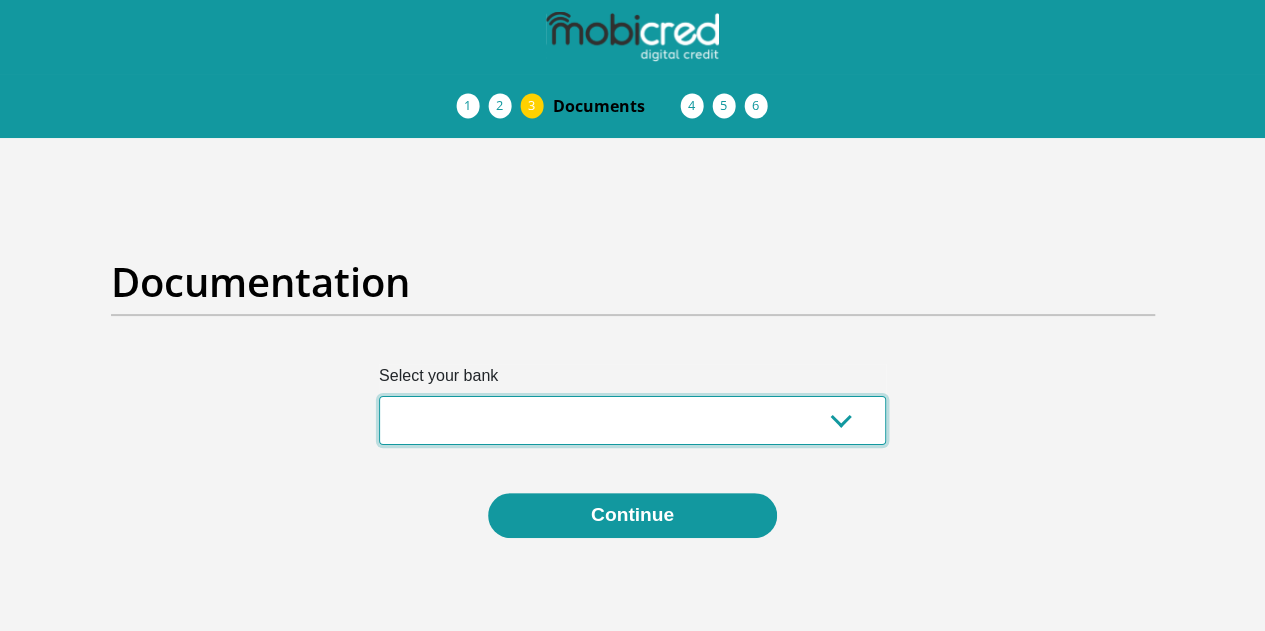 drag, startPoint x: 0, startPoint y: 0, endPoint x: 435, endPoint y: 357, distance: 562.738 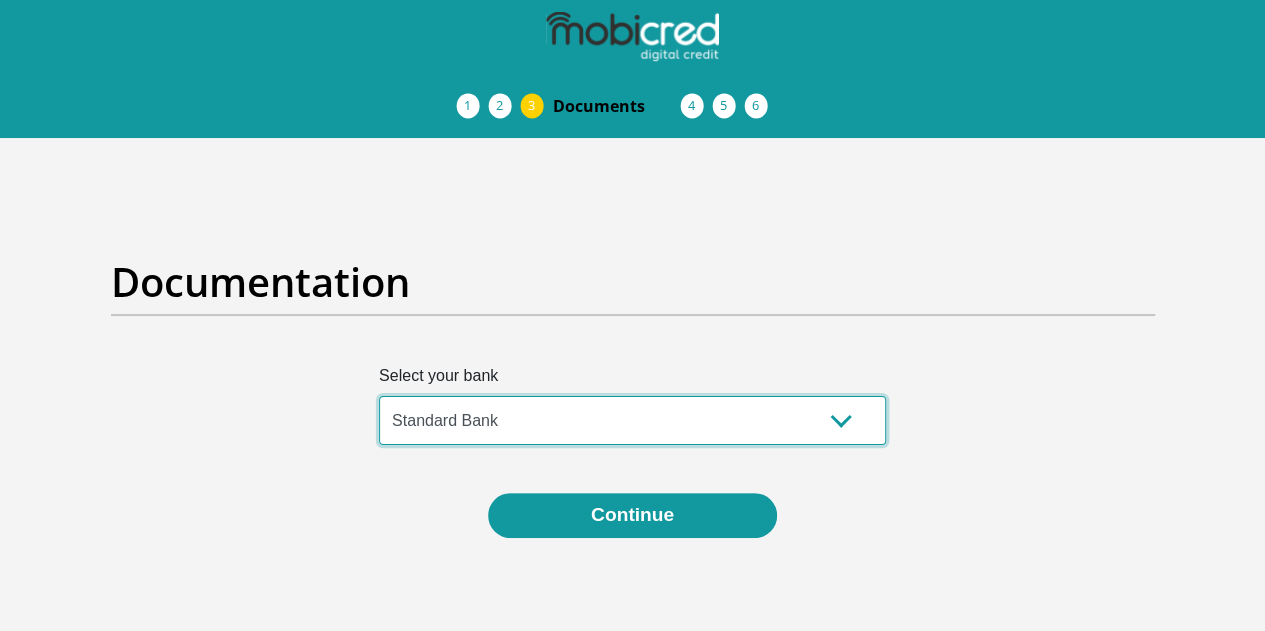 click on "Absa
Capitec Bank
Discovery Bank
First National Bank
Nedbank
Standard Bank
TymeBank" at bounding box center (632, 420) 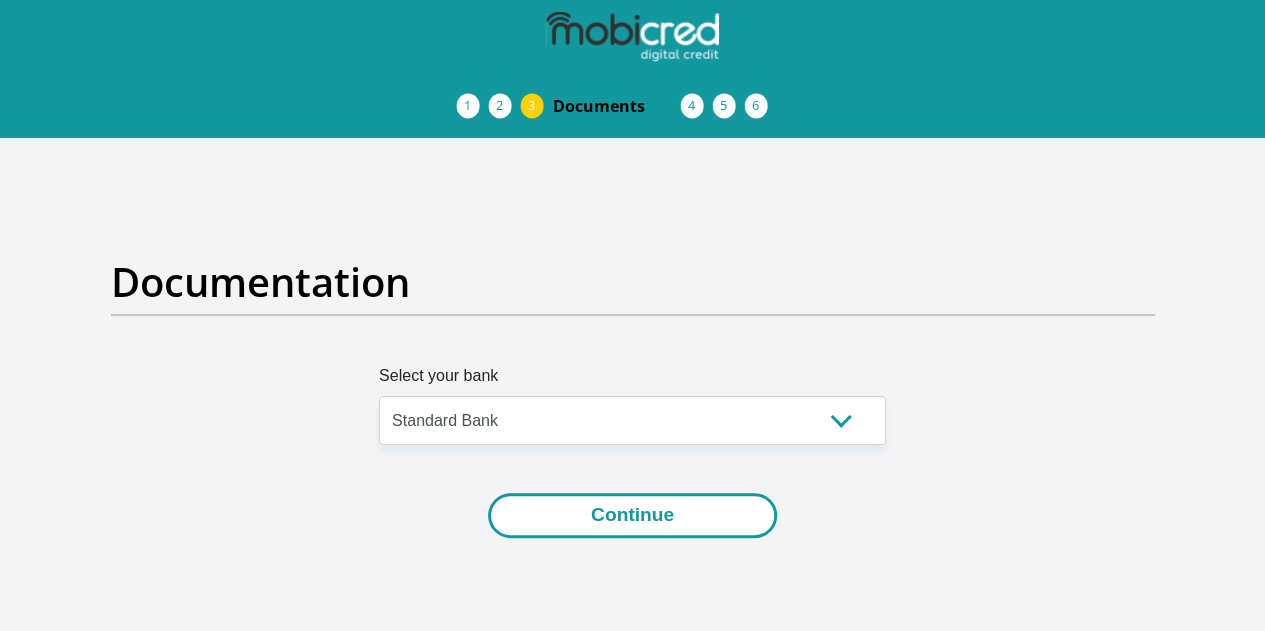 click on "Continue" at bounding box center [632, 515] 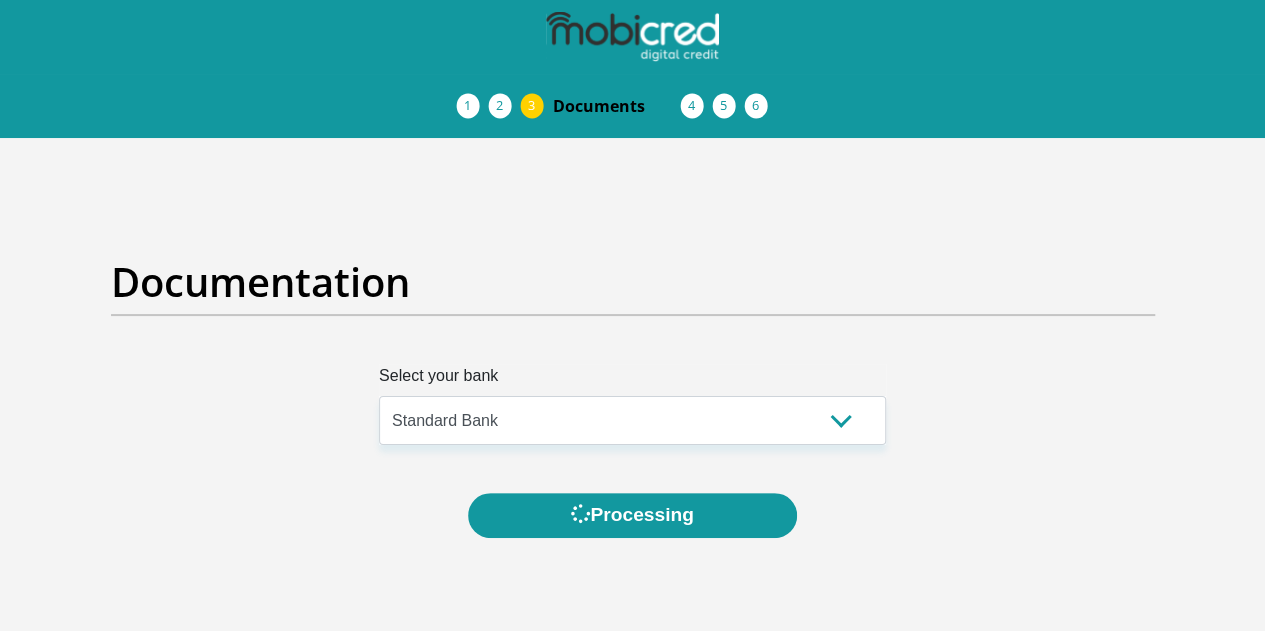 scroll, scrollTop: 0, scrollLeft: 0, axis: both 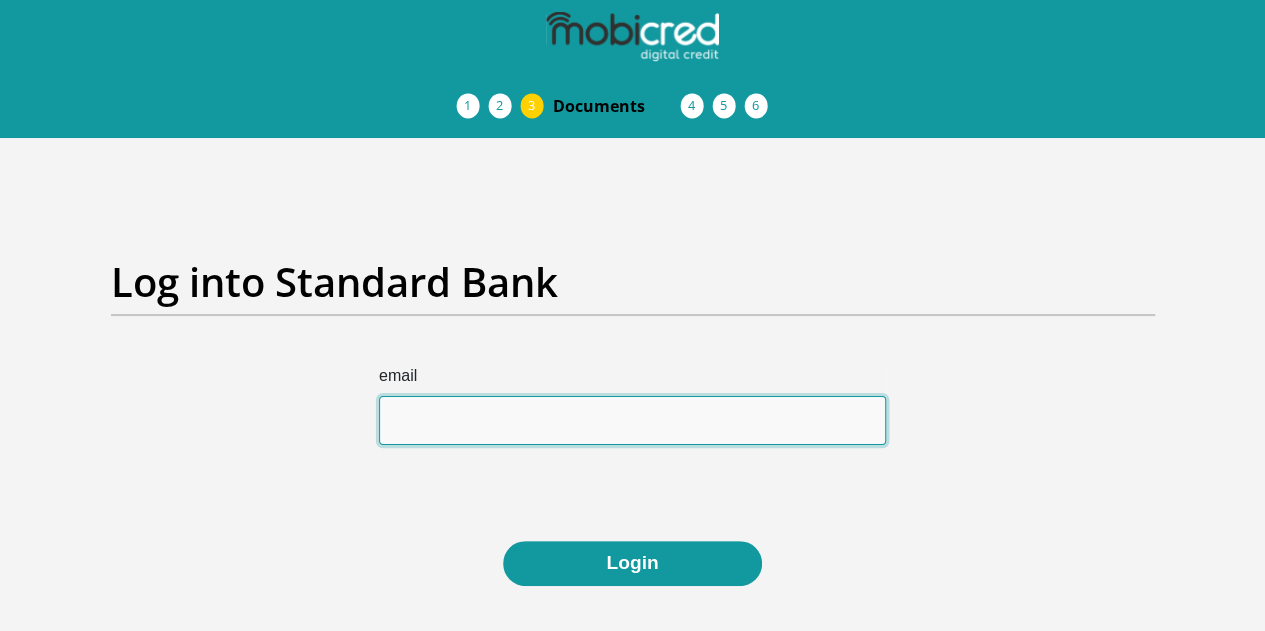 click on "email" at bounding box center (632, 420) 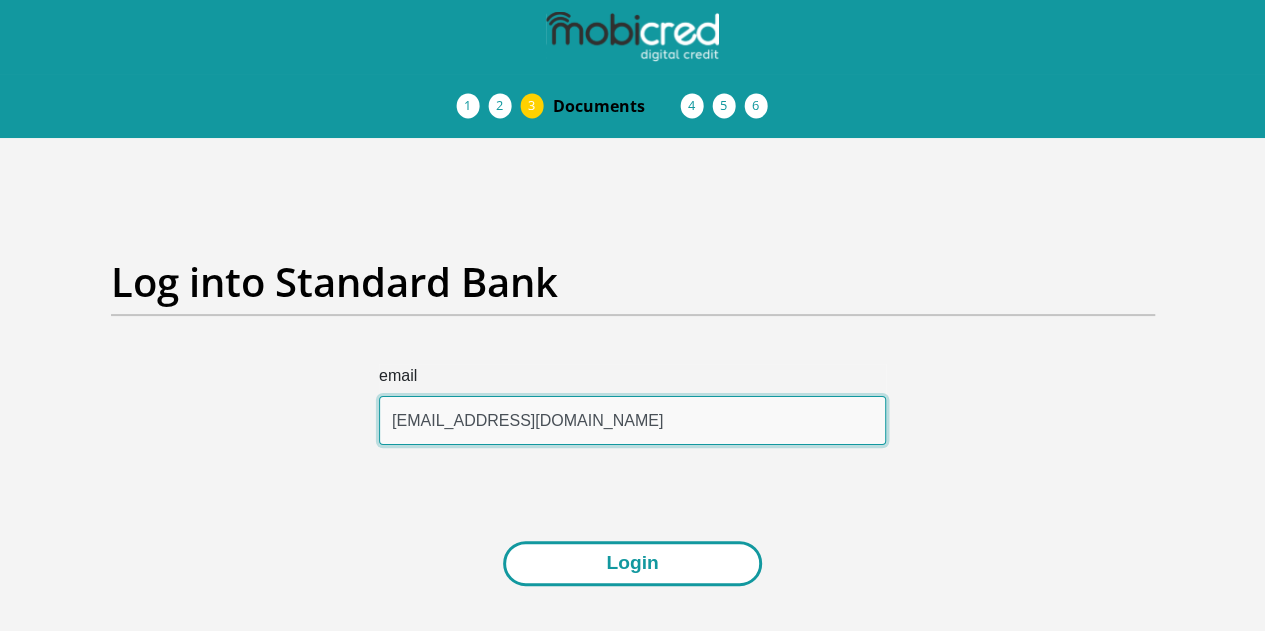 type on "[EMAIL_ADDRESS][DOMAIN_NAME]" 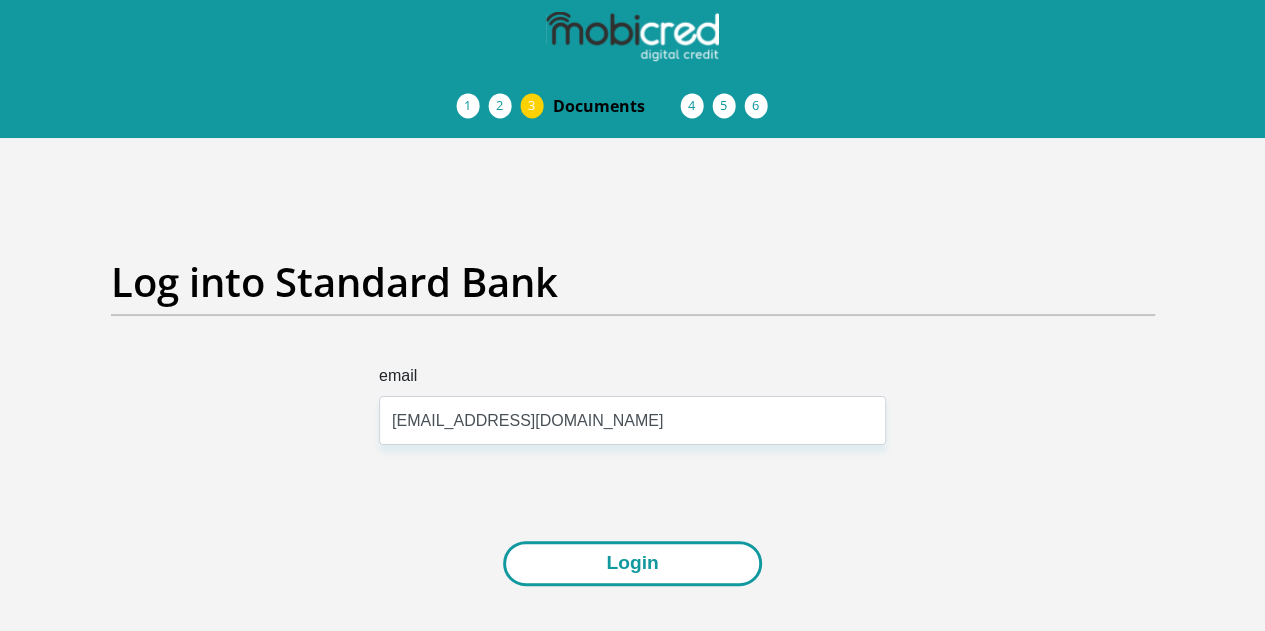 click on "Login" at bounding box center (632, 563) 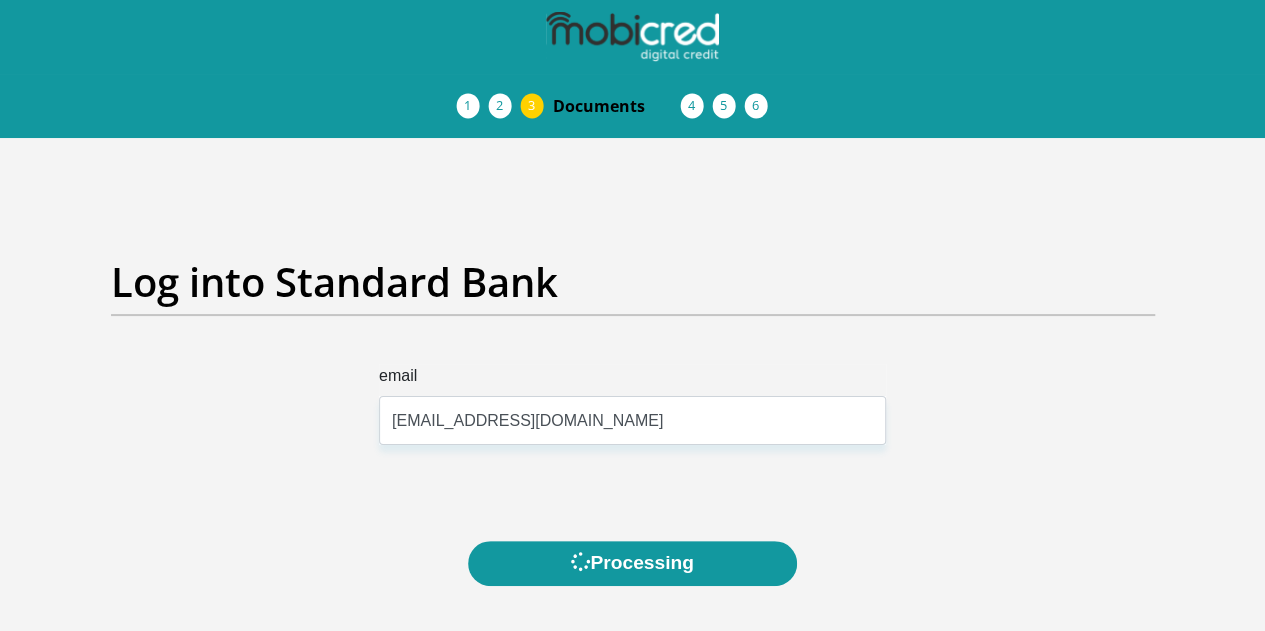 scroll, scrollTop: 0, scrollLeft: 0, axis: both 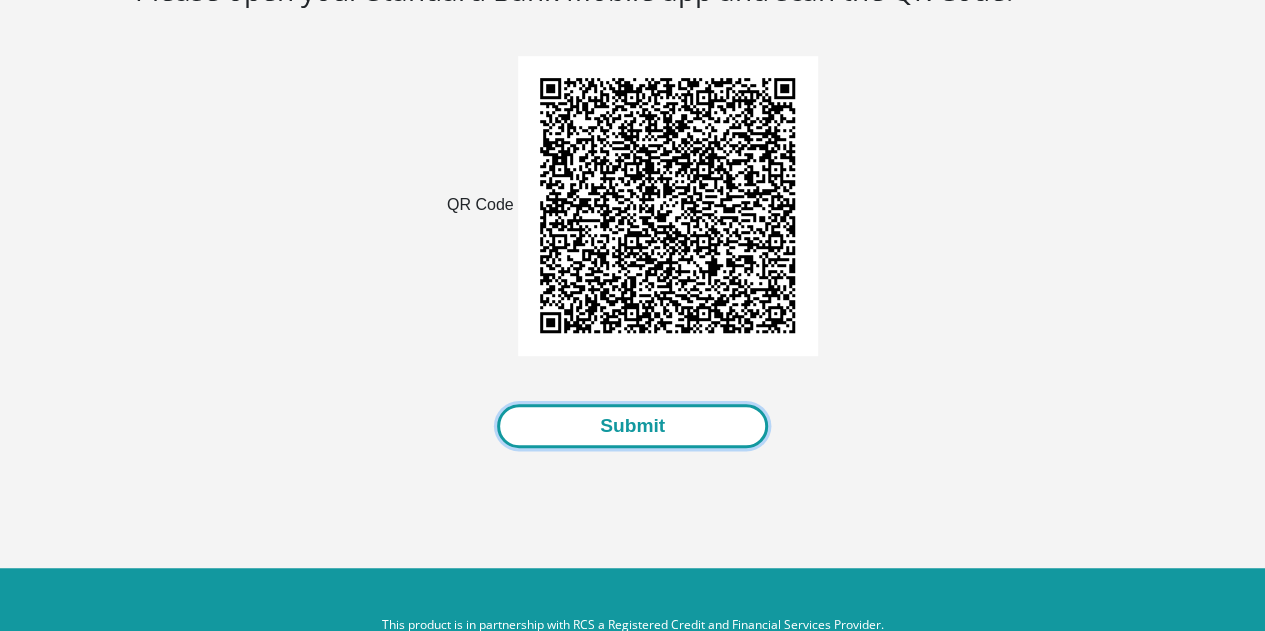 click on "Submit" at bounding box center (632, 426) 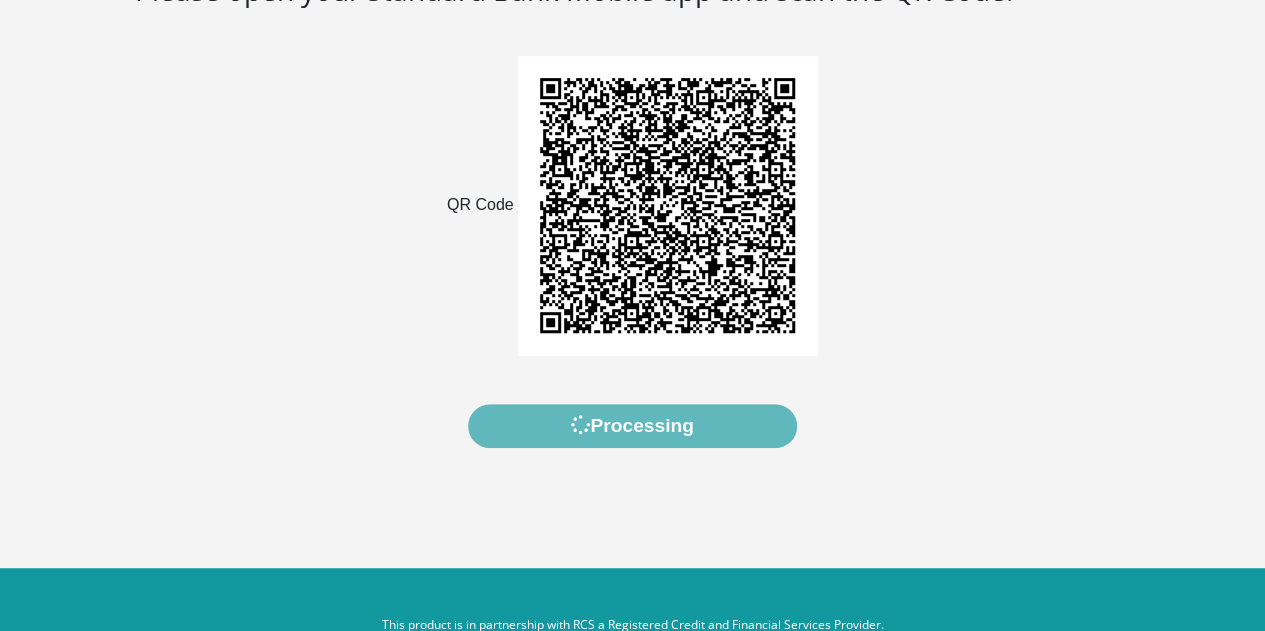 scroll, scrollTop: 0, scrollLeft: 0, axis: both 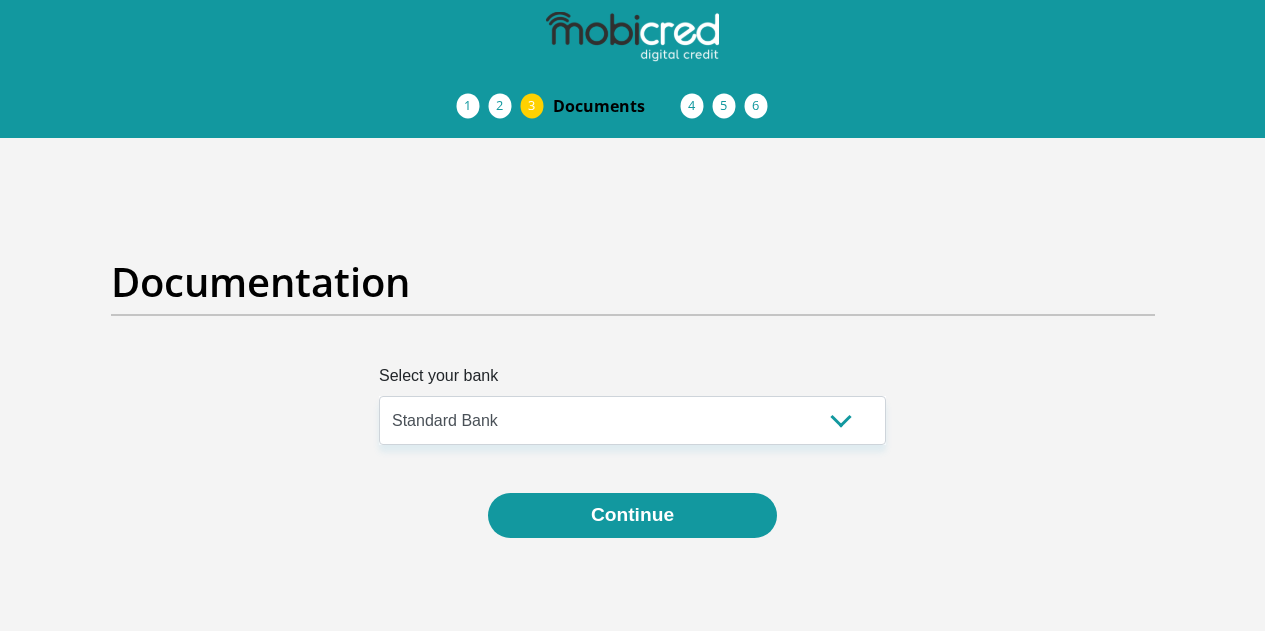 select on "{"id":"4","title":"Standard Bank","institution":"Standard Bank","alias":"standard_bank","country":"ZA","branch_code":51001,"login_fields":[{"title":"email","name":"field1","placeholder":"Username"}]}" 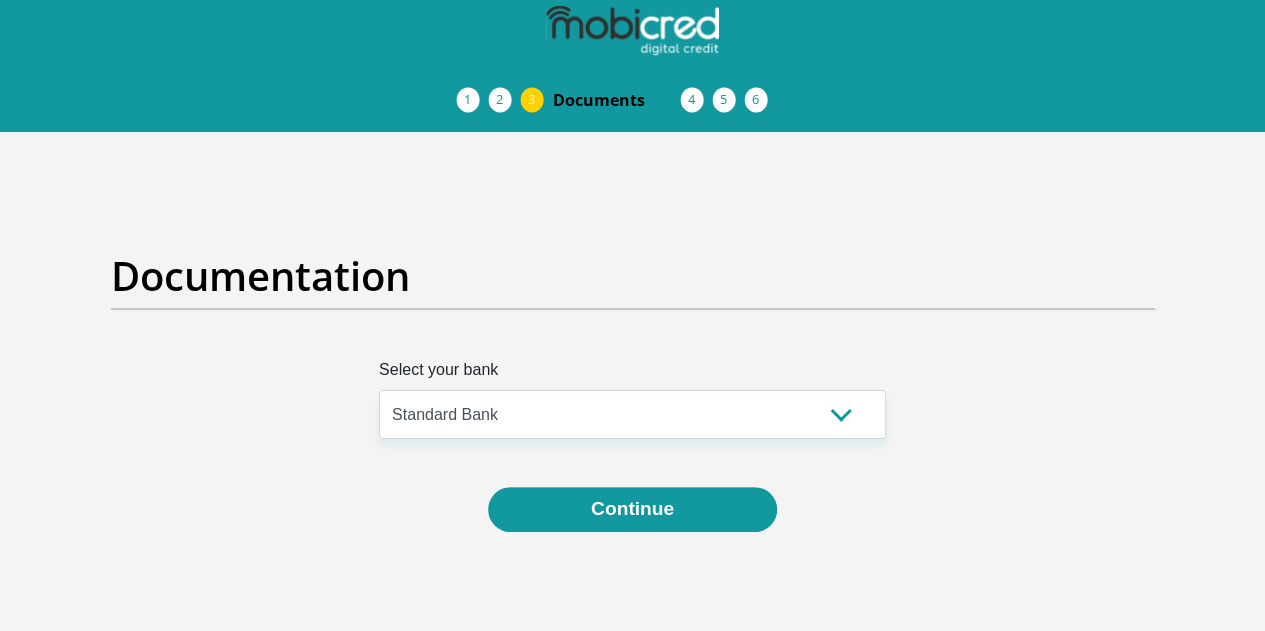 scroll, scrollTop: 0, scrollLeft: 0, axis: both 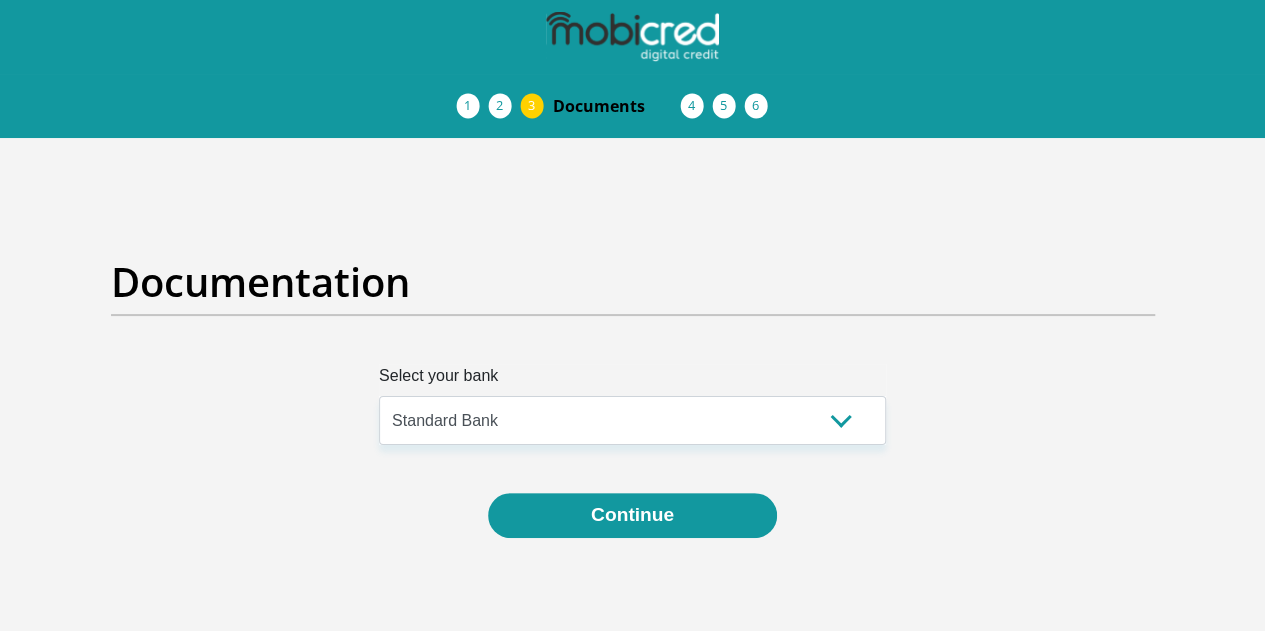 click on "Documents" at bounding box center [617, 106] 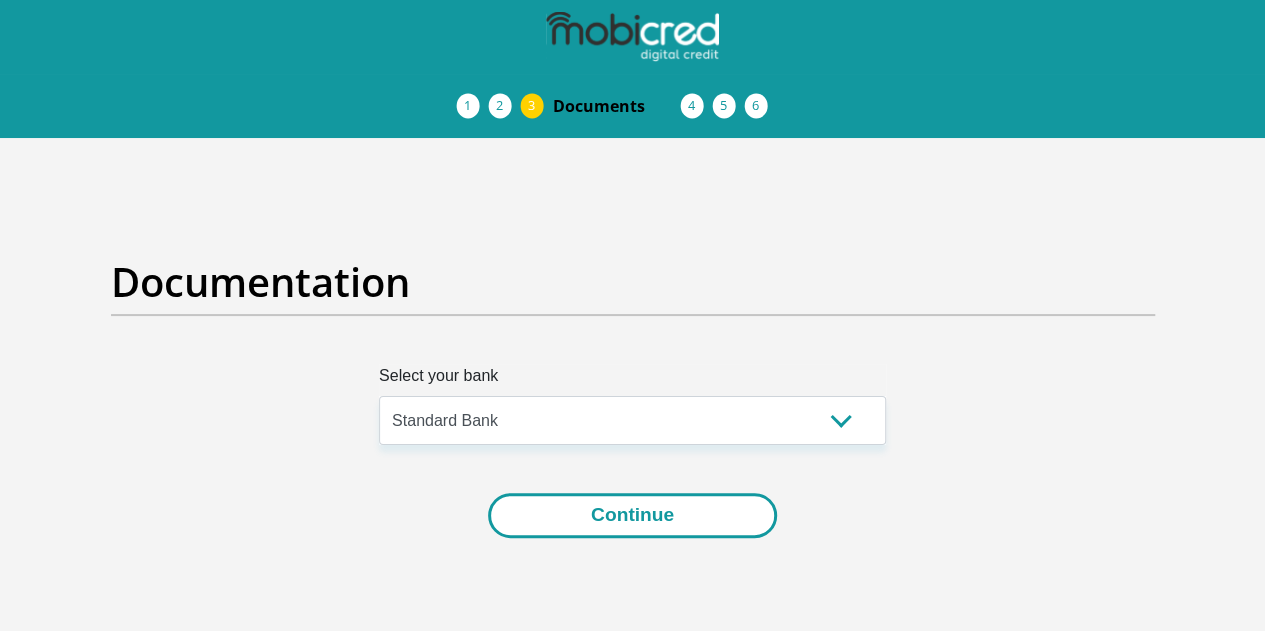 click on "Continue" at bounding box center [632, 515] 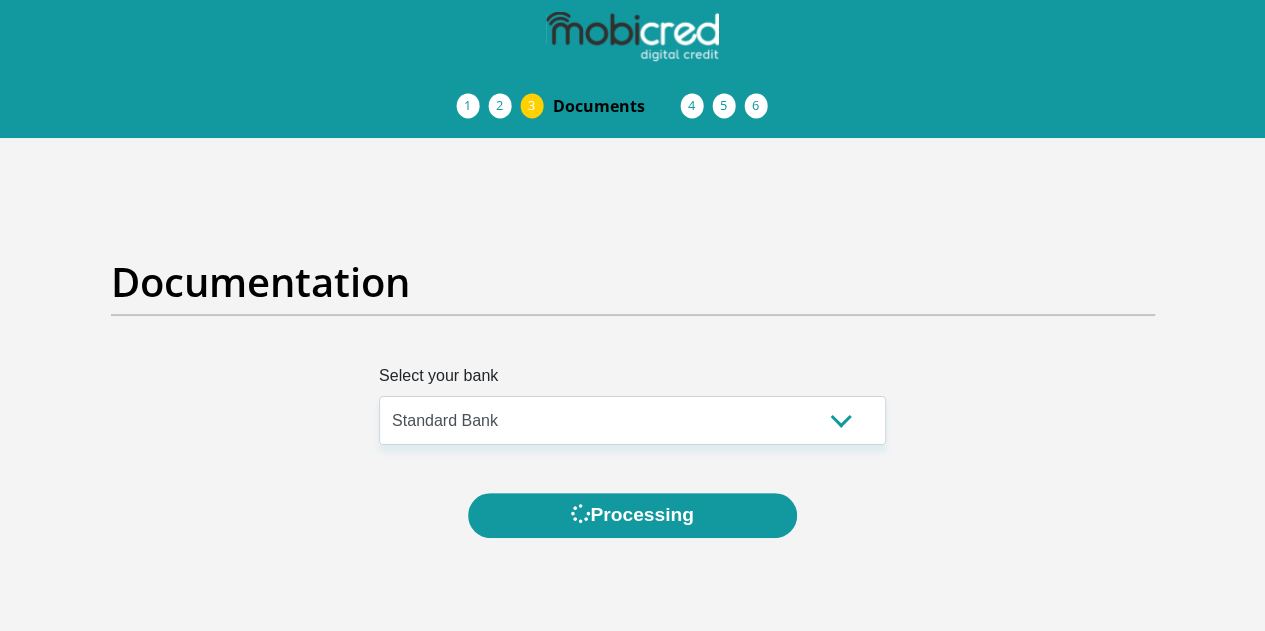 scroll, scrollTop: 0, scrollLeft: 0, axis: both 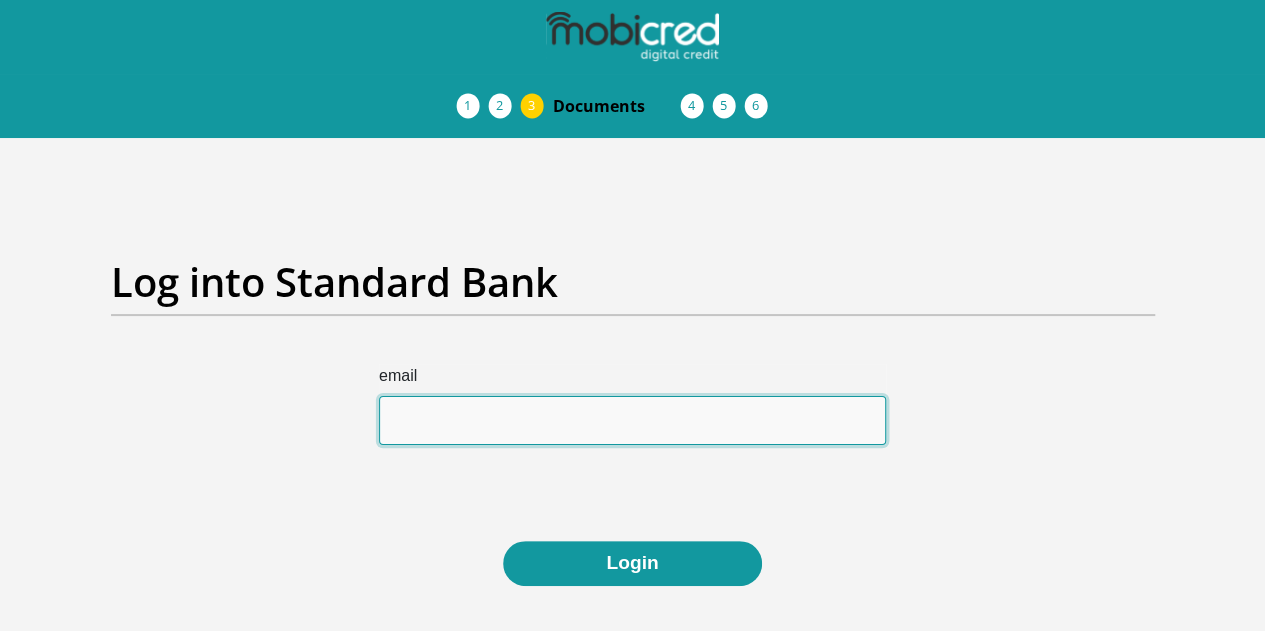 click on "email" at bounding box center [632, 420] 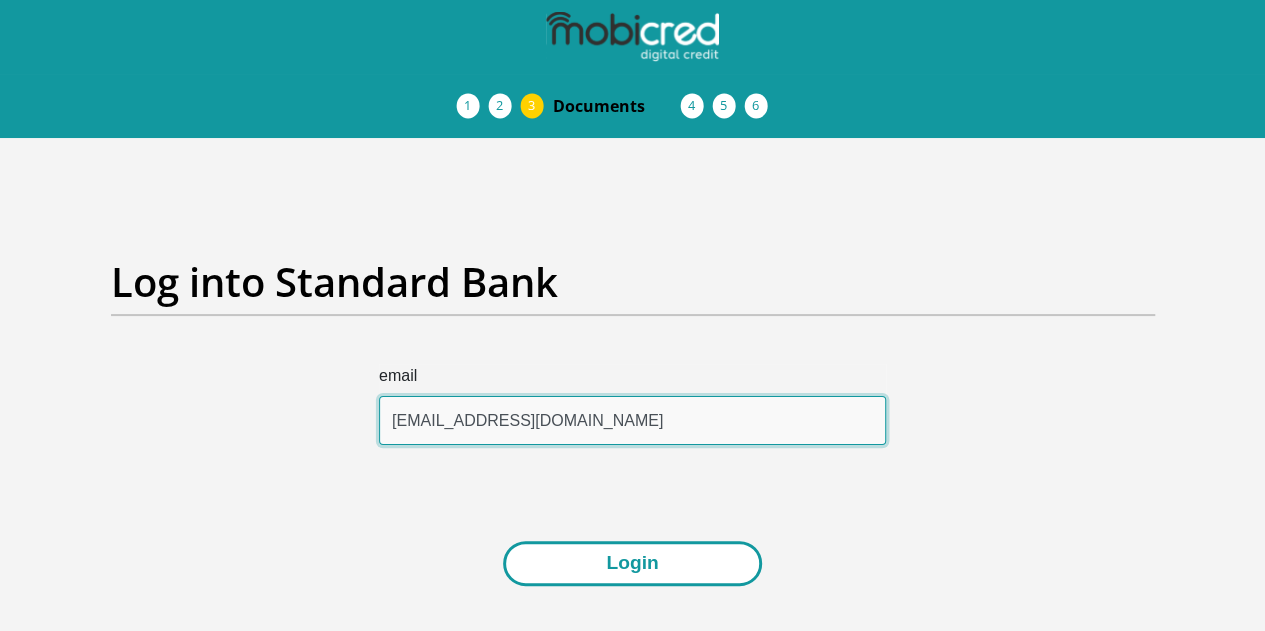 type on "maitekokhoza@gmail.com" 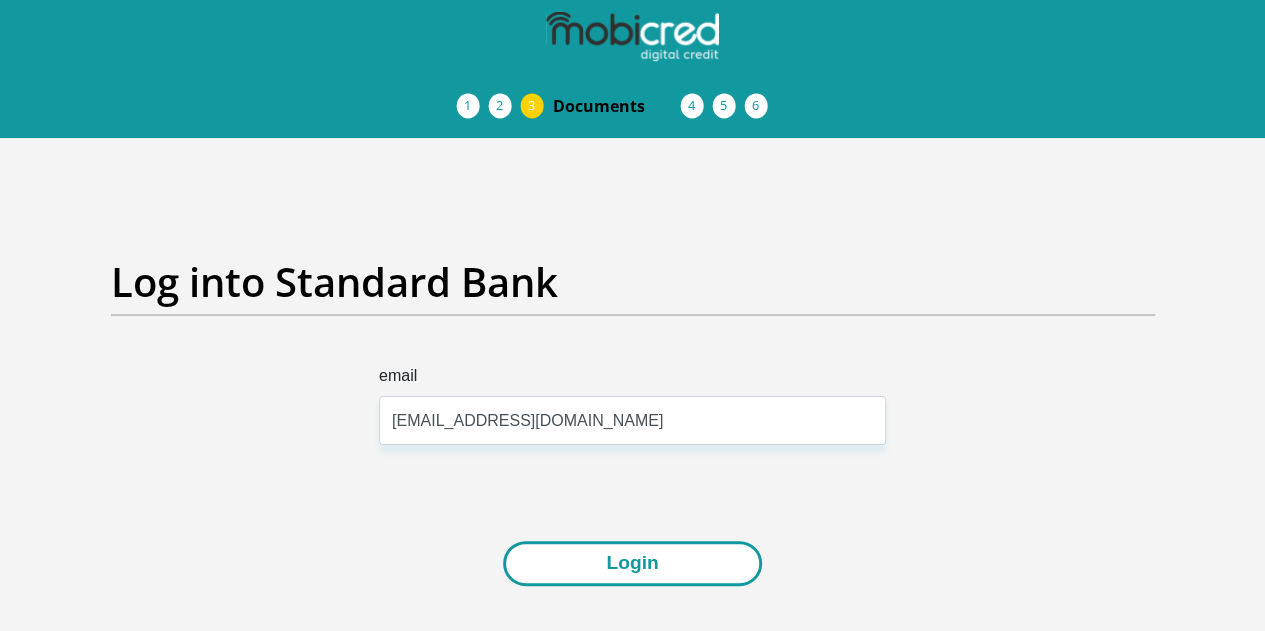 click on "Login" at bounding box center (632, 563) 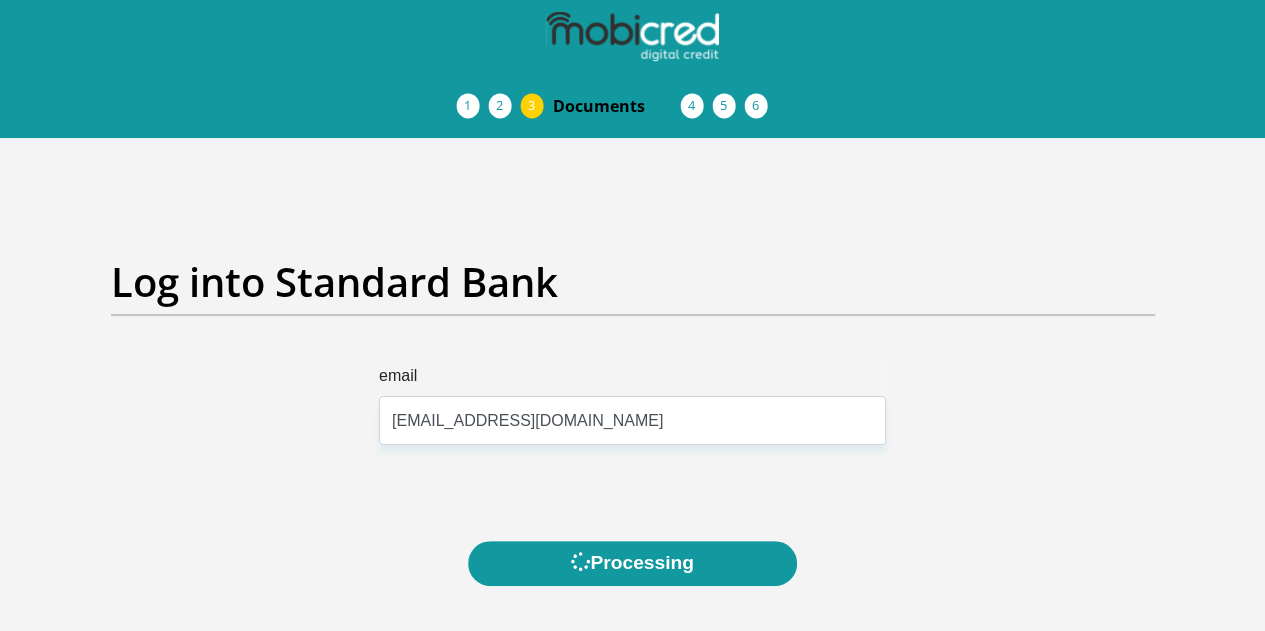 scroll, scrollTop: 0, scrollLeft: 0, axis: both 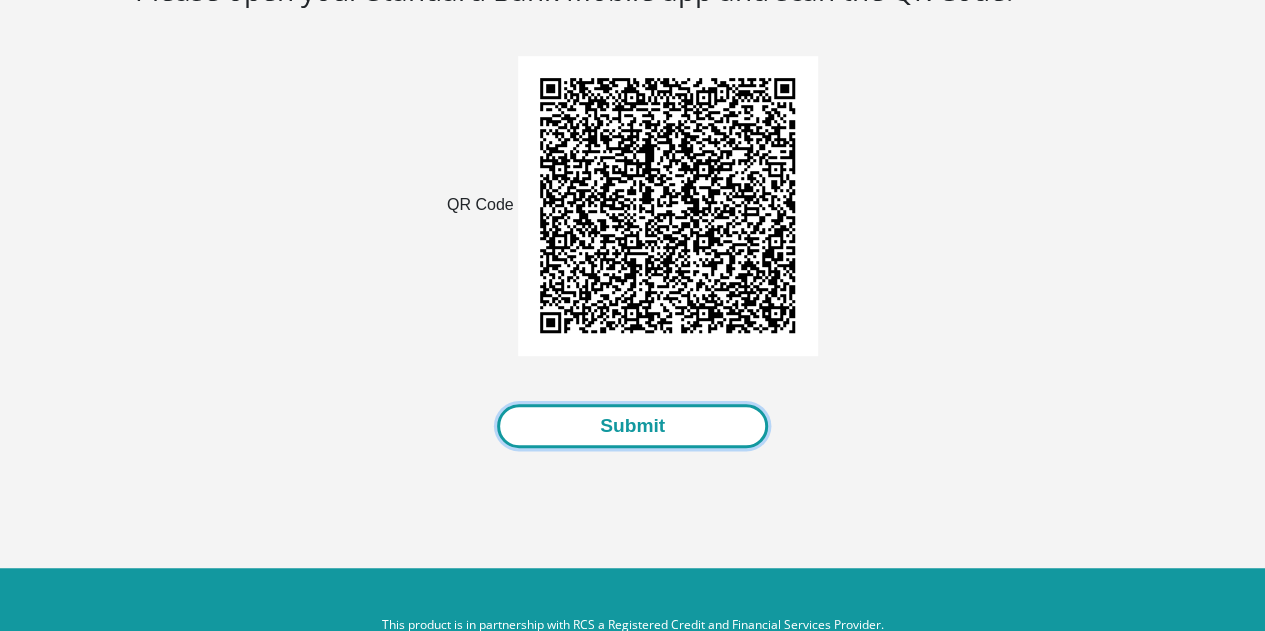 click on "Submit" at bounding box center [632, 426] 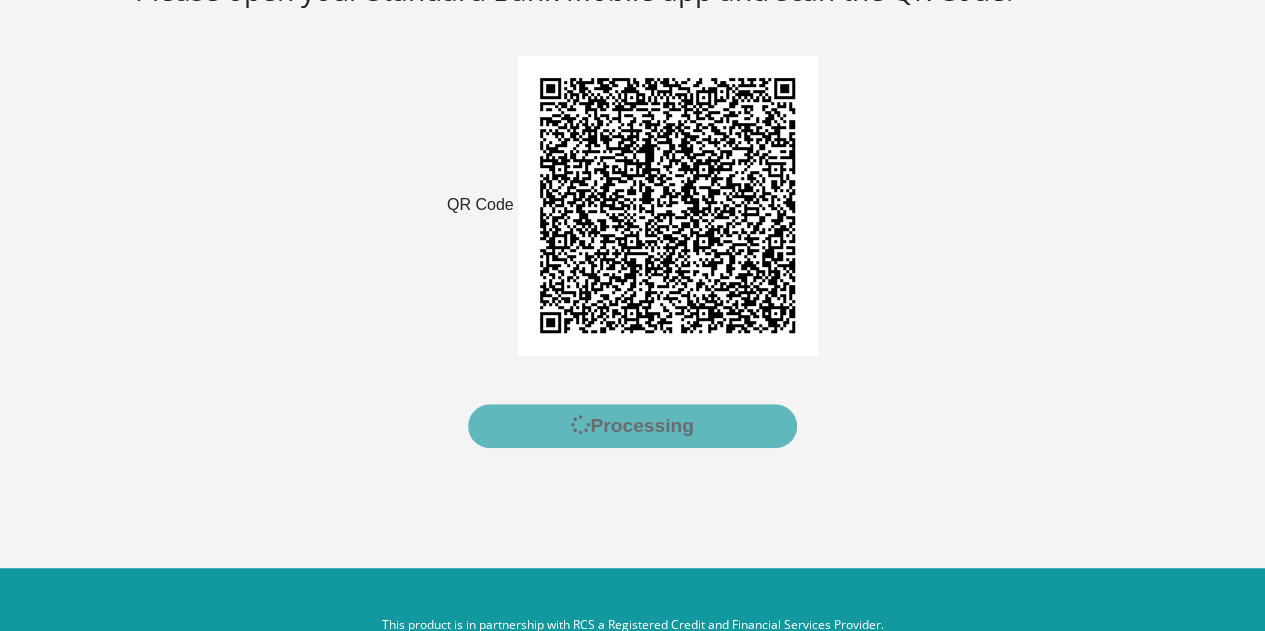 scroll, scrollTop: 0, scrollLeft: 0, axis: both 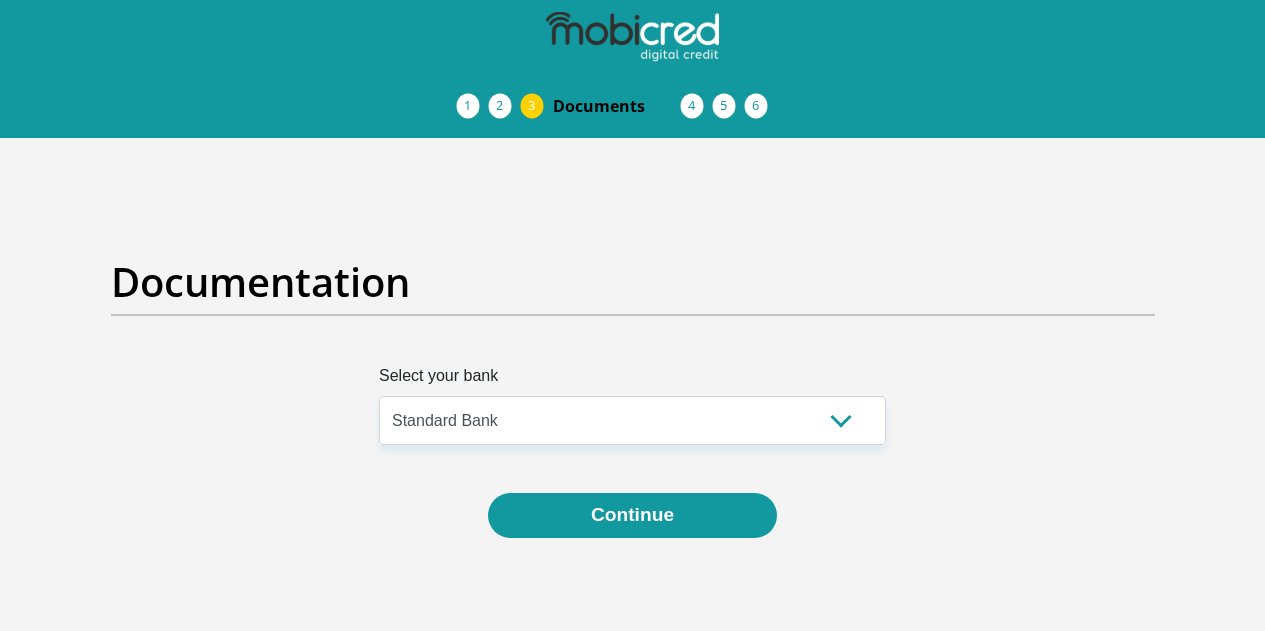 select on "{"id":"4","title":"Standard Bank","institution":"Standard Bank","alias":"standard_bank","country":"ZA","branch_code":51001,"login_fields":[{"title":"email","name":"field1","placeholder":"Username"}]}" 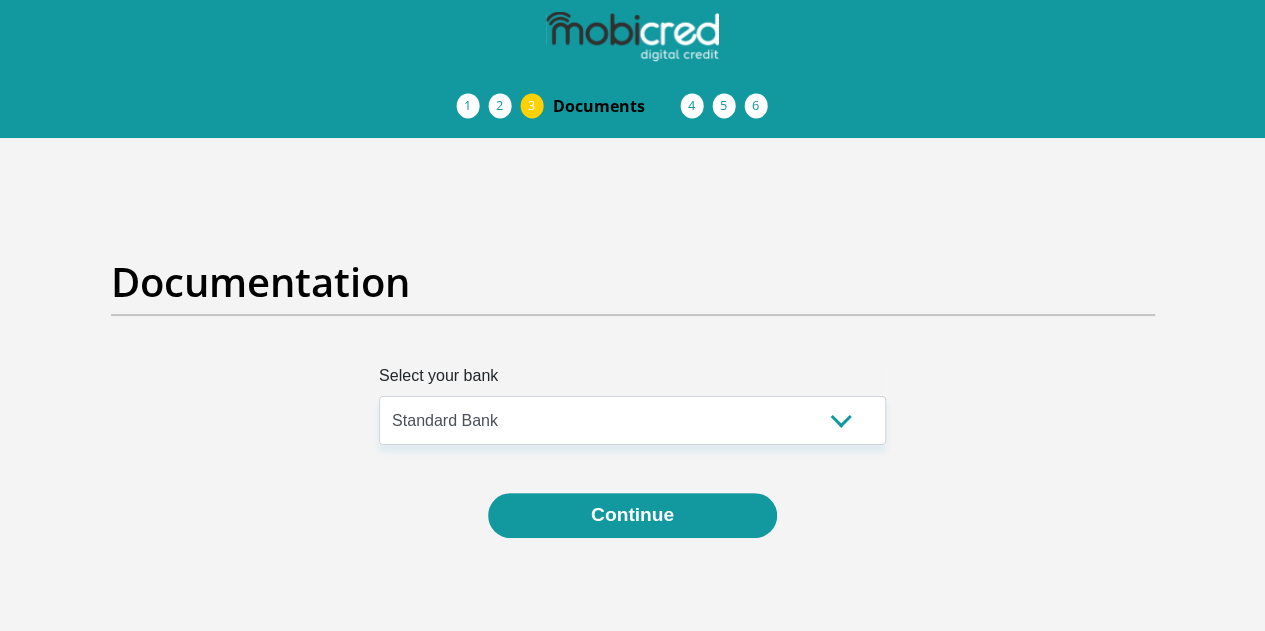 click on "Acceptance  of Services" at bounding box center (521, 106) 